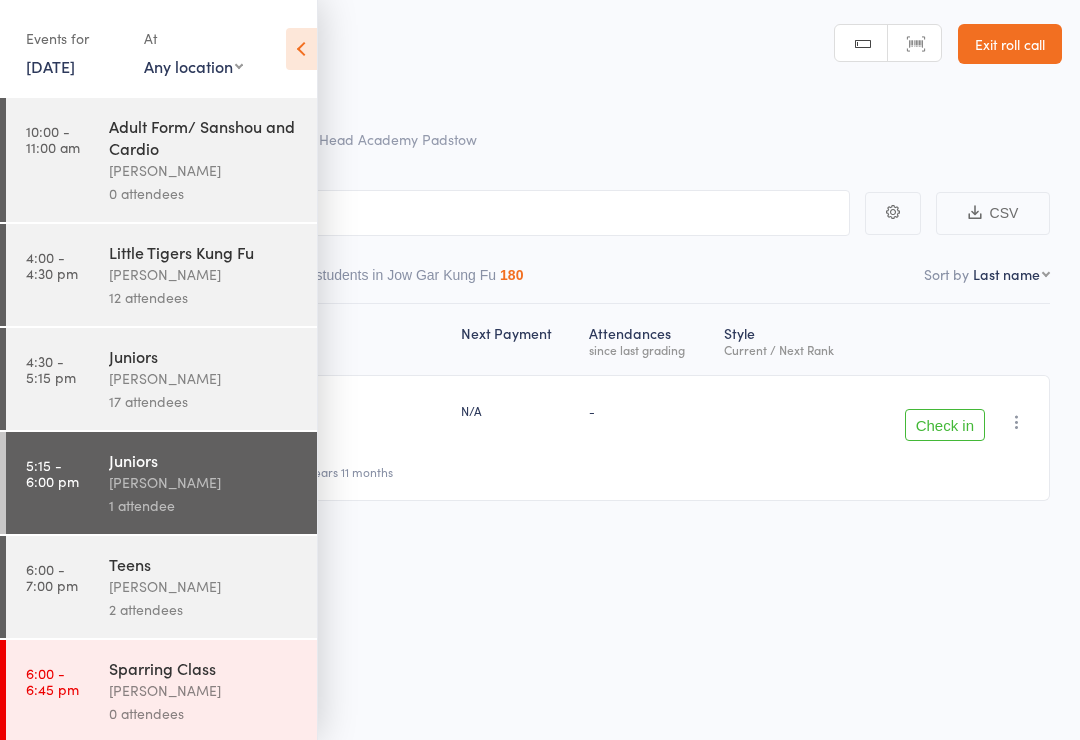 scroll, scrollTop: 14, scrollLeft: 0, axis: vertical 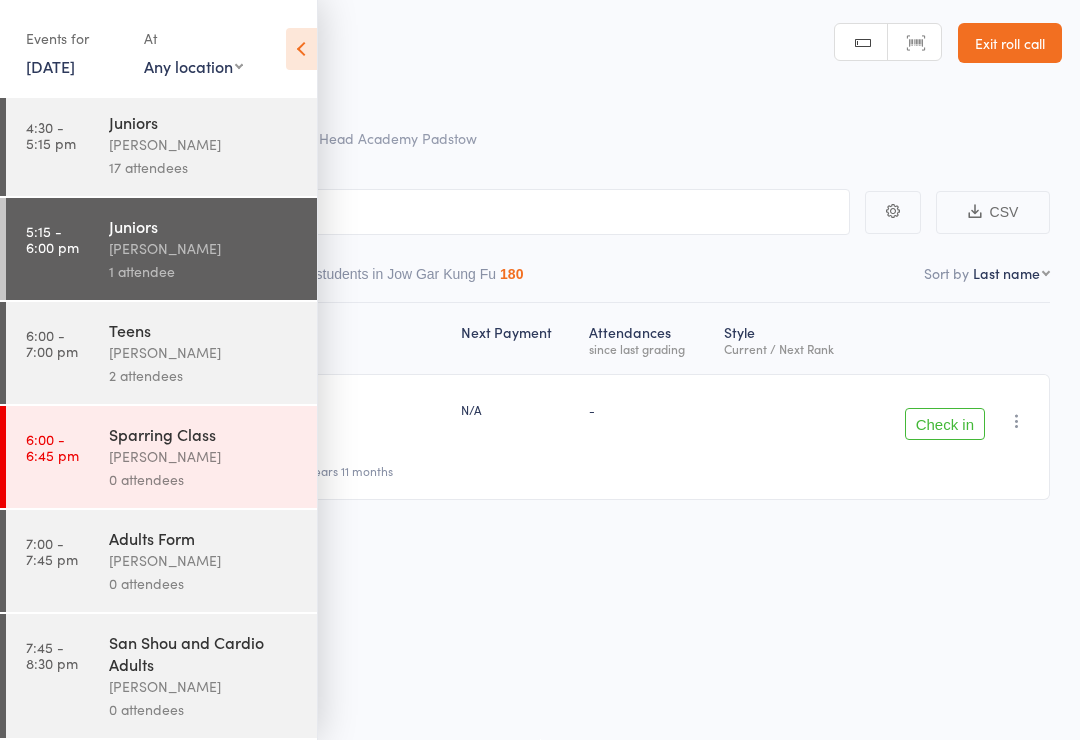 click at bounding box center (301, 49) 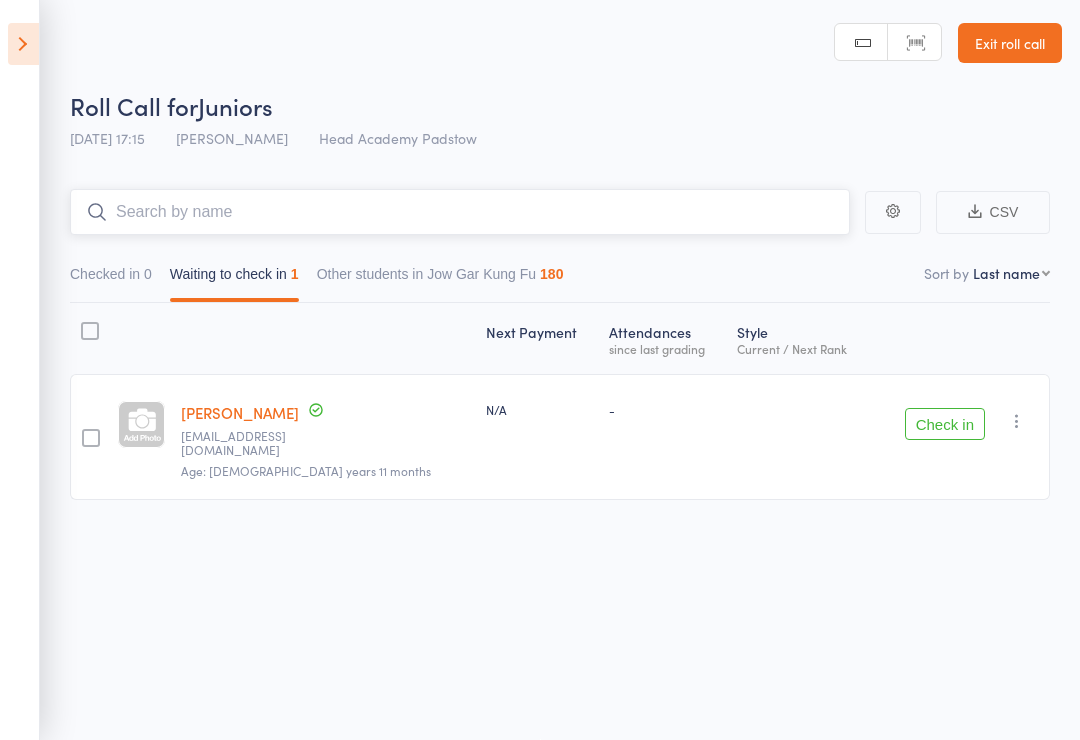 click at bounding box center [460, 212] 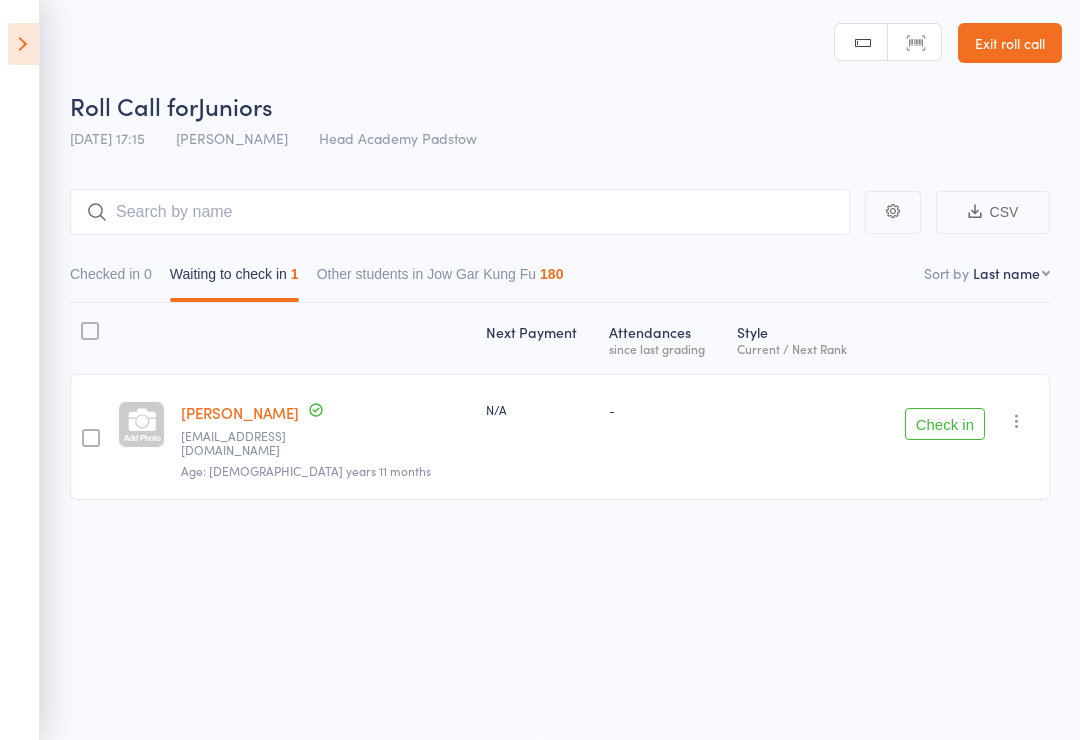 click on "Events for [DATE] [DATE]
[DATE]
Sun Mon Tue Wed Thu Fri Sat
27
29
30
01
02
03
04
05
28
06
07
08
09
10
11
12
29
13
14
15
16
17
18
19
30
20
21
22
23
24
25
26
31
27
28
29
30
31
01
02" at bounding box center (20, 370) 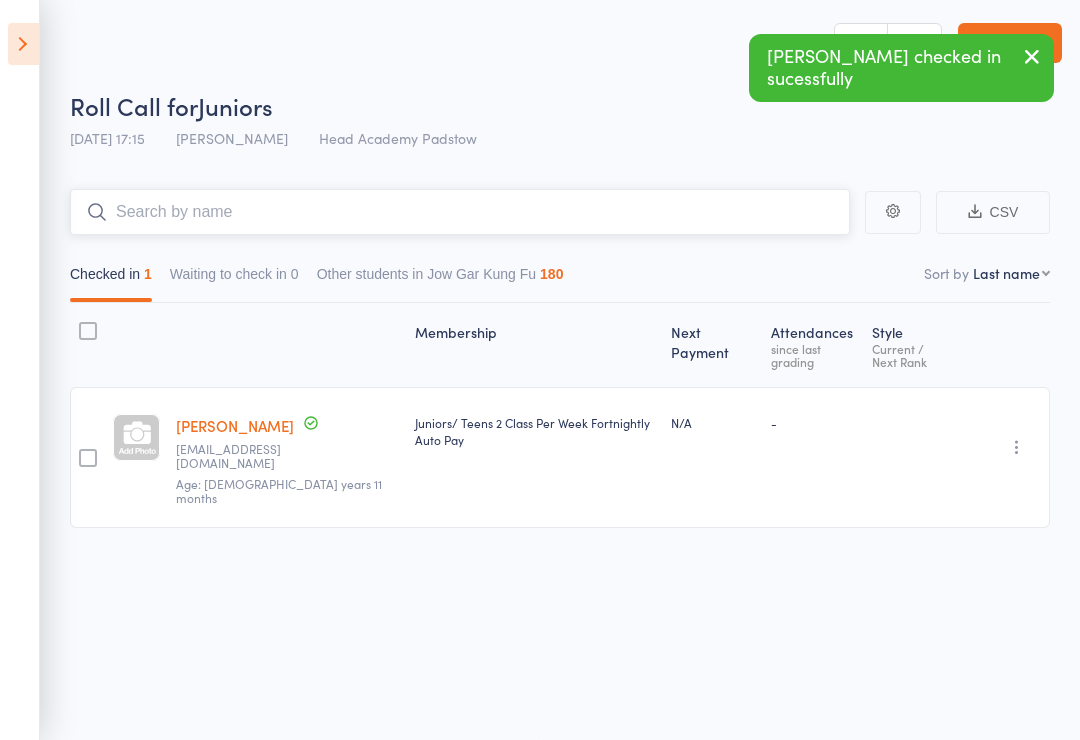 click at bounding box center (460, 212) 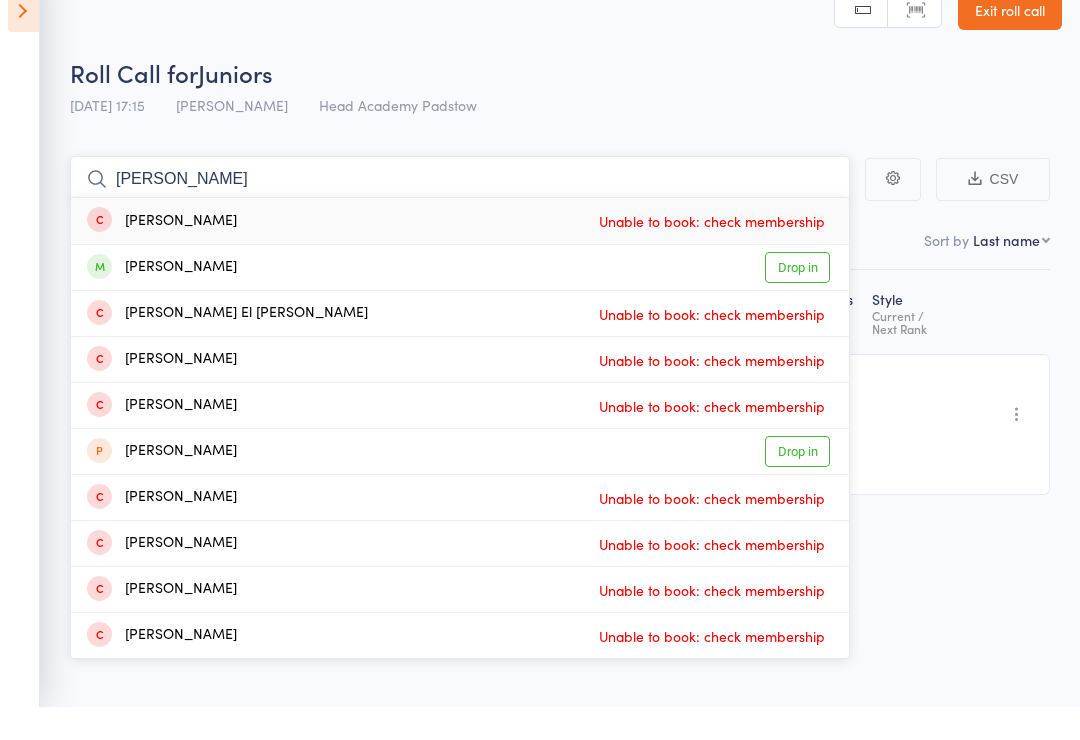 type on "Angelina" 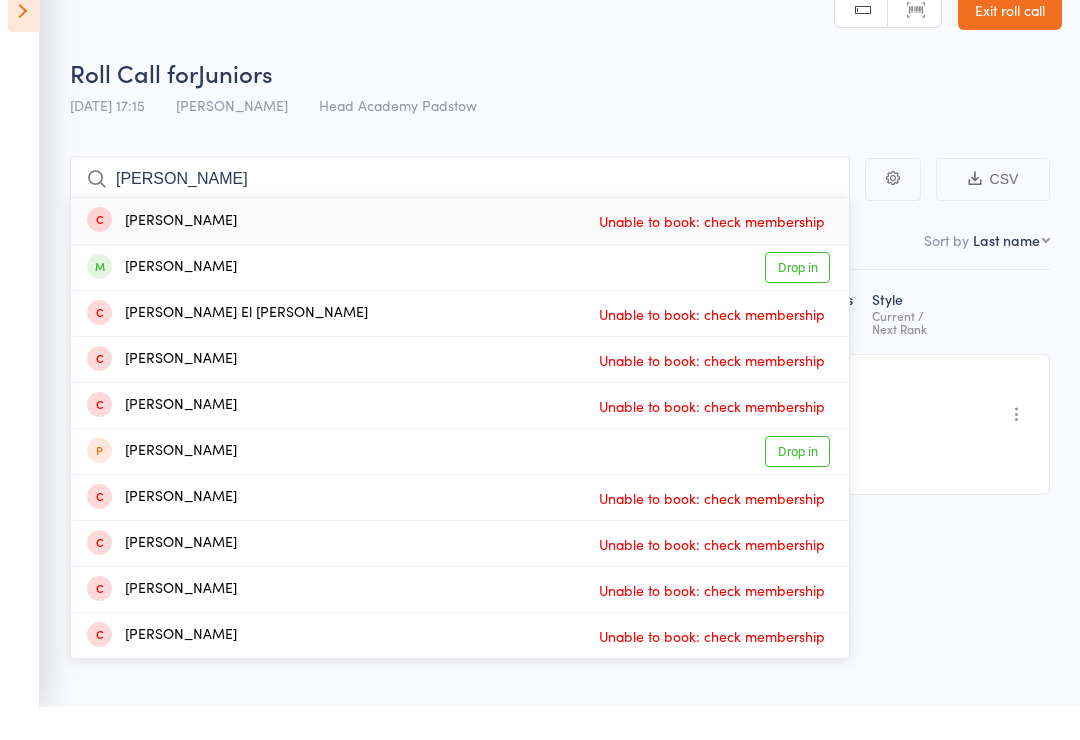 click on "Angelina Clayson" at bounding box center [162, 300] 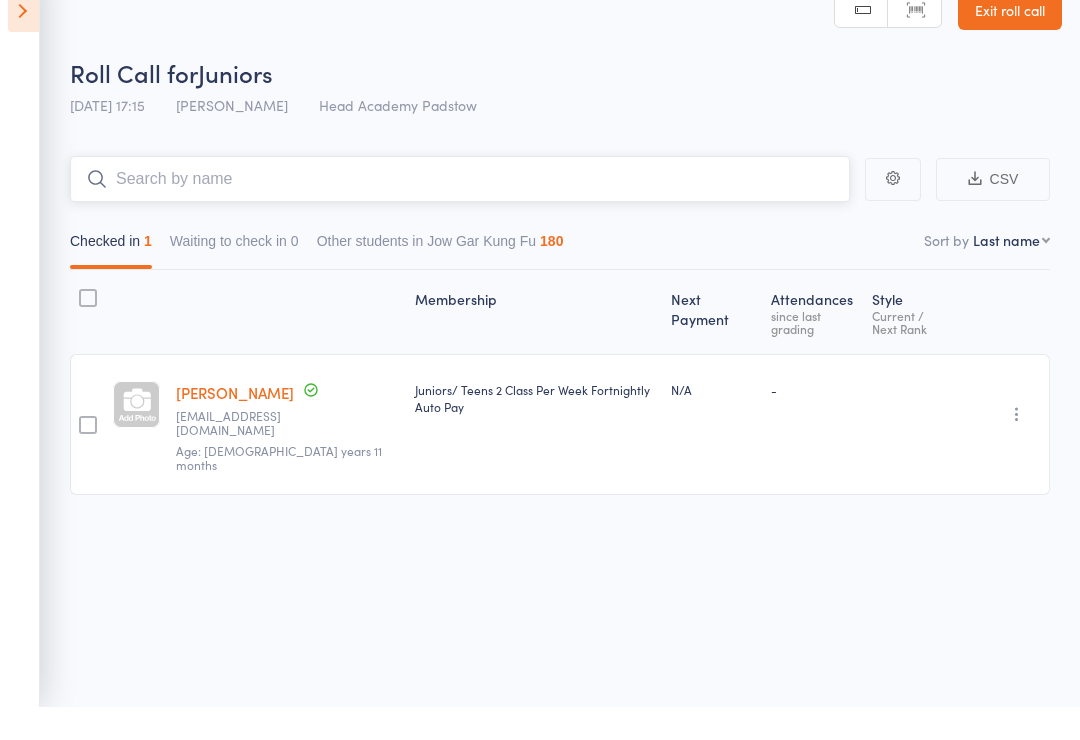 click at bounding box center (460, 212) 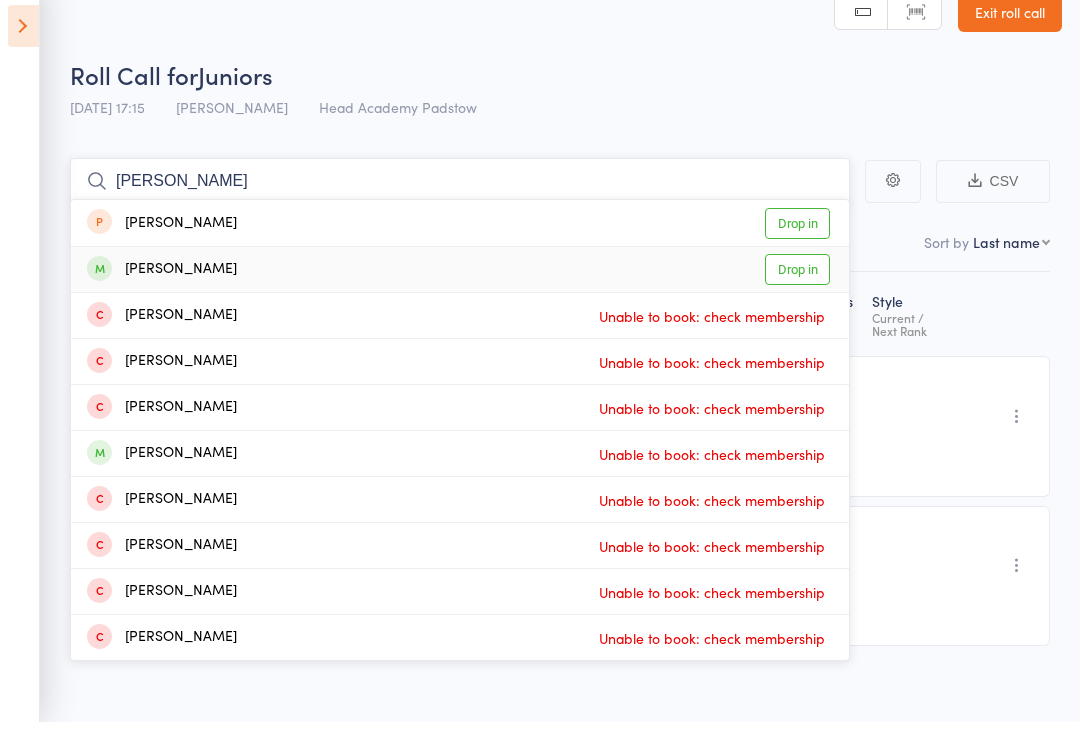 type on "Marcus" 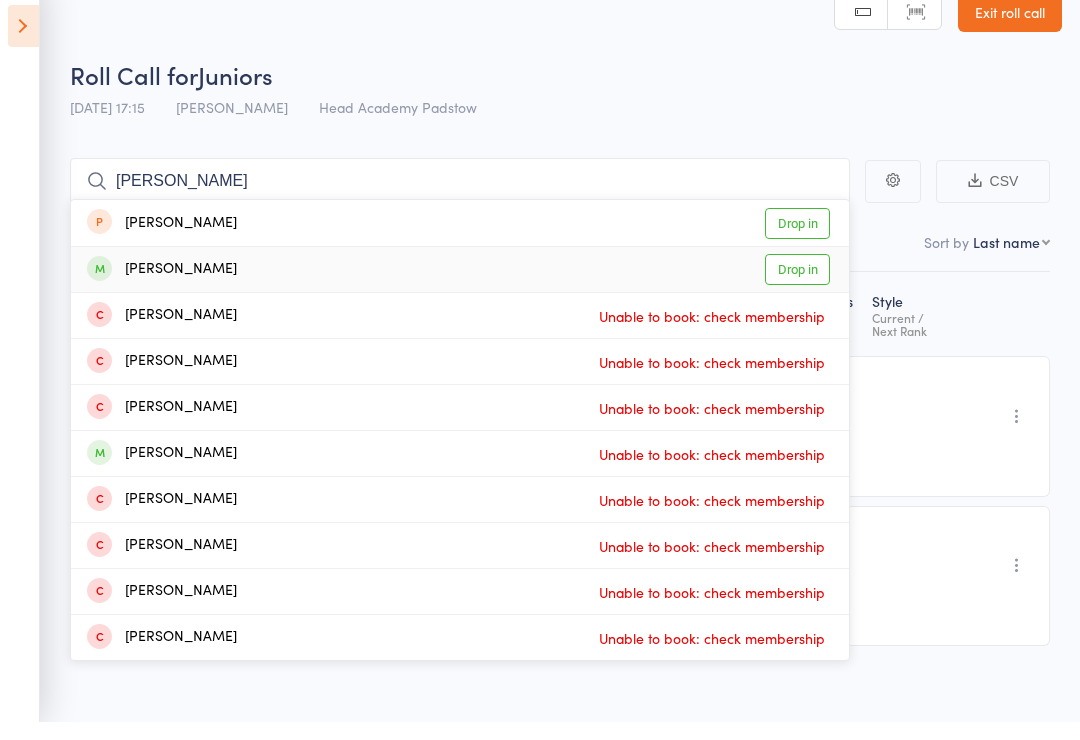 click on "Marcus Tun Drop in" at bounding box center (460, 287) 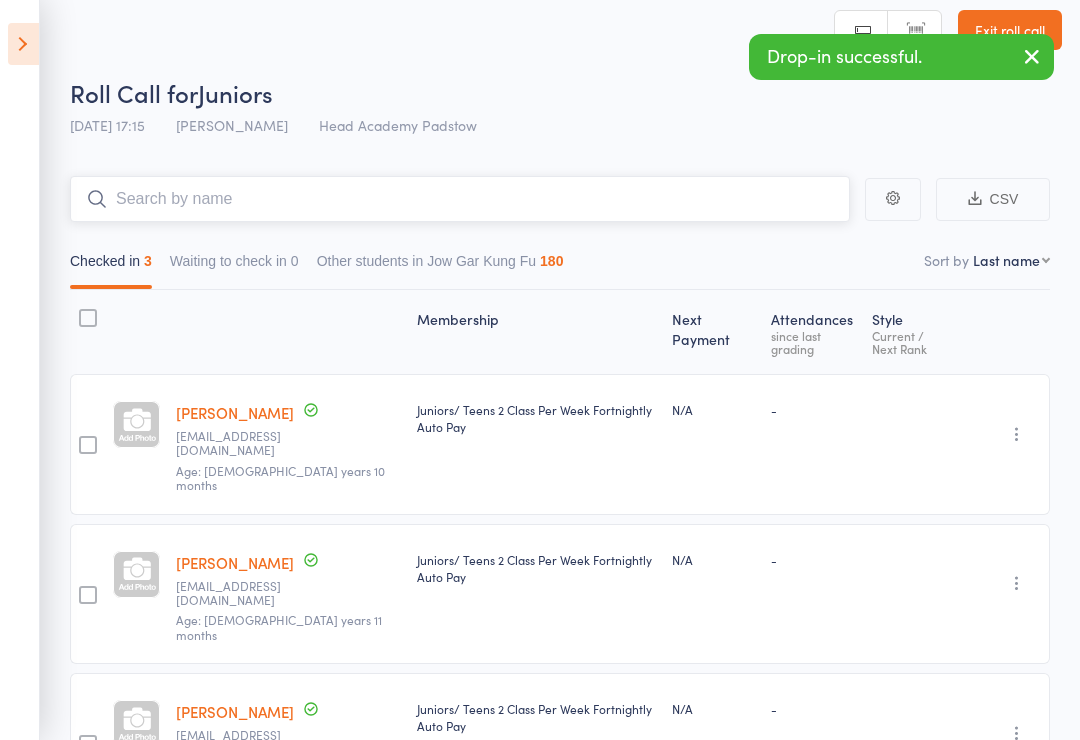 click at bounding box center [460, 199] 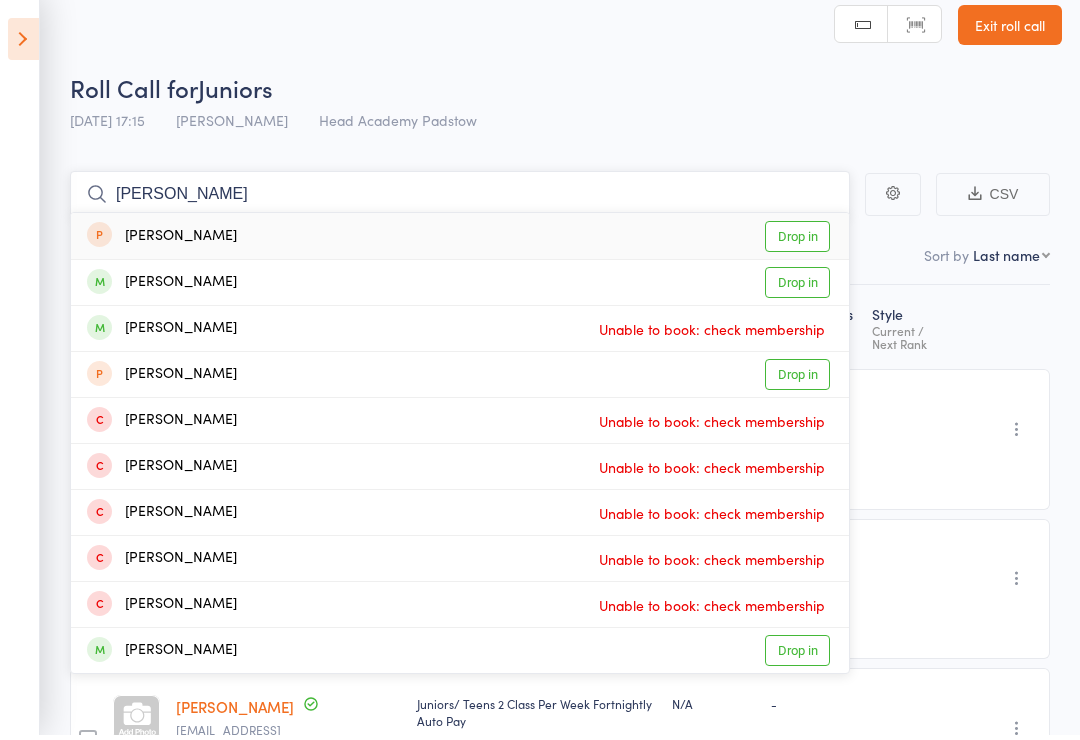 type on "Lucy" 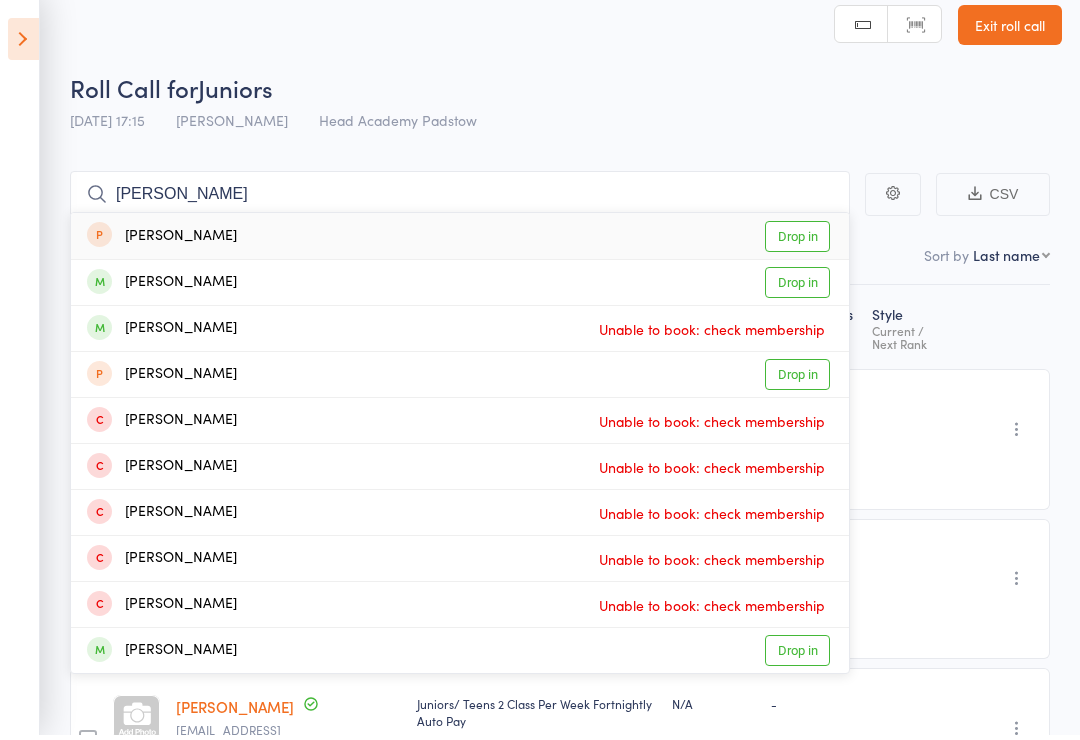 click on "Lucy Vogel" at bounding box center (162, 287) 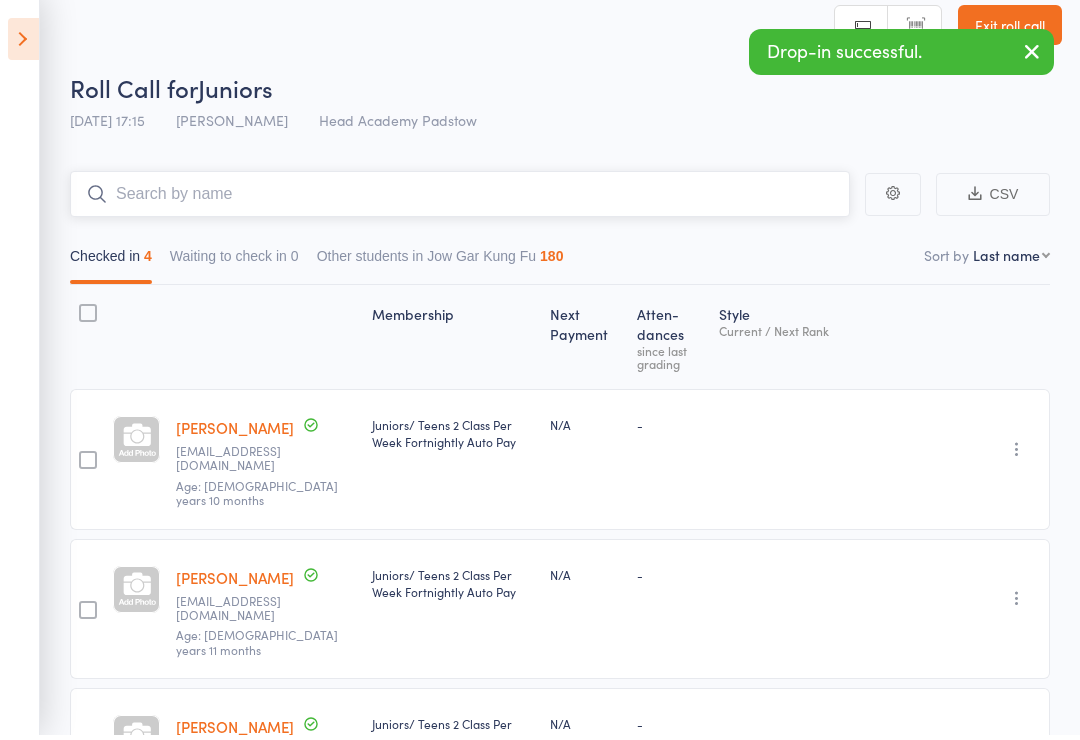 click at bounding box center [460, 199] 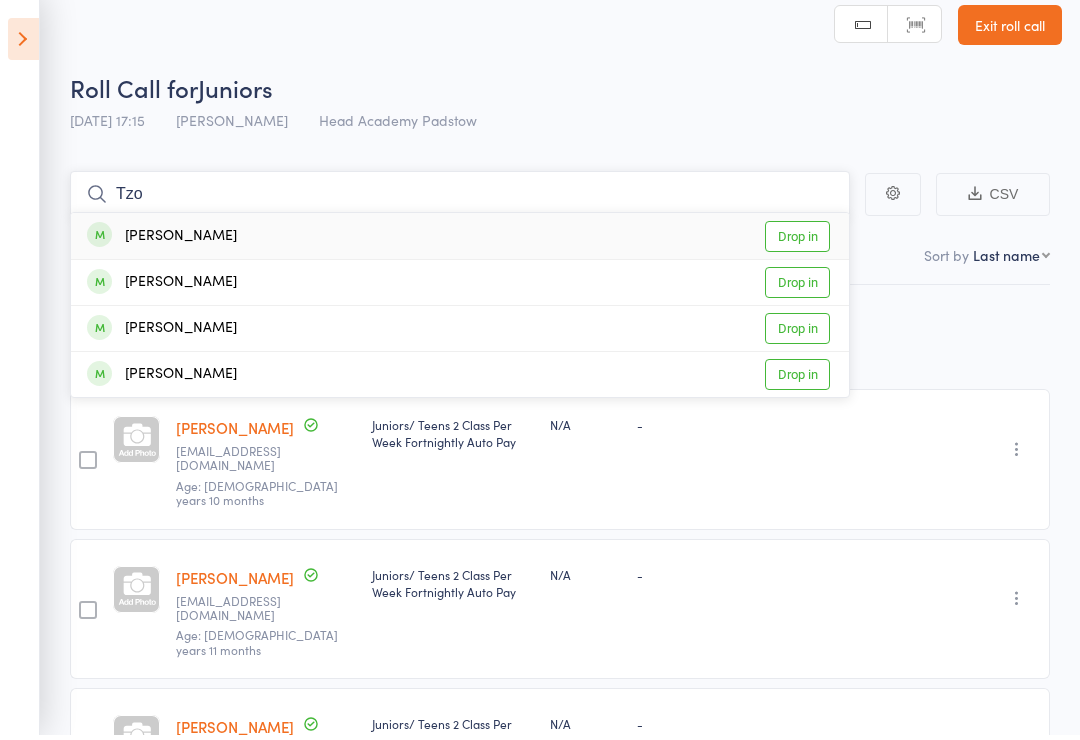type on "Tzo" 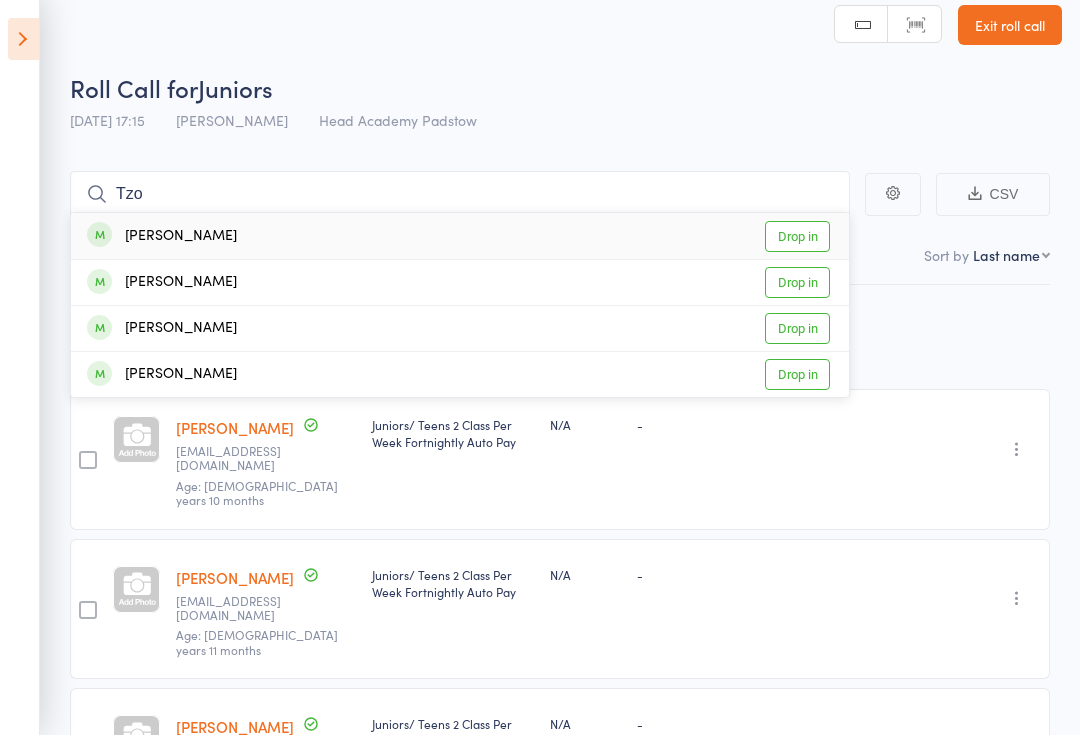 click on "Lola Tzortzis" at bounding box center (162, 241) 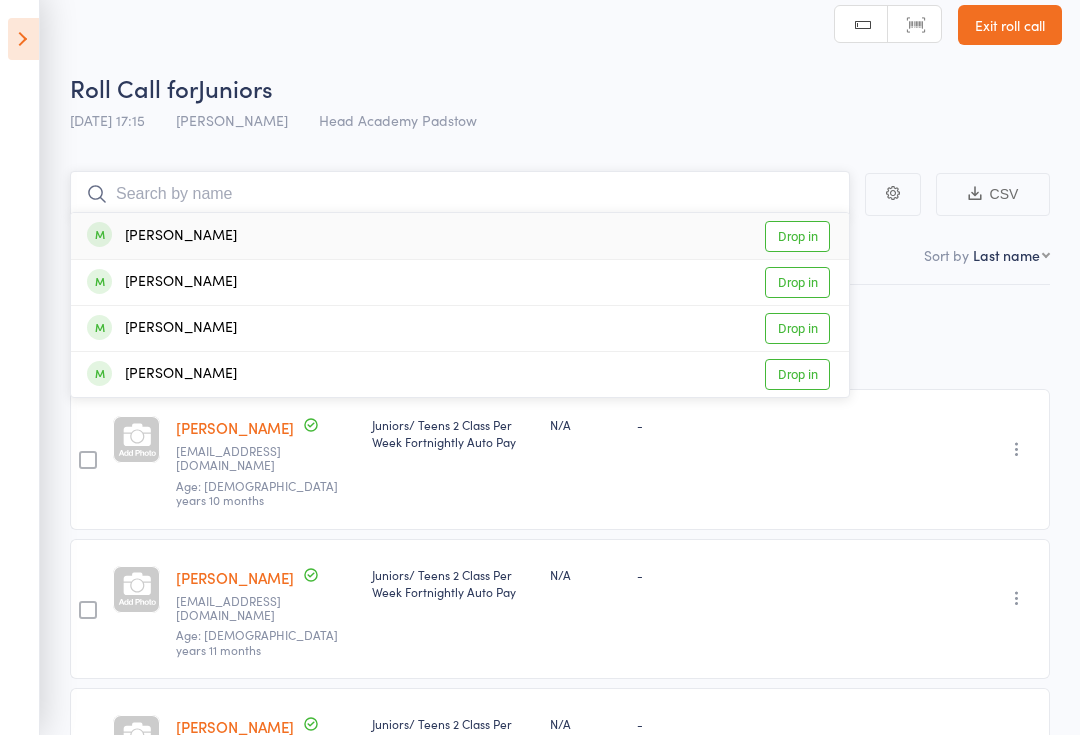 scroll, scrollTop: 19, scrollLeft: 0, axis: vertical 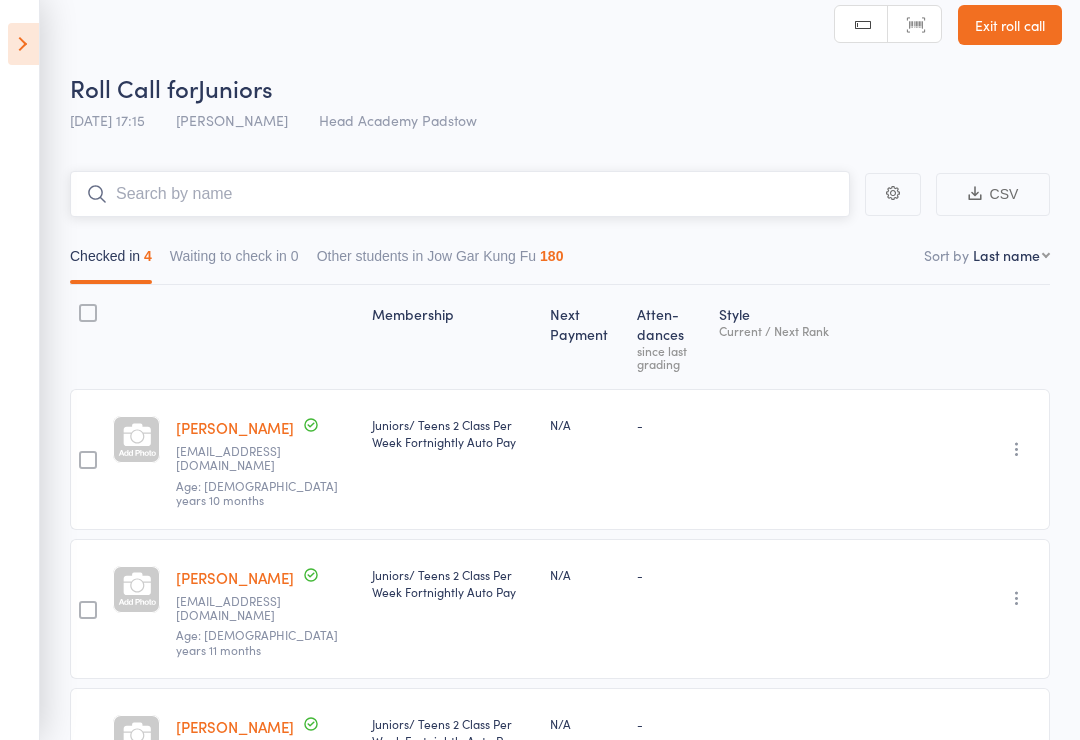 click at bounding box center [460, 194] 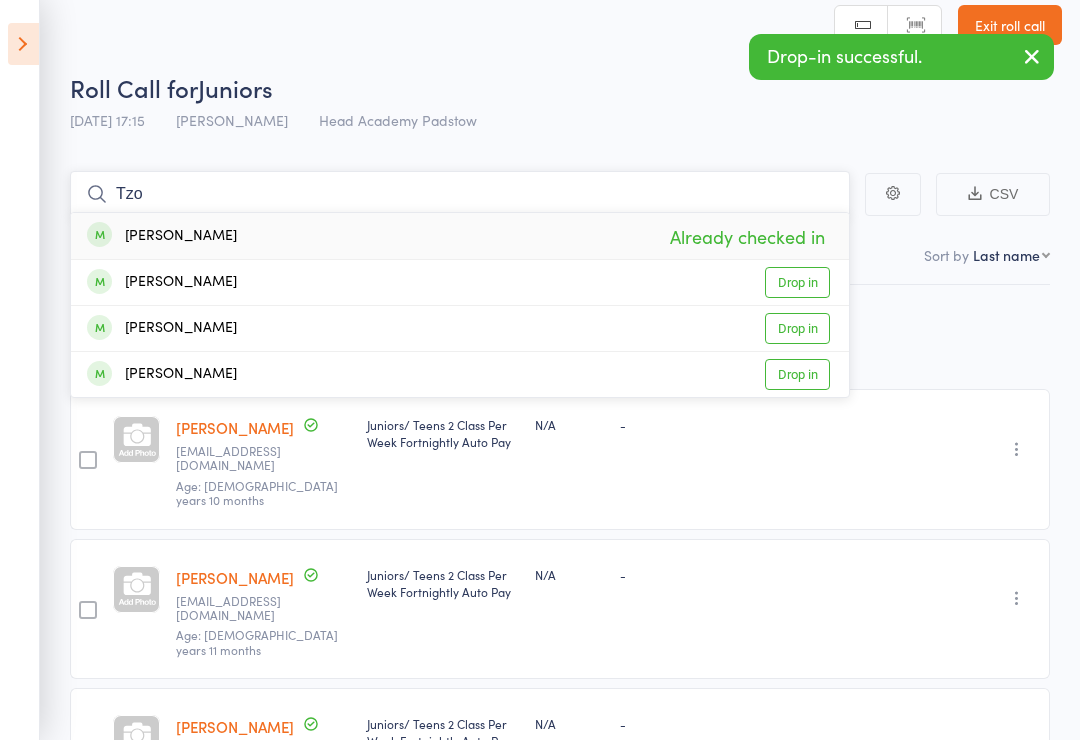 type on "Tzo" 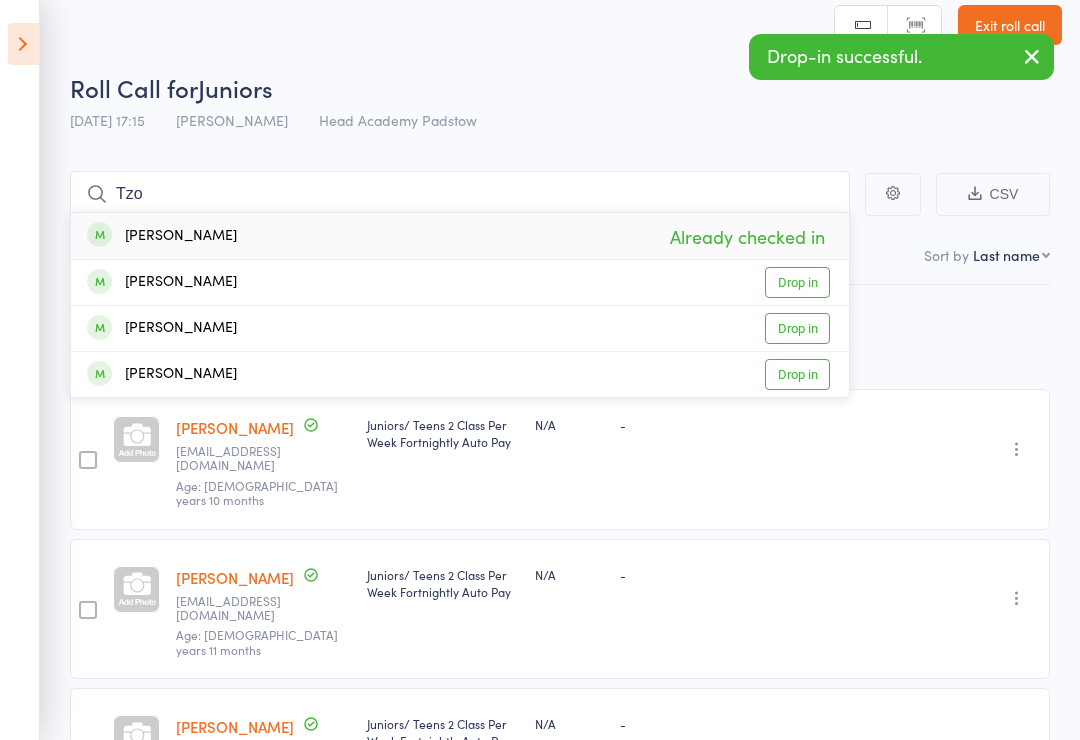click at bounding box center (99, 281) 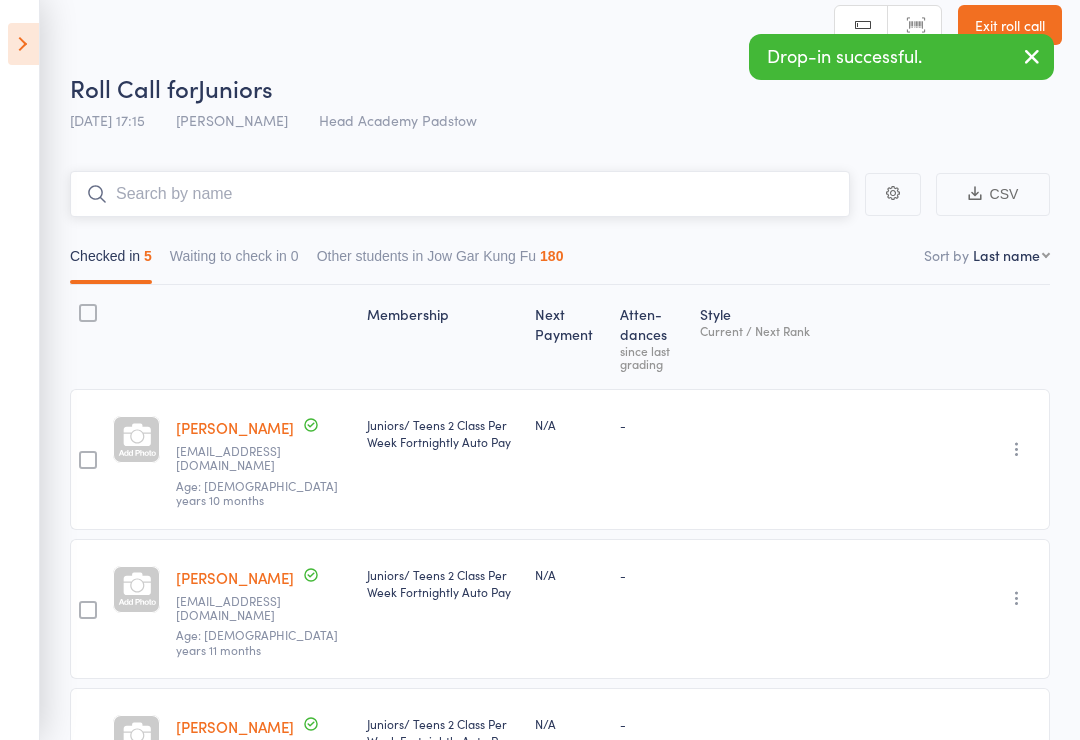 click at bounding box center (460, 194) 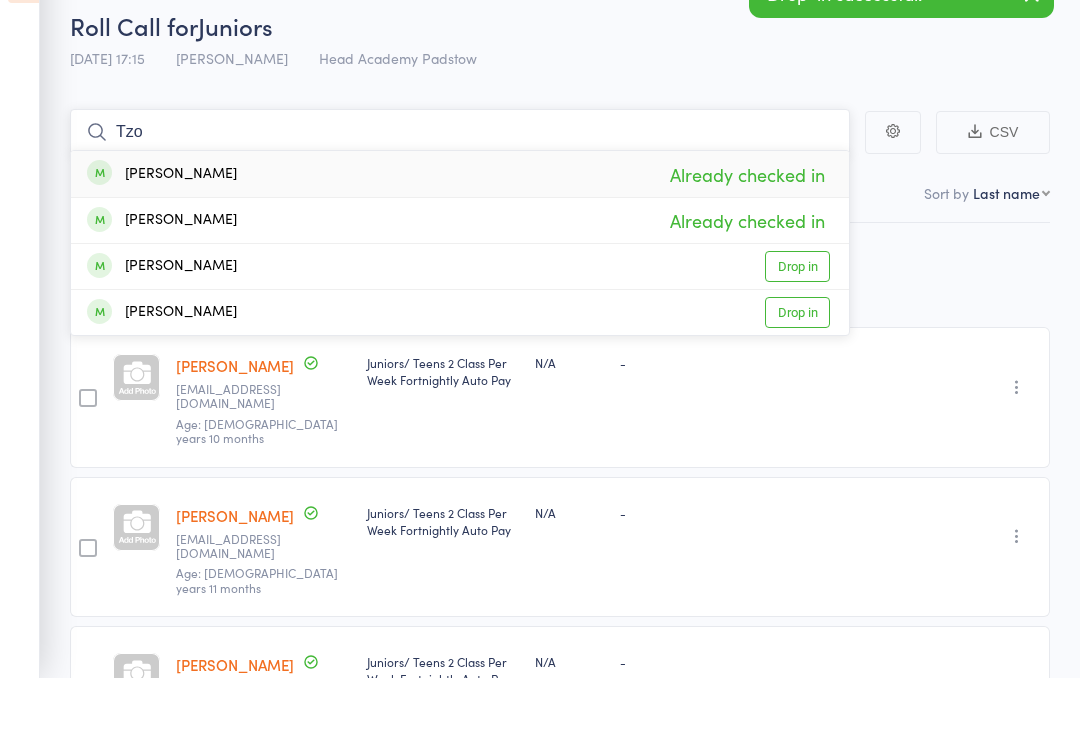 type on "Tzo" 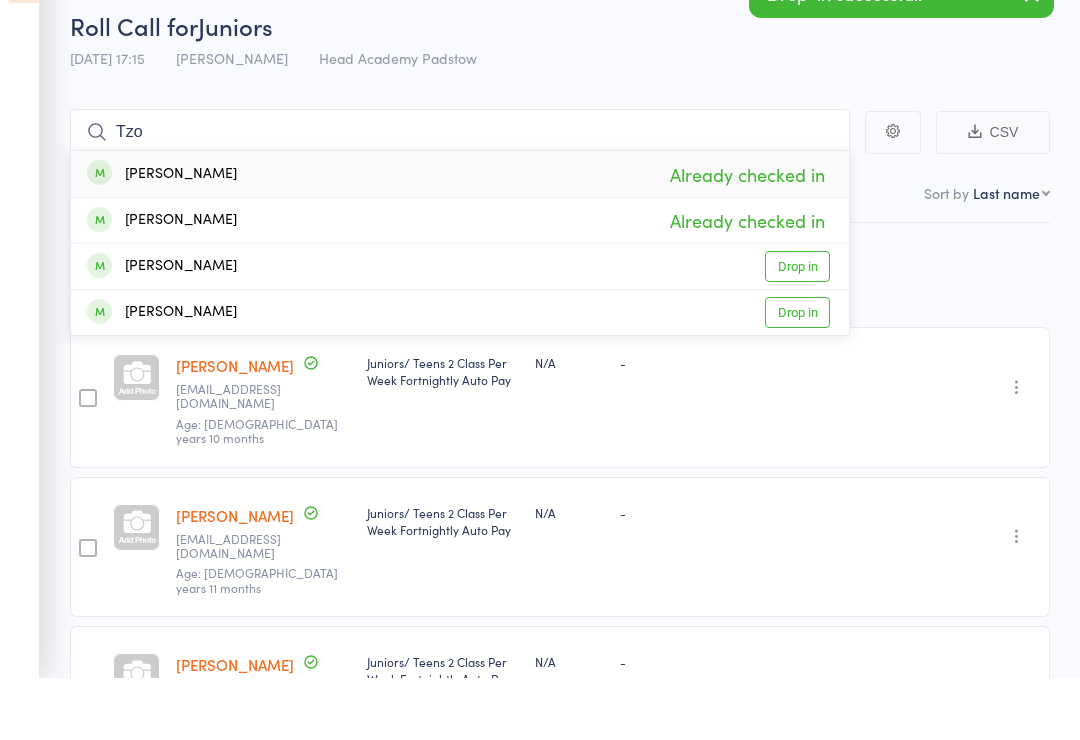 click on "Valentino Tzortzis" at bounding box center [162, 374] 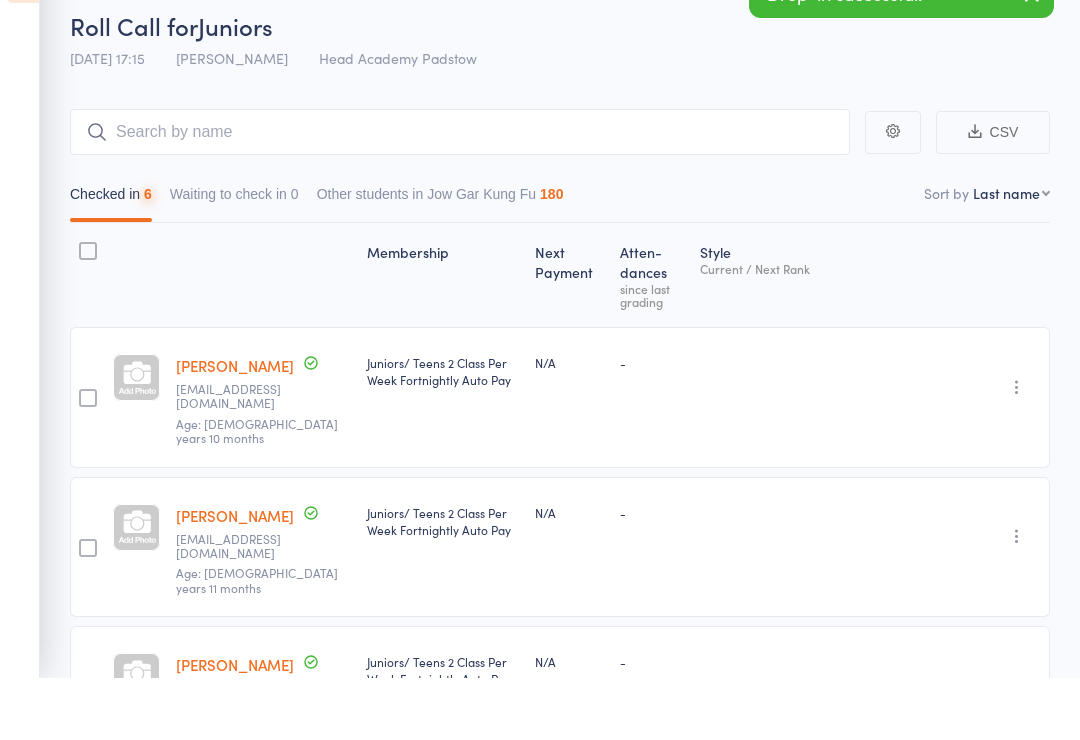 click on "Checked in  6 Waiting to check in  0 Other students in Jow Gar Kung Fu  180" at bounding box center (560, 251) 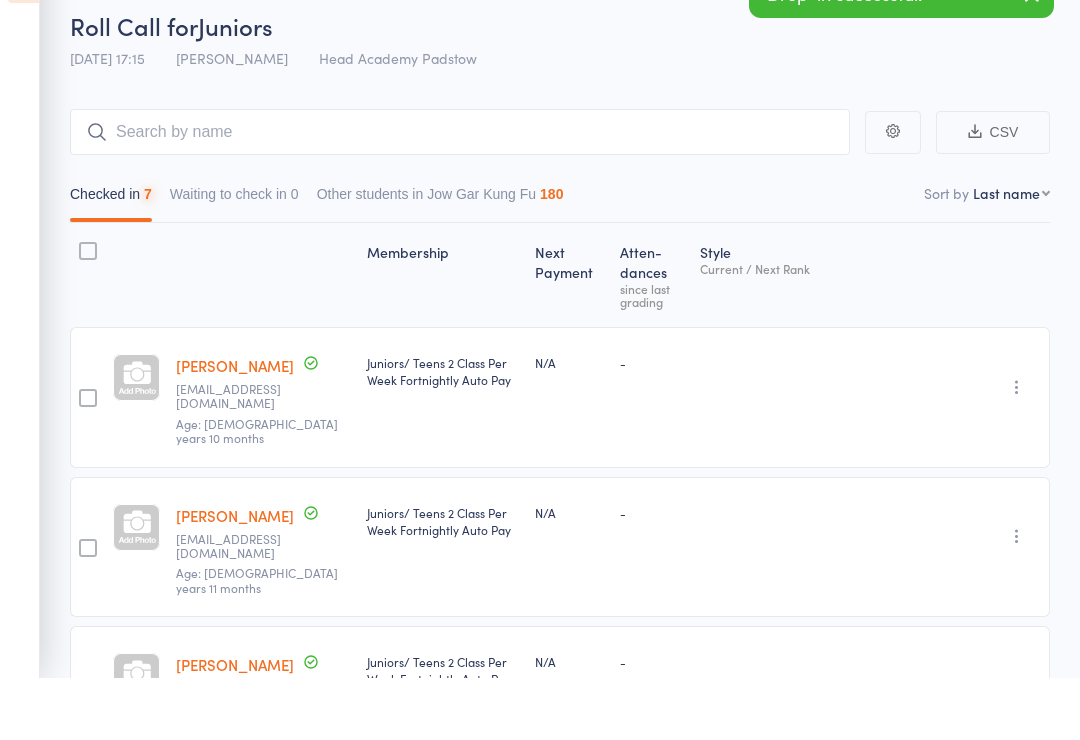 scroll, scrollTop: 81, scrollLeft: 0, axis: vertical 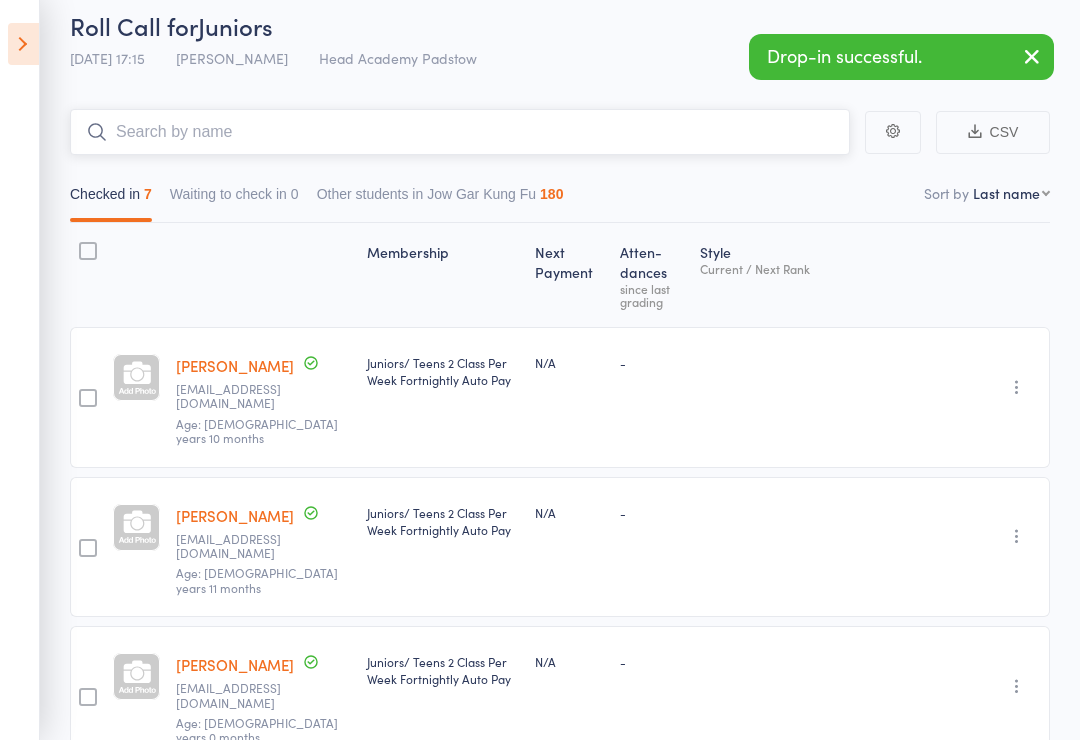 click at bounding box center (460, 132) 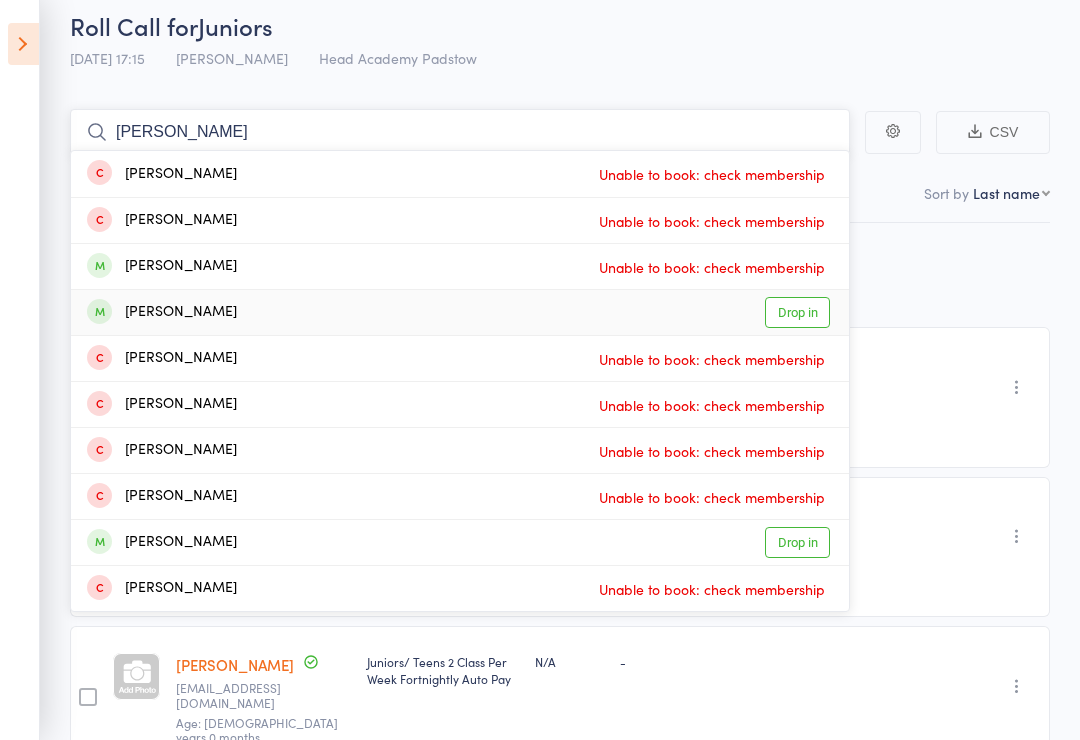 type on "Olivia" 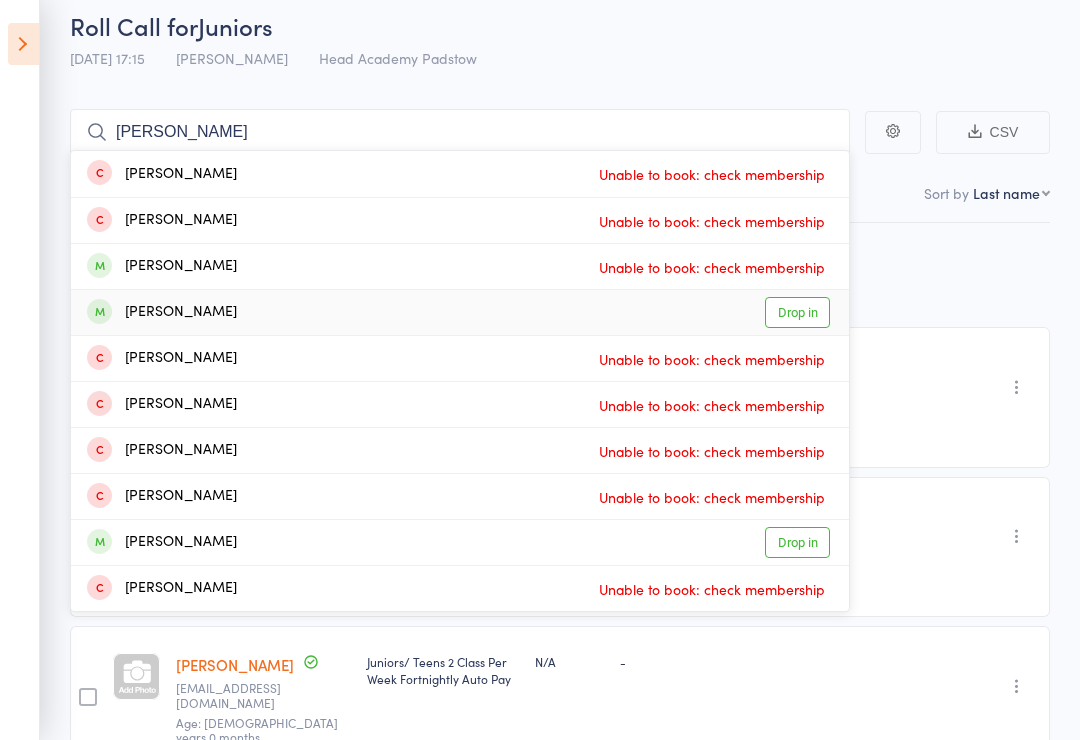 click on "Olivia Dzheoshvili" at bounding box center (162, 312) 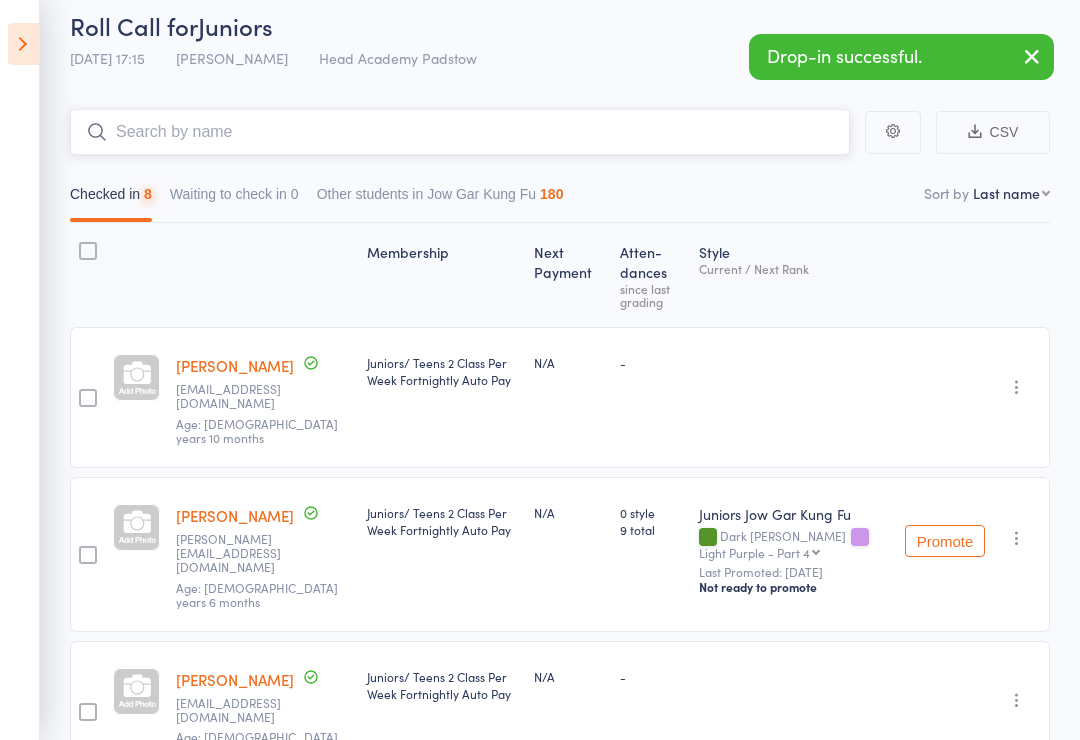 click at bounding box center [460, 132] 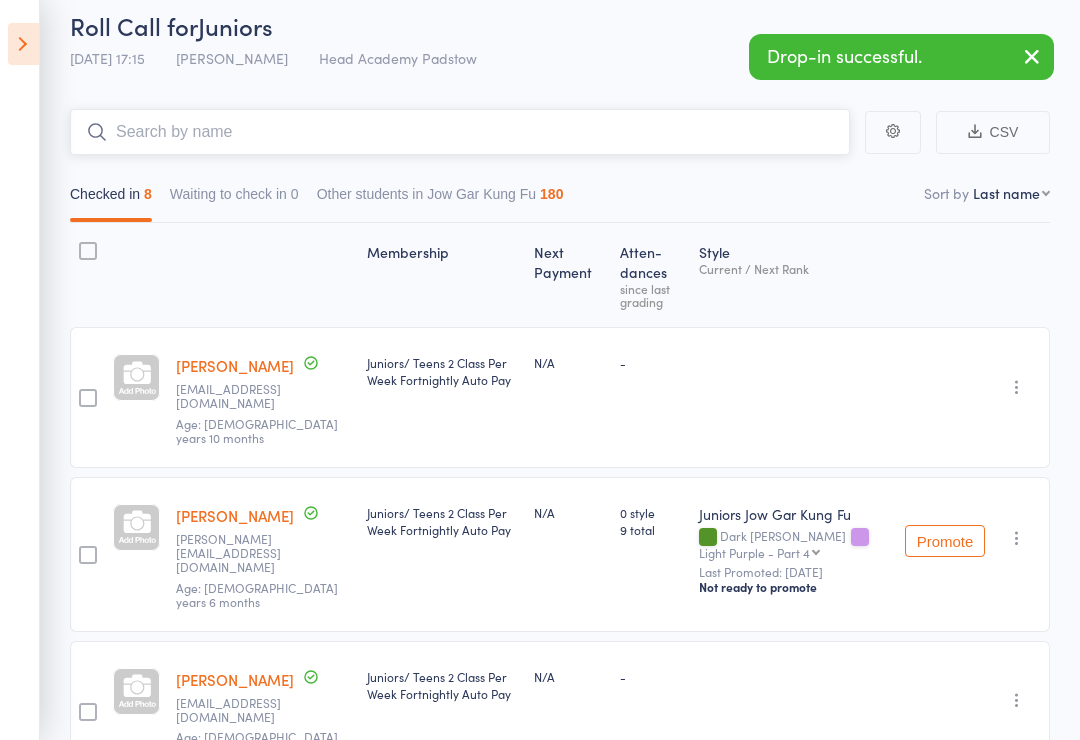 click at bounding box center [460, 132] 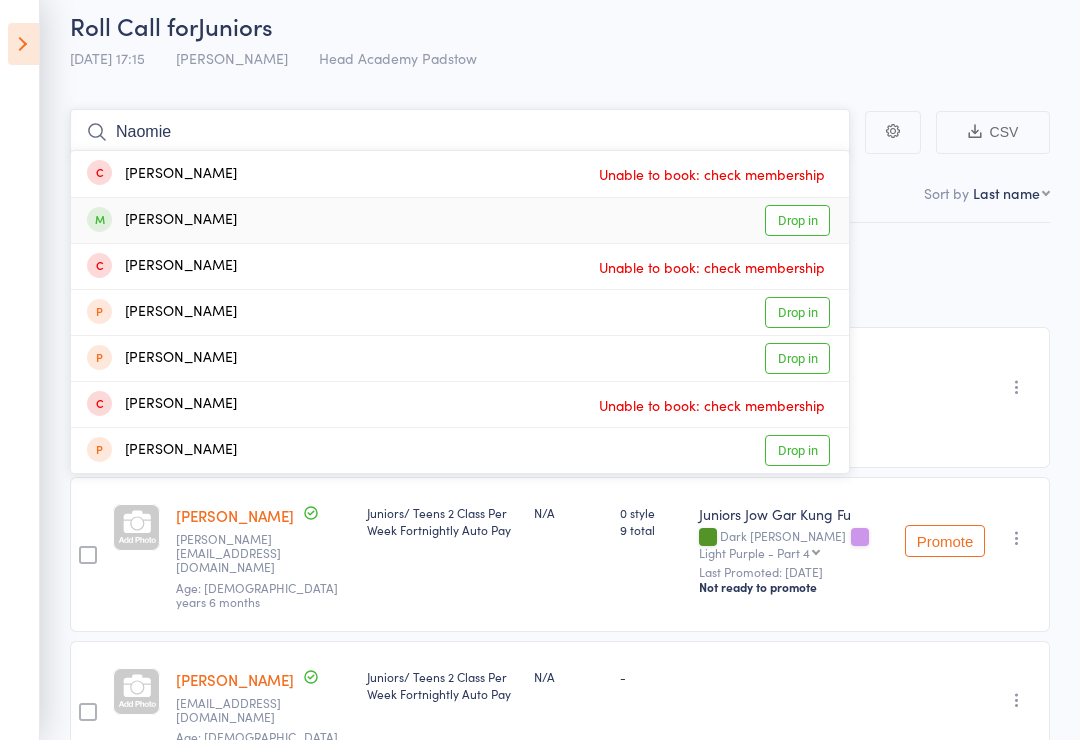 type on "Naomie" 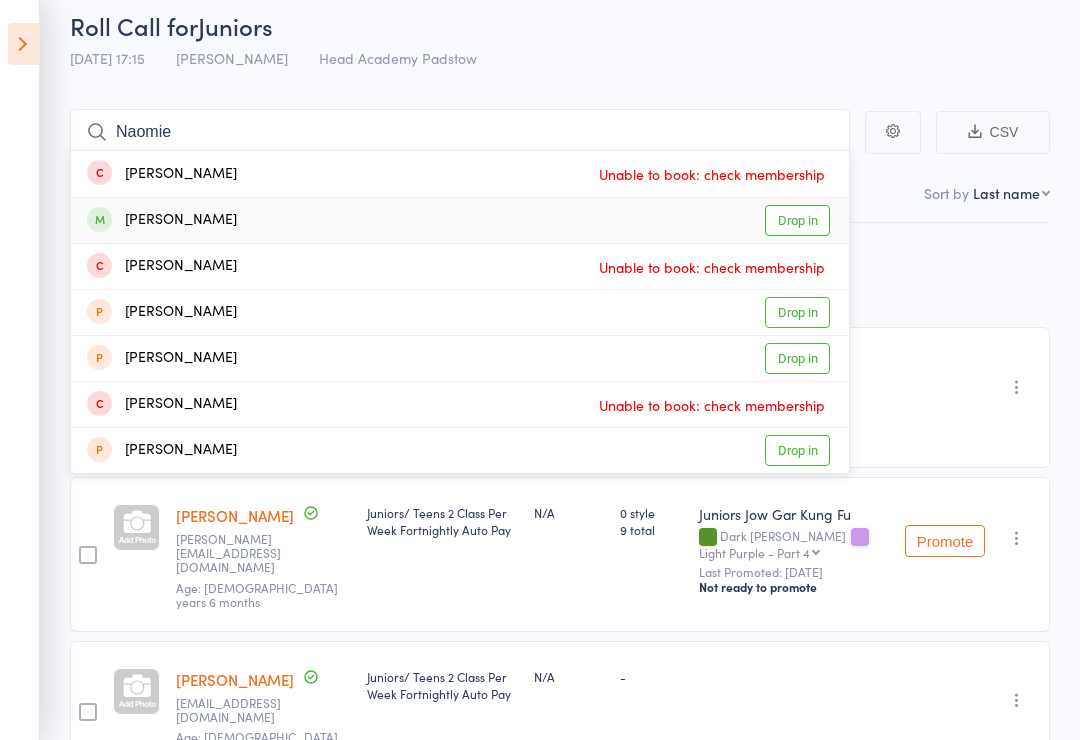 click on "Naomi Burke Drop in" at bounding box center [460, 220] 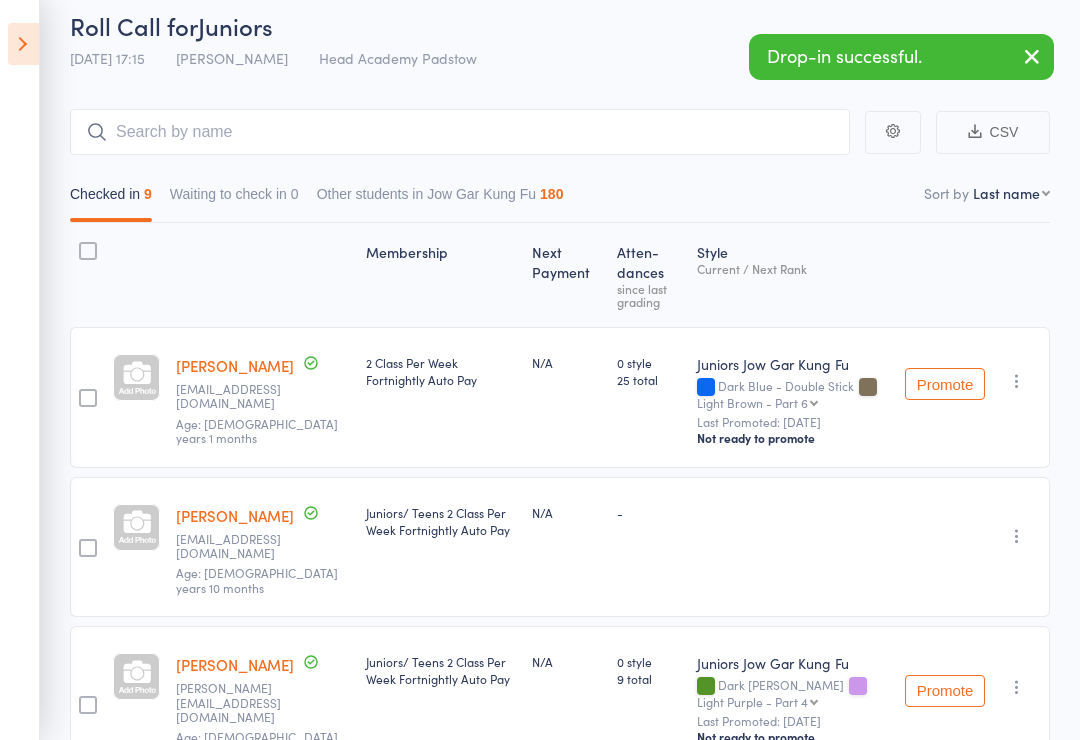 click 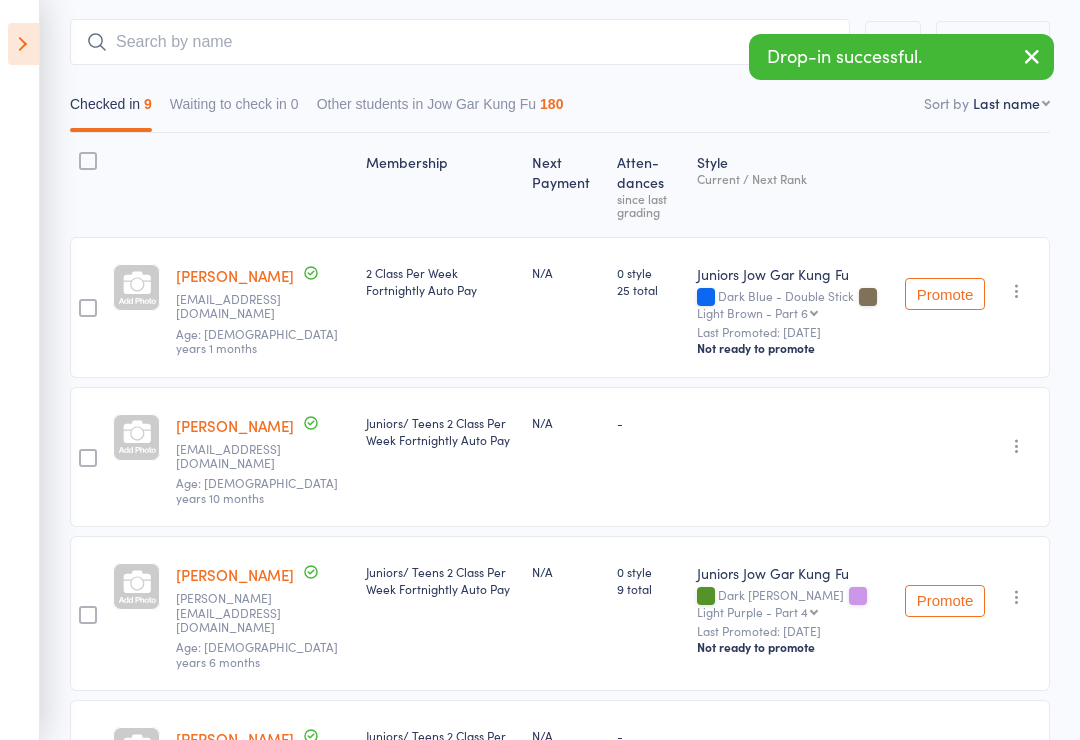 scroll, scrollTop: 169, scrollLeft: 0, axis: vertical 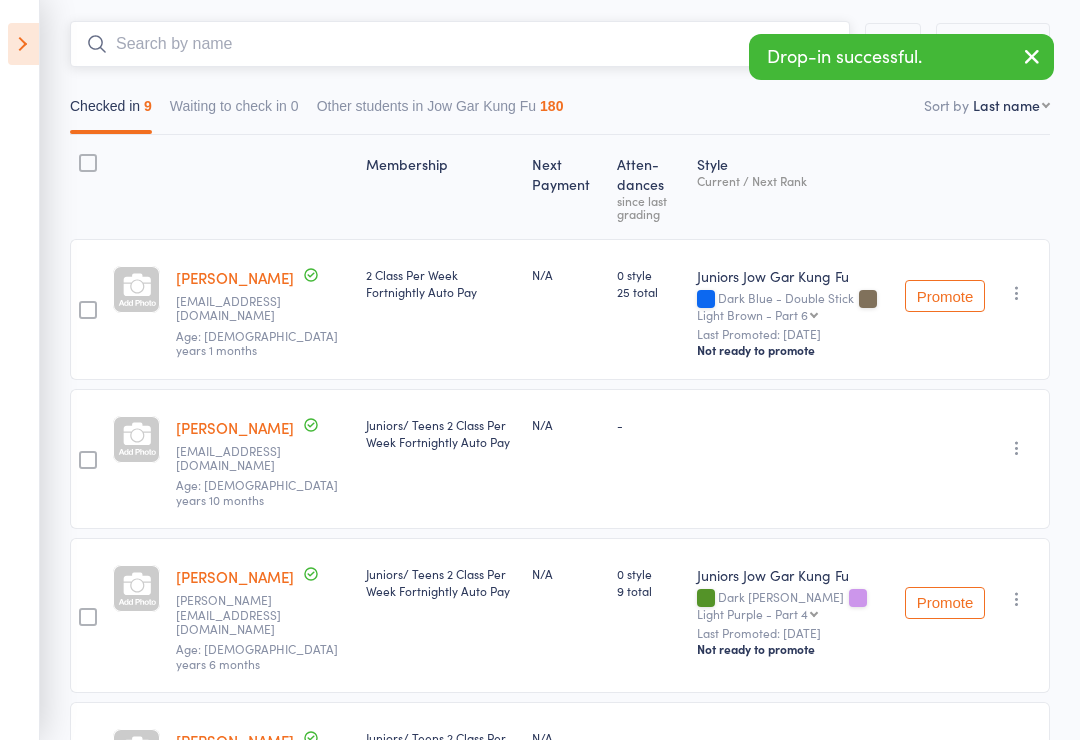 click at bounding box center (460, 44) 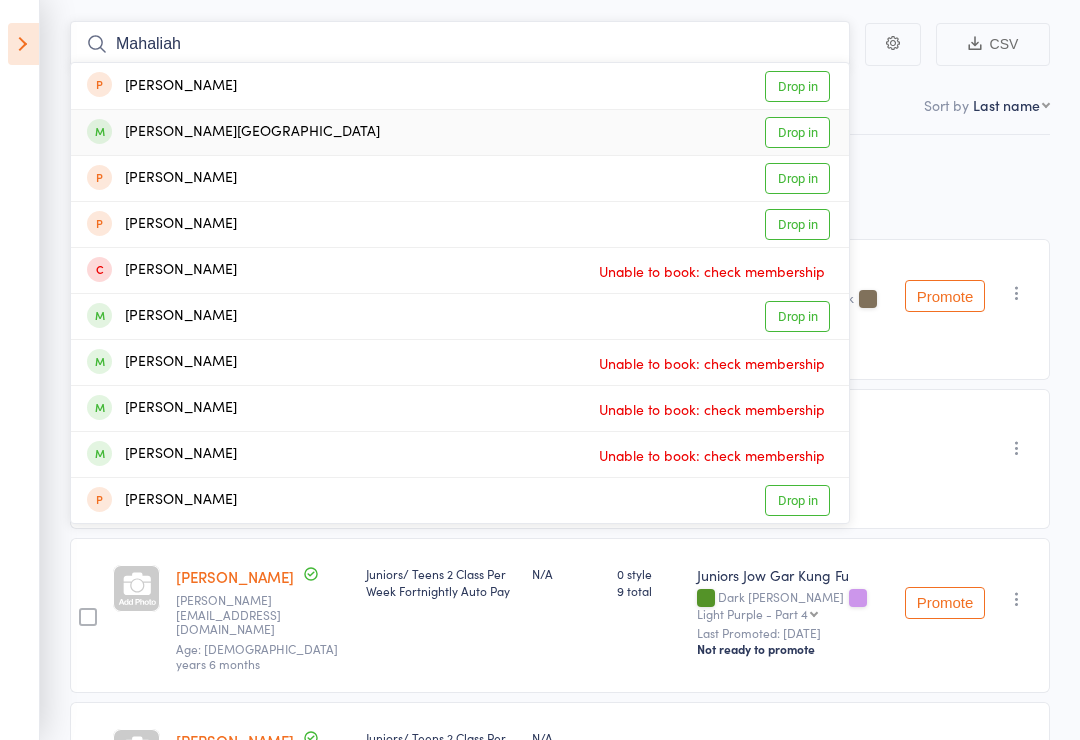 type on "Mahaliah" 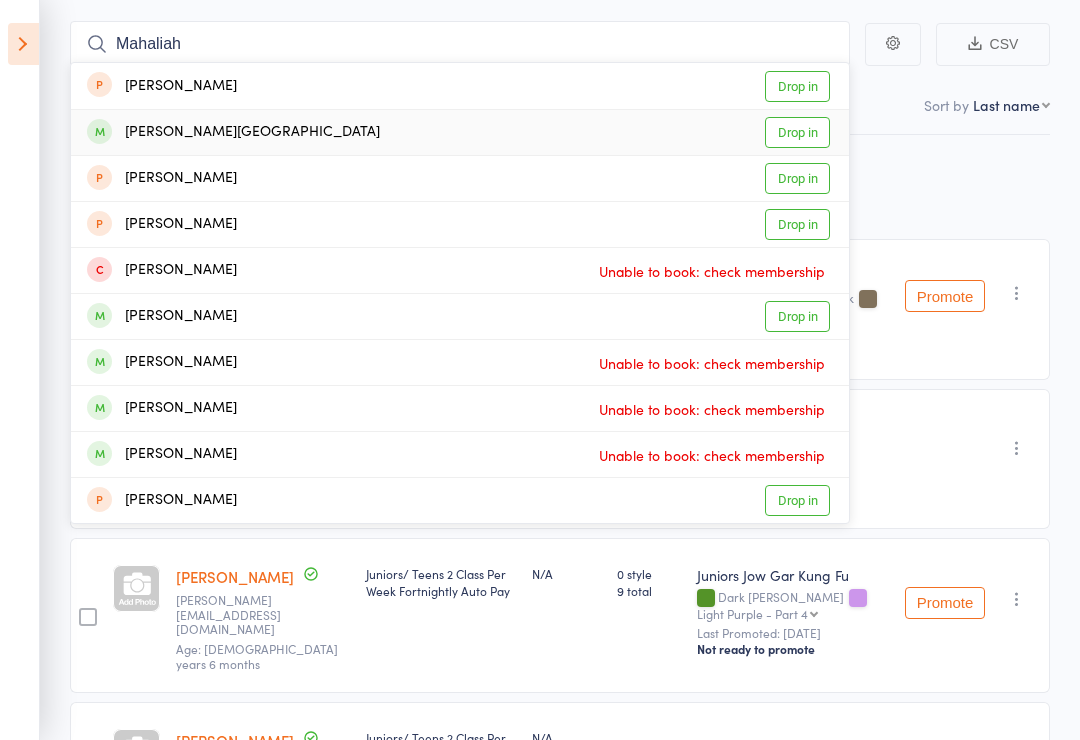 click at bounding box center [99, 131] 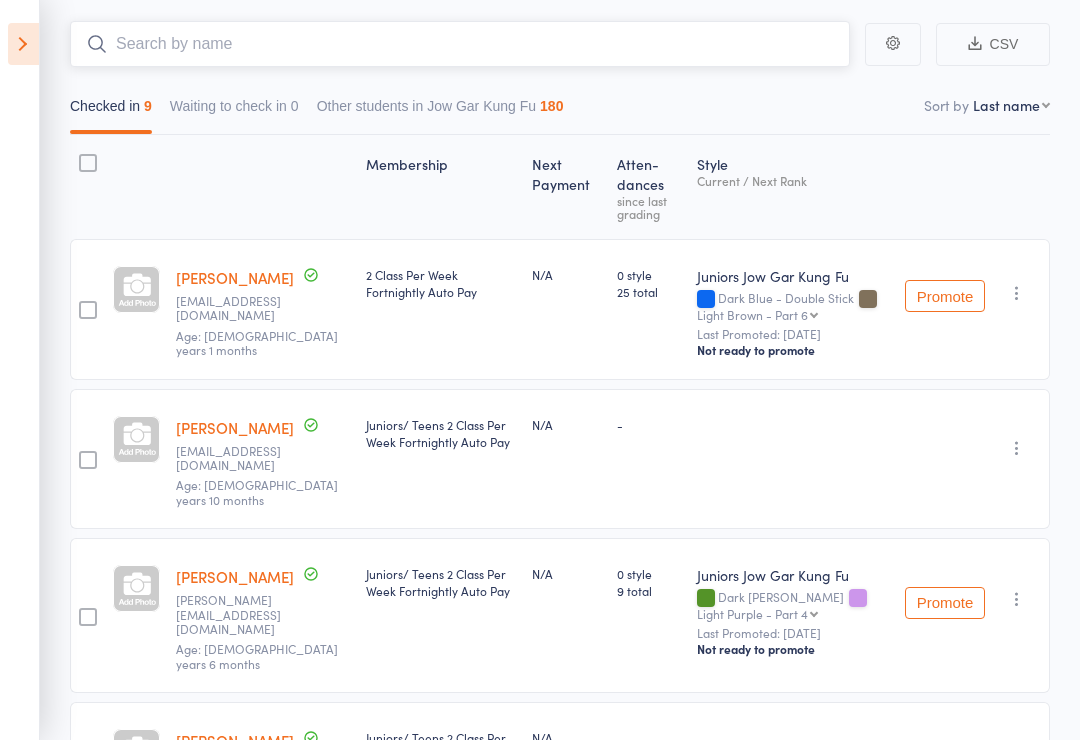 click at bounding box center [460, 44] 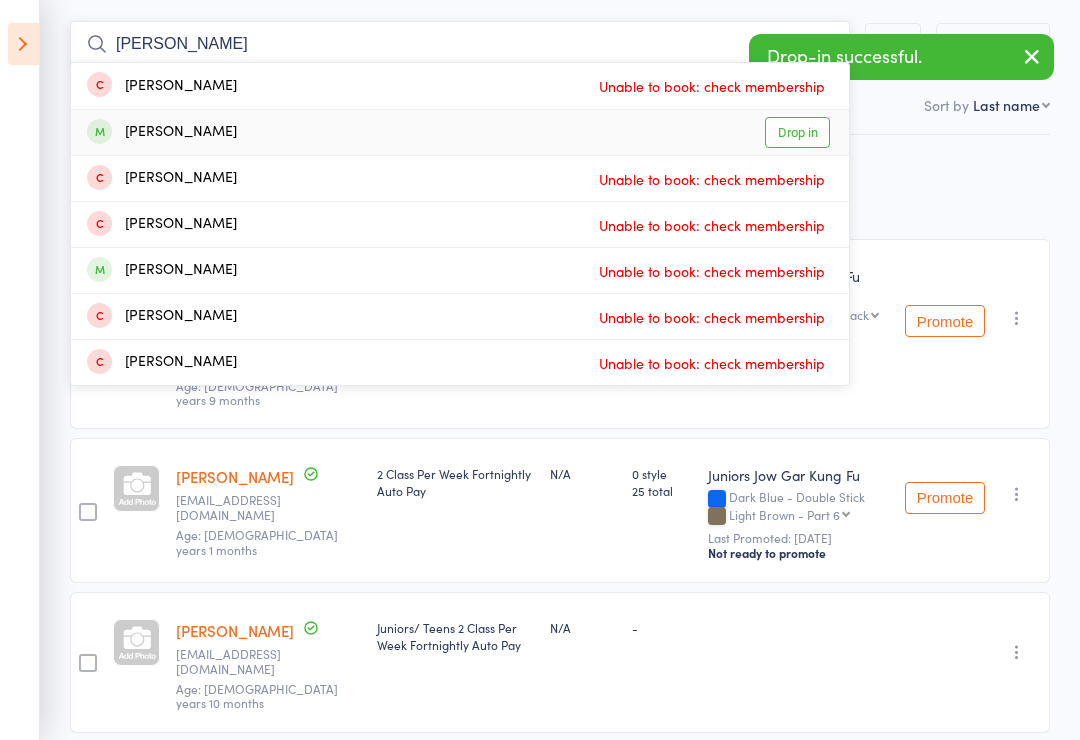 type on "Eric" 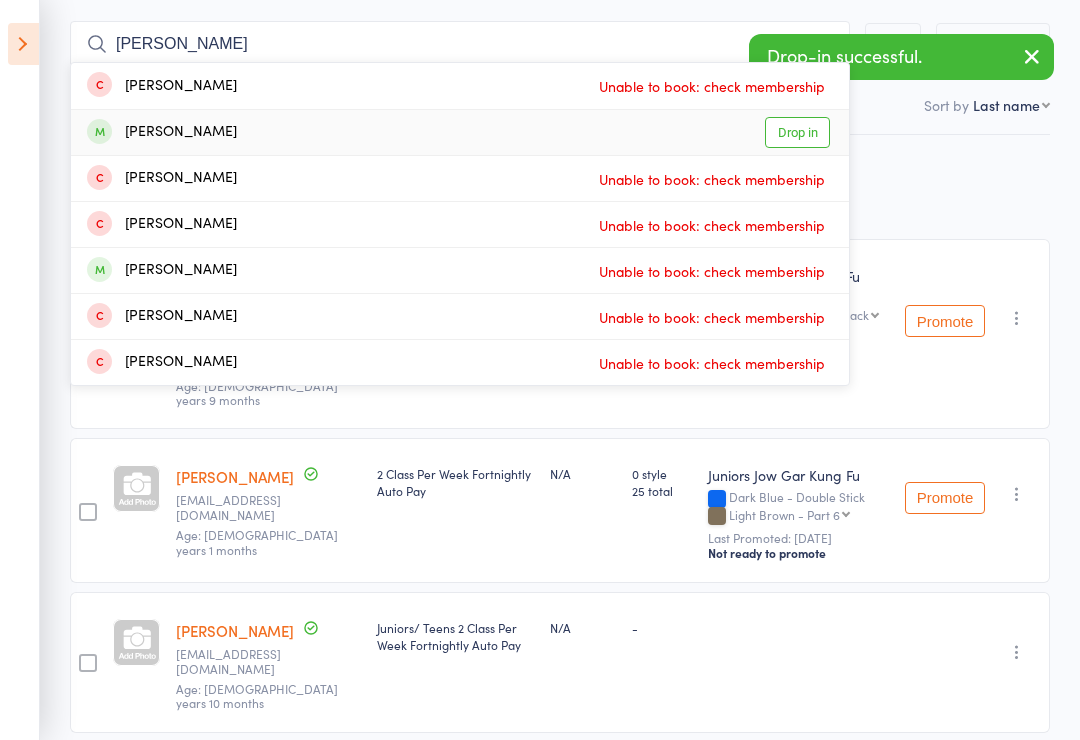 click on "Eric Xue Drop in" at bounding box center [460, 132] 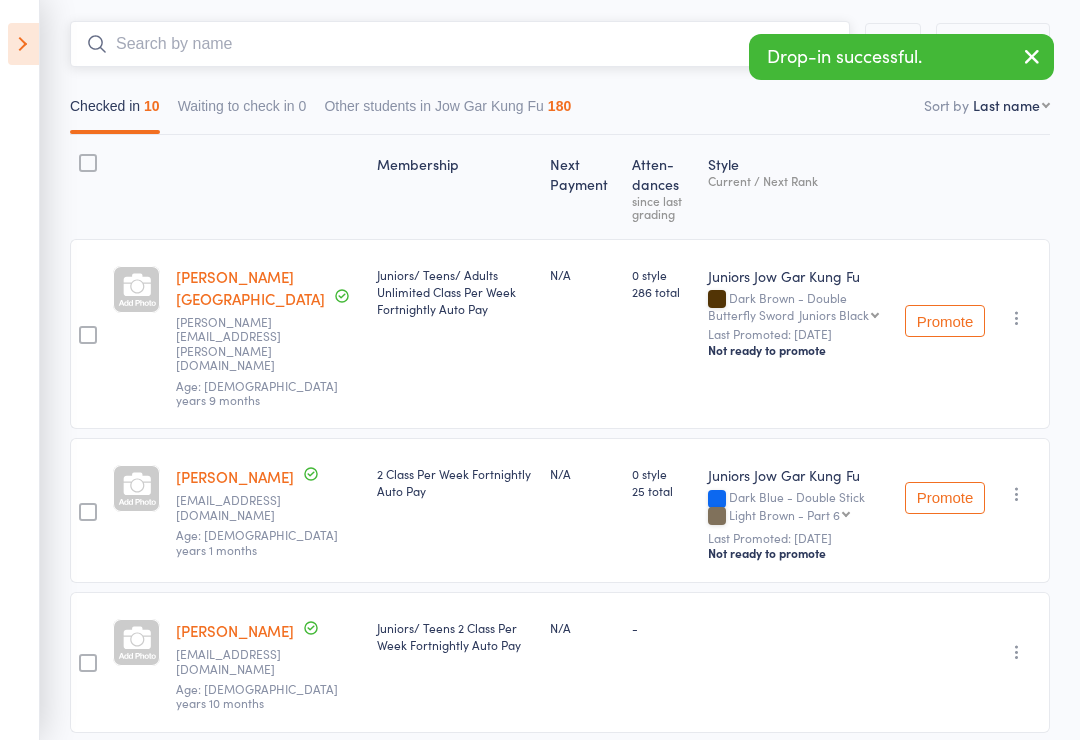 click at bounding box center [460, 44] 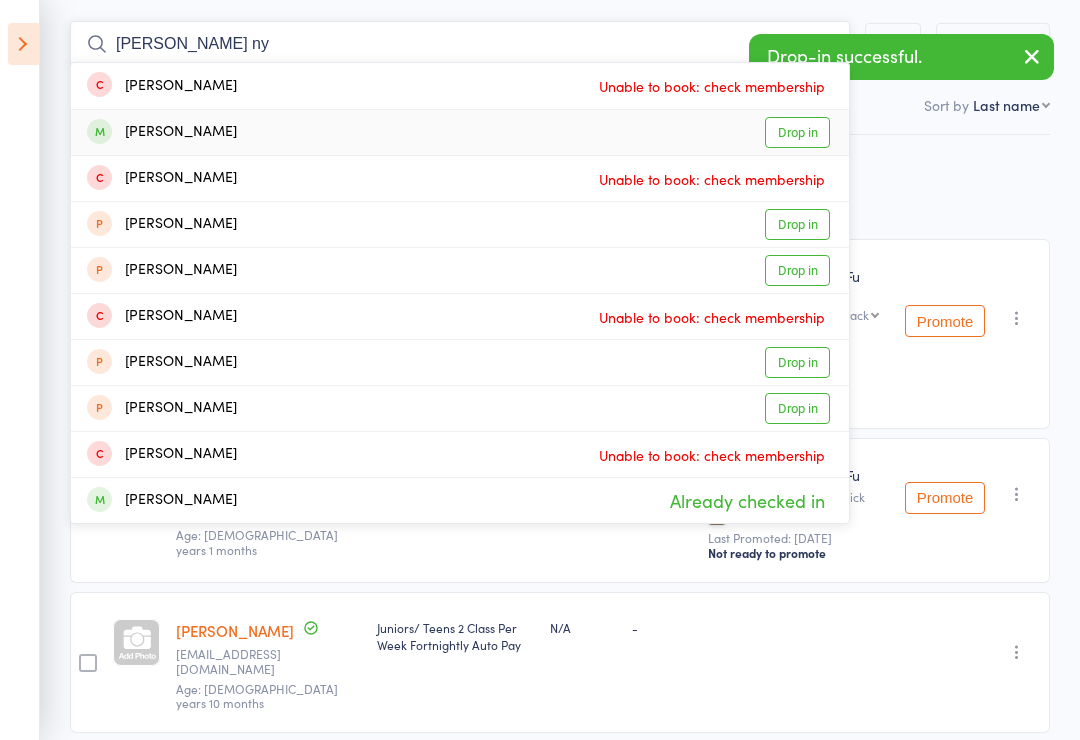 type on "James ny" 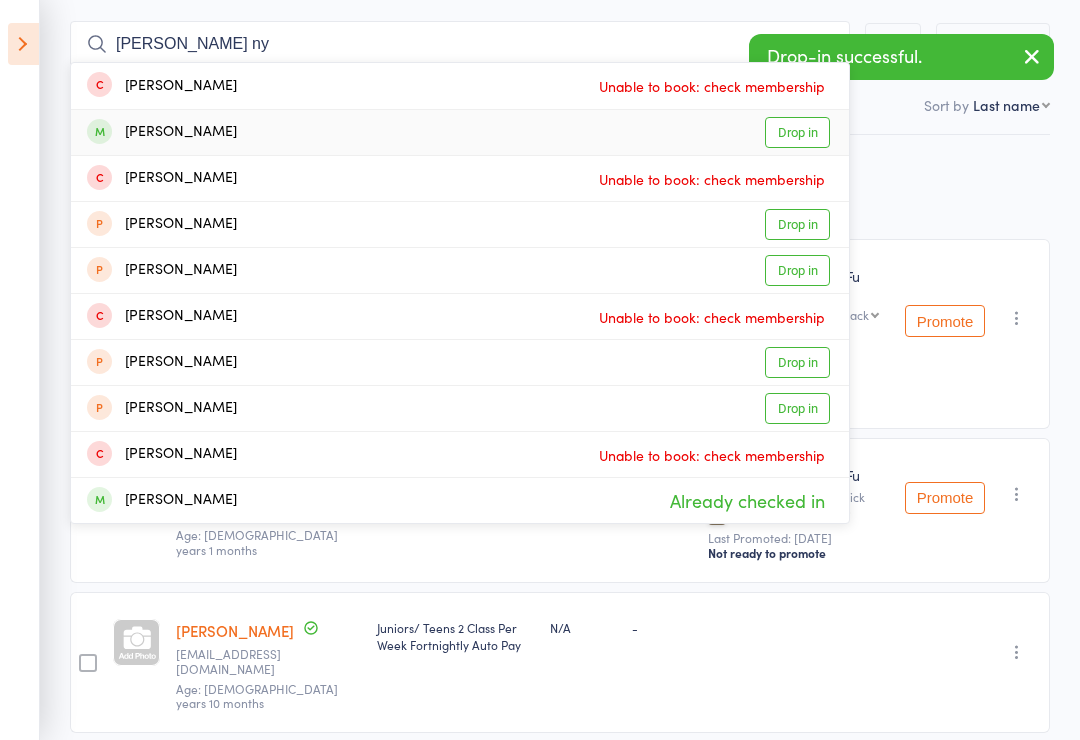 click on "James Nguyen" at bounding box center [162, 132] 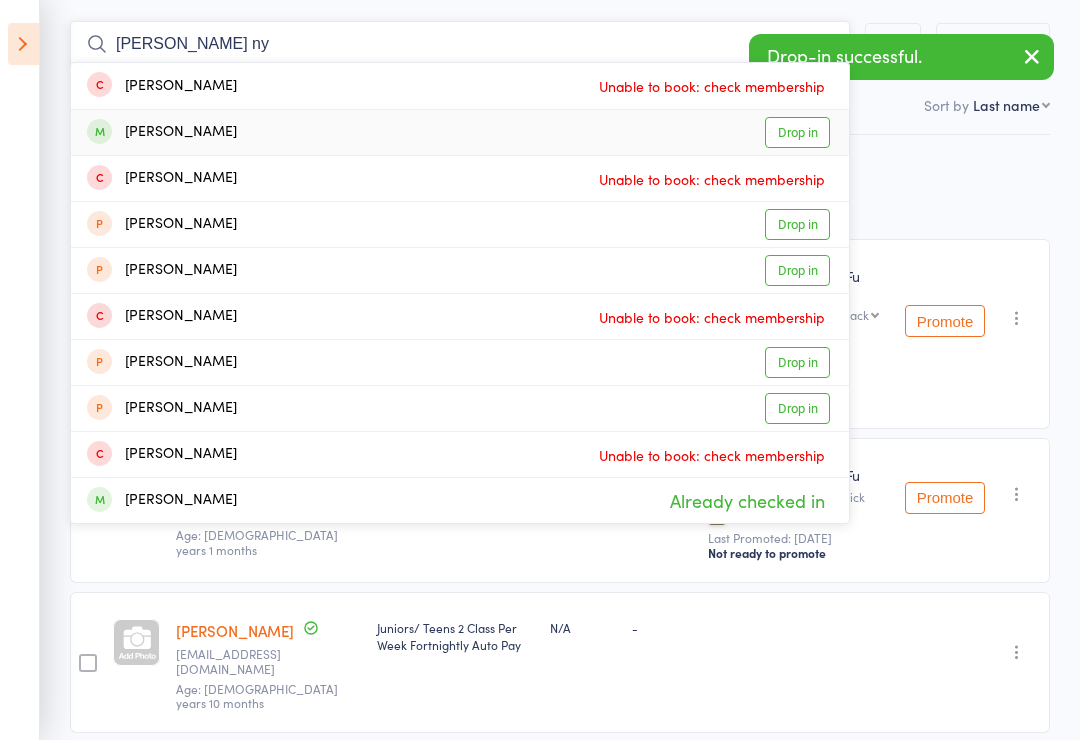 type 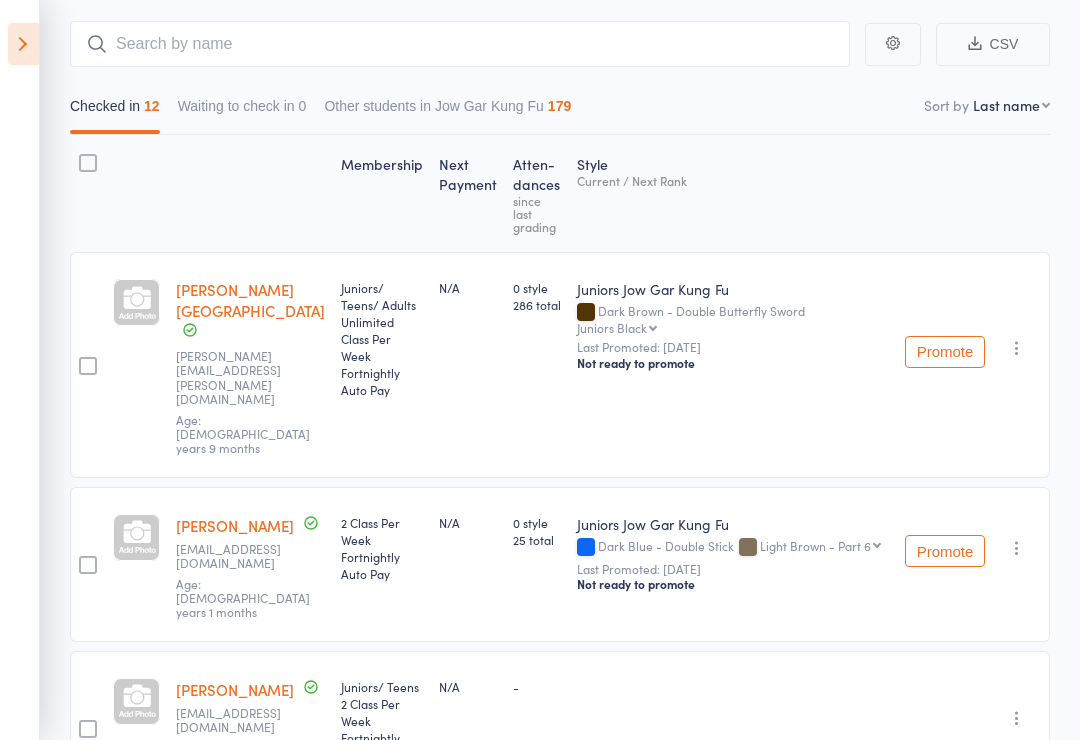 click on "Events for [DATE] [DATE]
[DATE]
Sun Mon Tue Wed Thu Fri Sat
27
29
30
01
02
03
04
05
28
06
07
08
09
10
11
12
29
13
14
15
16
17
18
19
30
20
21
22
23
24
25
26
31
27
28
29
30
31
01
02" at bounding box center (20, 370) 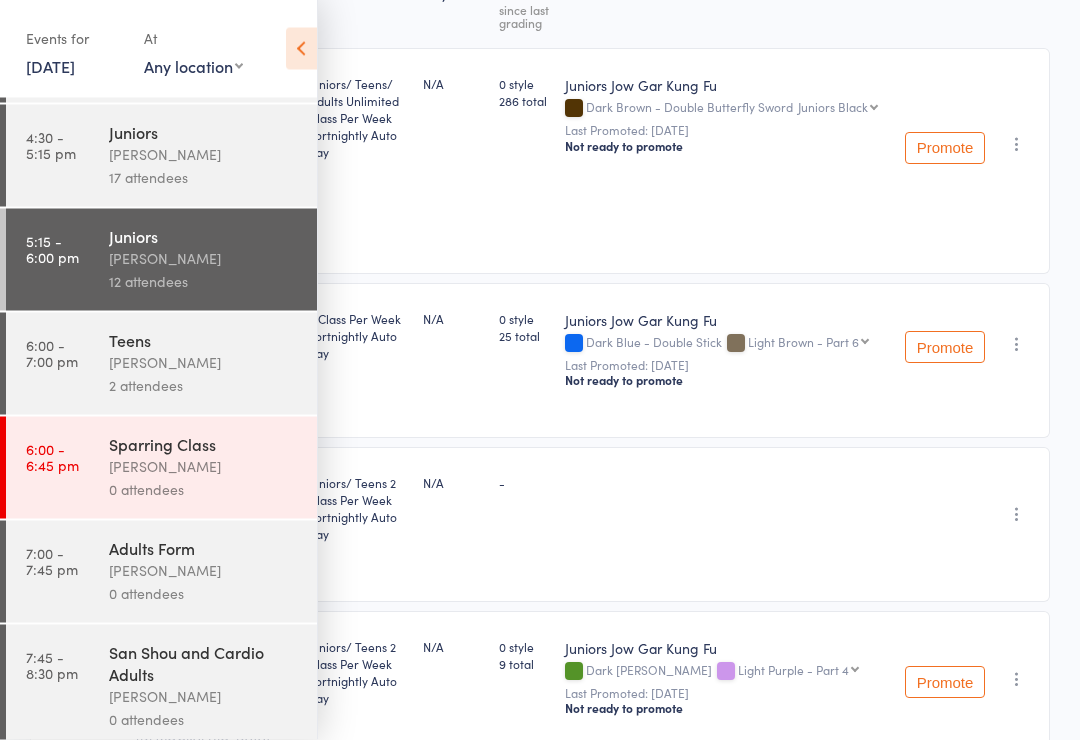 scroll, scrollTop: 376, scrollLeft: 0, axis: vertical 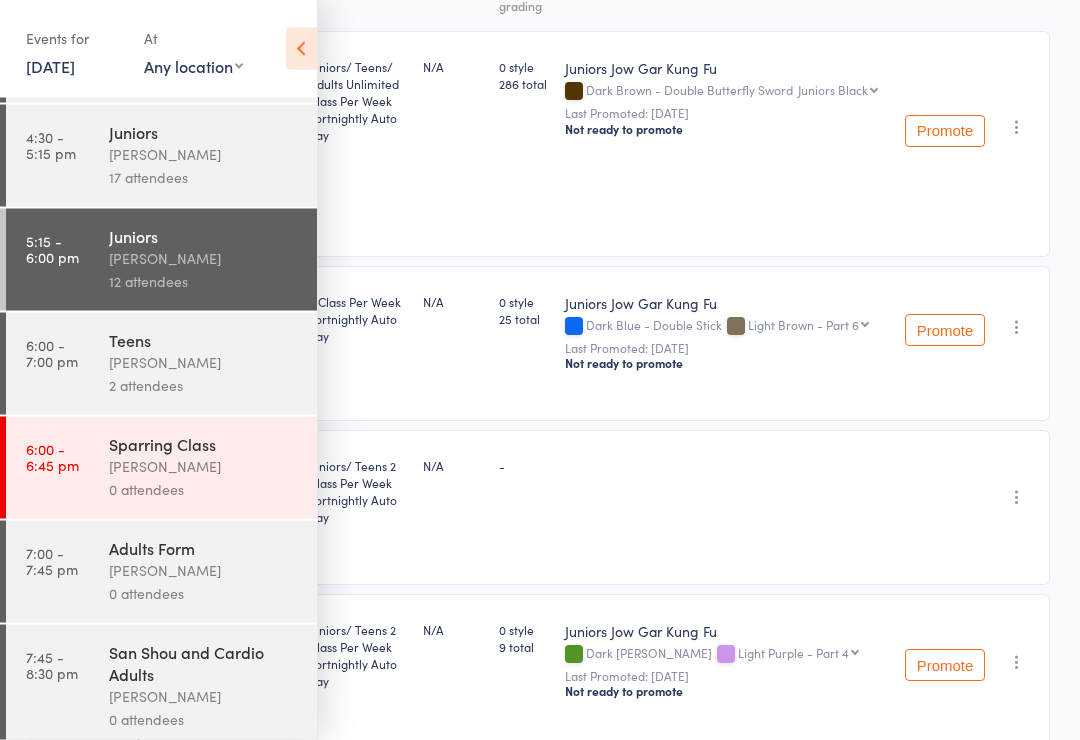 click on "6:00 - 7:00 pm Teens James Agius 2 attendees" at bounding box center [161, 364] 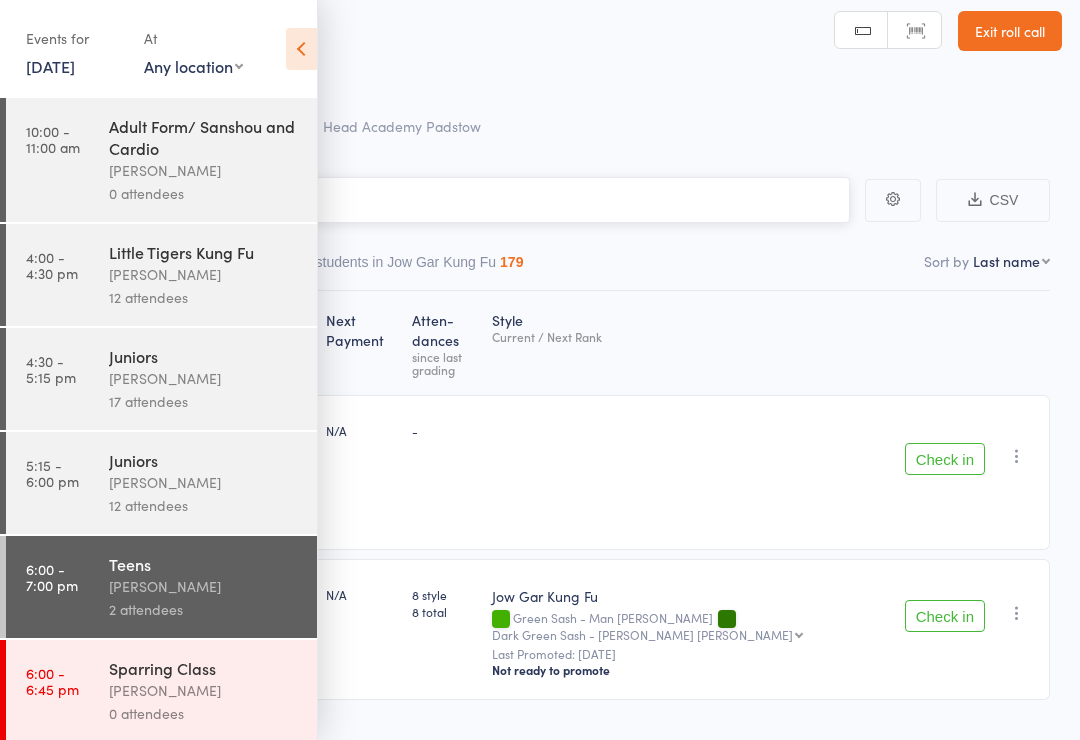 scroll, scrollTop: 14, scrollLeft: 0, axis: vertical 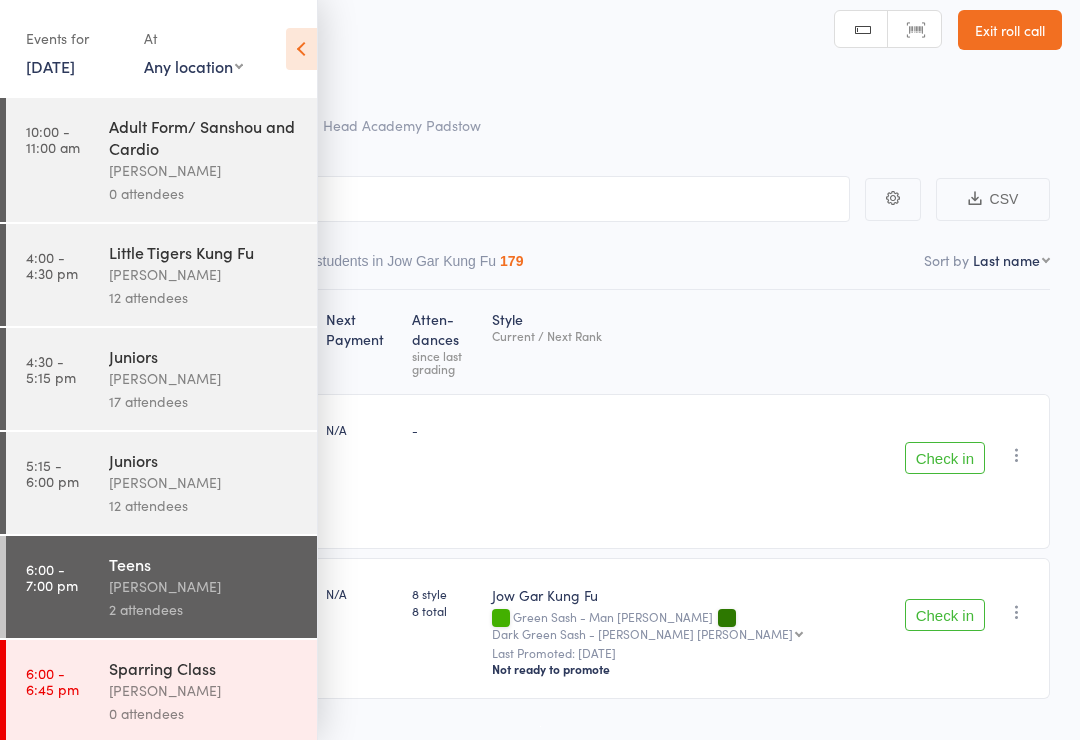 click at bounding box center [301, 49] 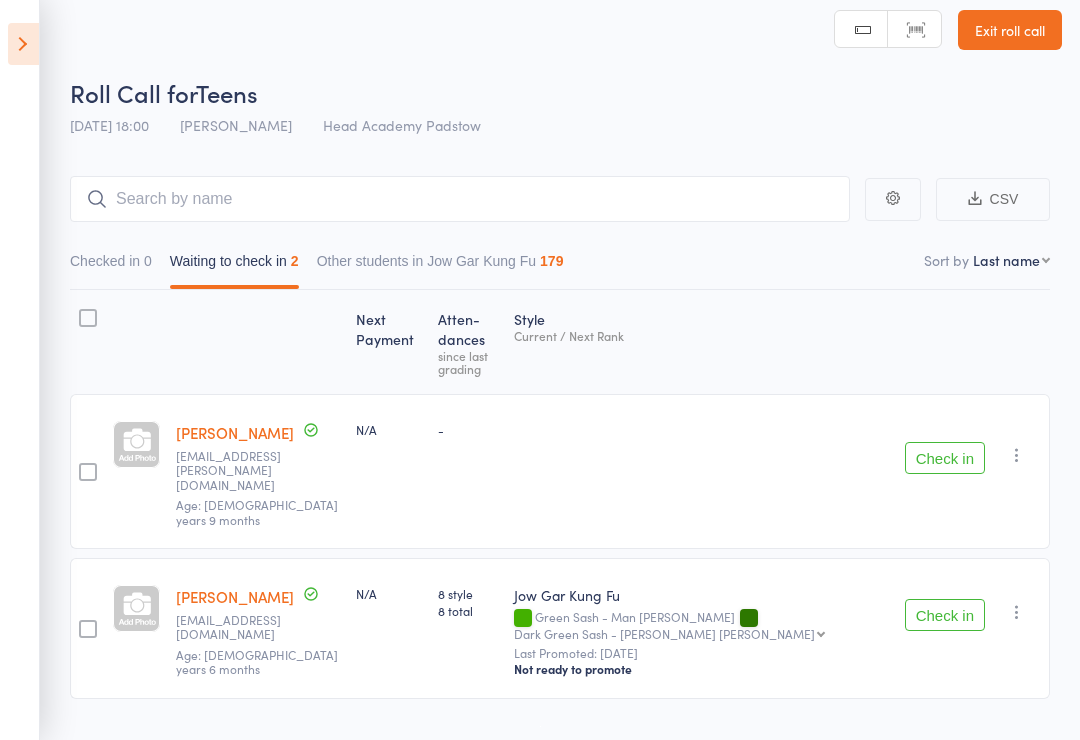 click on "CSV
Checked in  0 Waiting to check in  2 Other students in Jow Gar Kung Fu  179
Sort by   Last name First name Last name Birthday today? Behind on payments? Check in time Next payment date Next payment amount Membership name Membership expires Ready to grade Style and Rank Style attendance count All attendance count Last Promoted Next Payment Atten­dances since last grading Style Current / Next Rank Jameson Gregory    joely.gregory@hotmail.com Age: 11 years 9 months N/A - - Check in Check in Send message Add Note Add Task Add Flag Remove Mark absent
Ivy Murray    lindseyshing@hotmail.com Age: 14 years 6 months N/A 8 style 8 total Jow Gar Kung Fu Green Sash - Man Gee Kune  Dark Green Sash - Mui Fa Dan Dao  Dark Green Sash - Mui Fa Dan Dao Purple Sash - Gwok Gee Kune Dark Purple Sash - Chop Sai Bong Sao Blue Sash - Chai Jong Dark Blue Sash - Lung Dan Kim Brown Sash - Fu Hok Seung Ying Kune Dark Brown Sash - Mui Fa Seung Dao Black Sash Last Promoted: Jun 7, 2025 Not ready to promote Check in Check in" at bounding box center [540, 467] 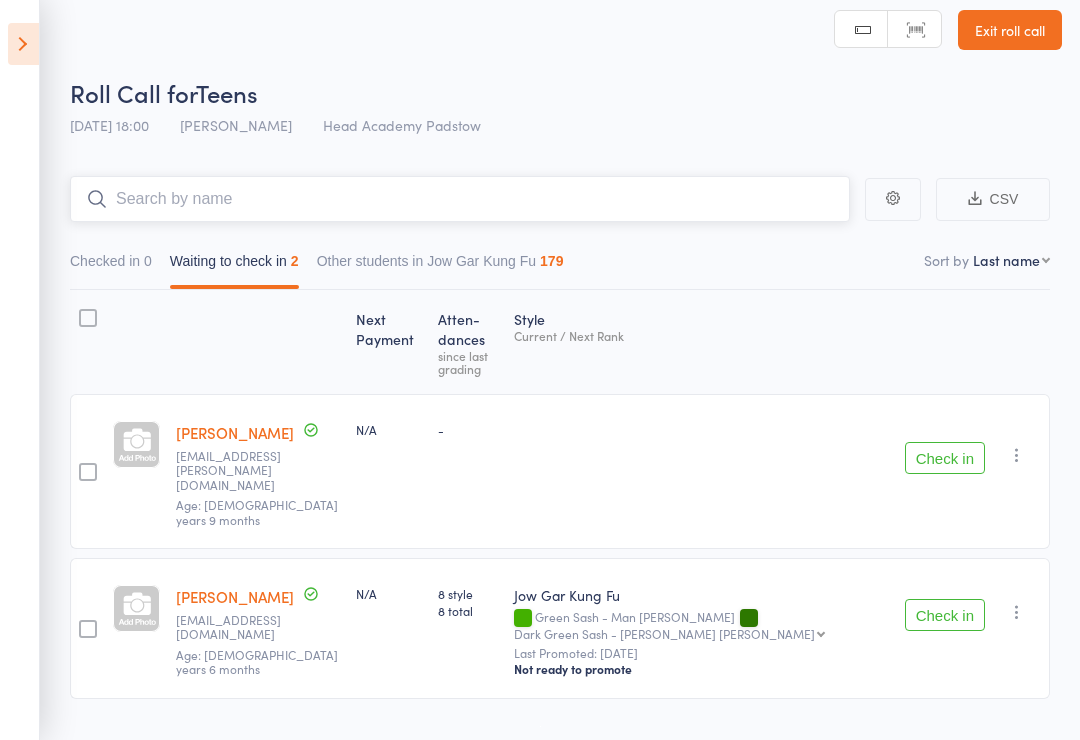 click at bounding box center (460, 199) 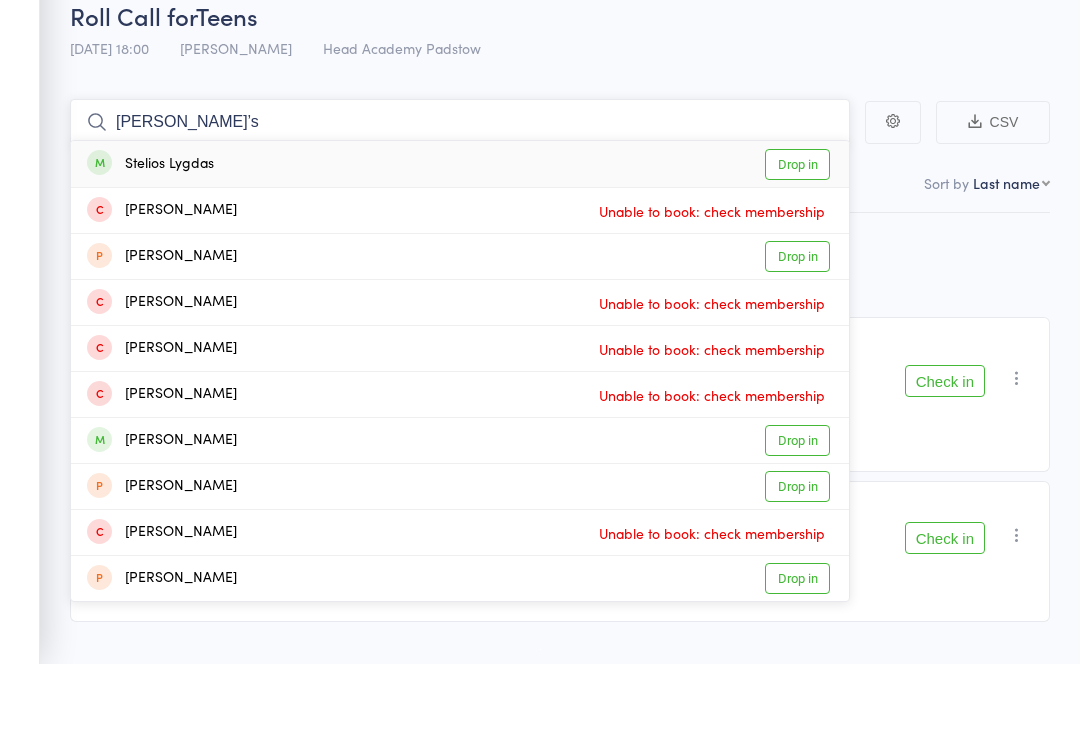 type on "[PERSON_NAME]’s" 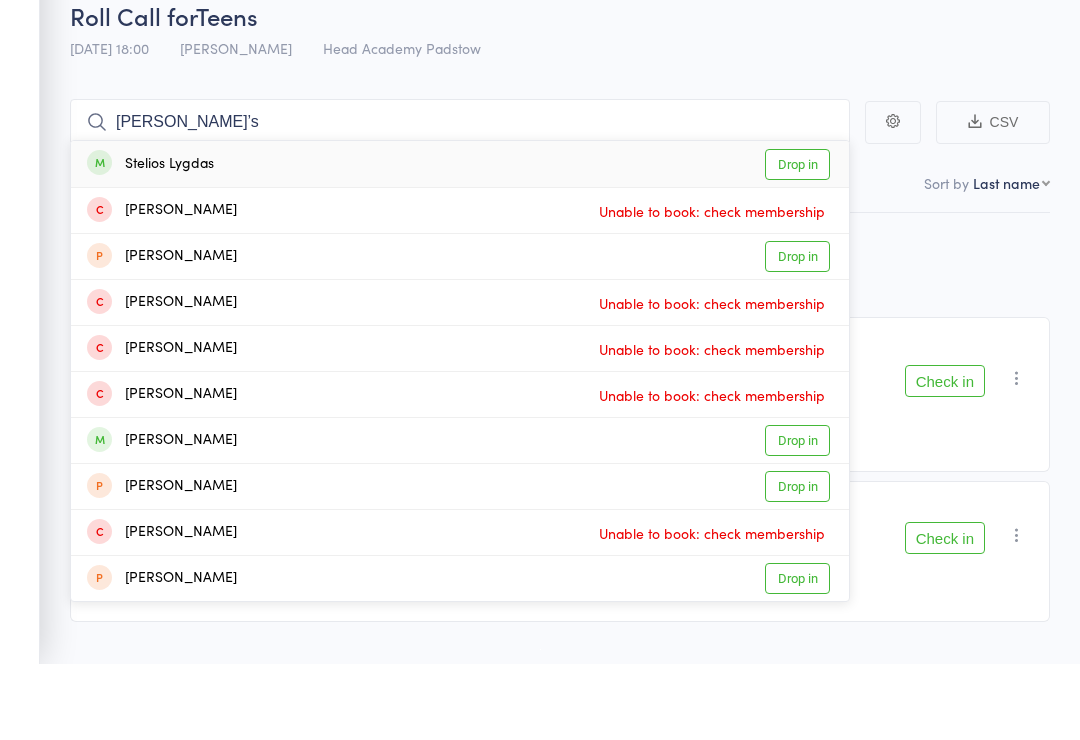 click on "Stelios Lygdas" at bounding box center (150, 241) 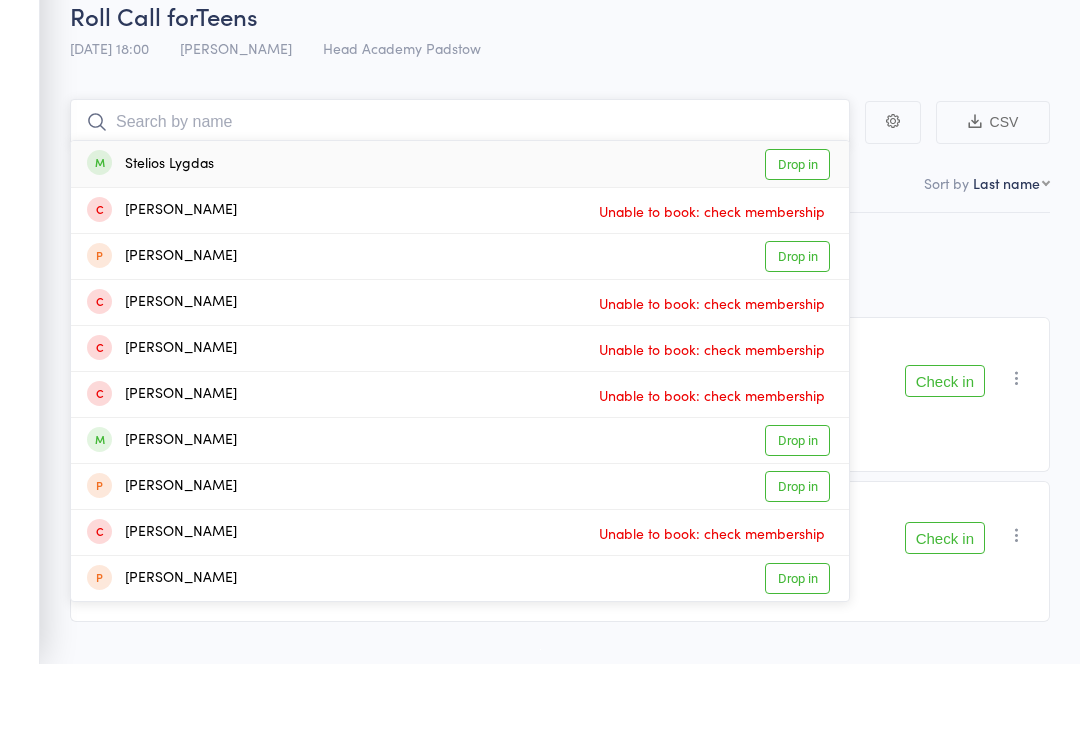 scroll, scrollTop: 24, scrollLeft: 0, axis: vertical 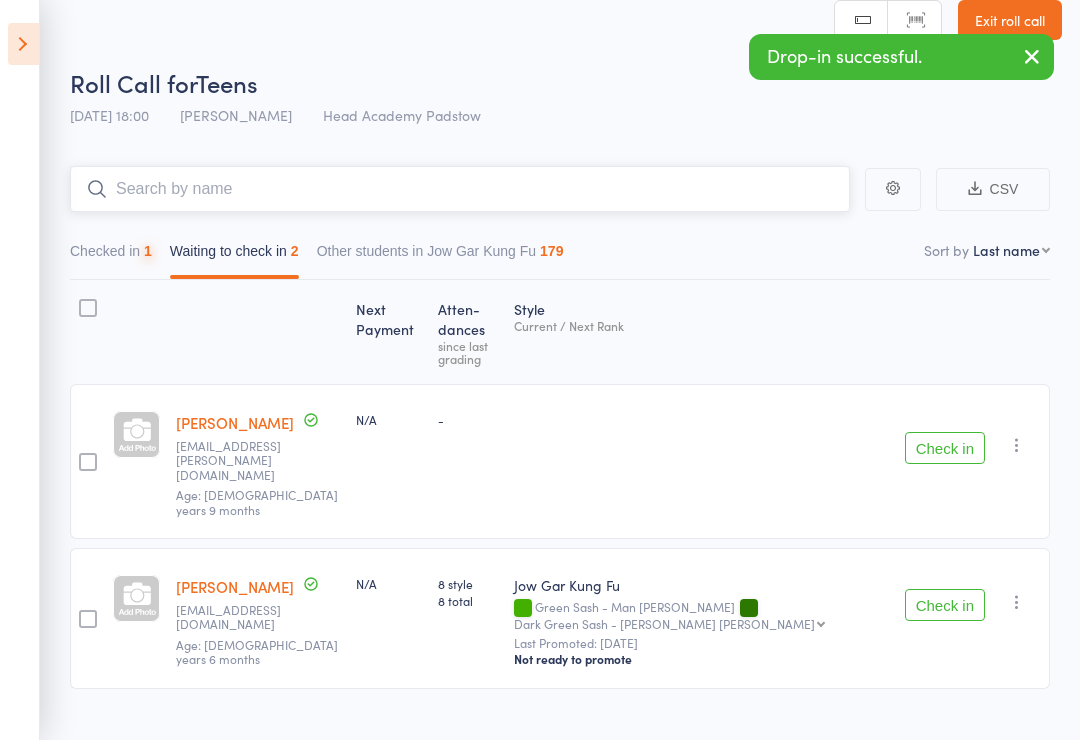 click at bounding box center [460, 189] 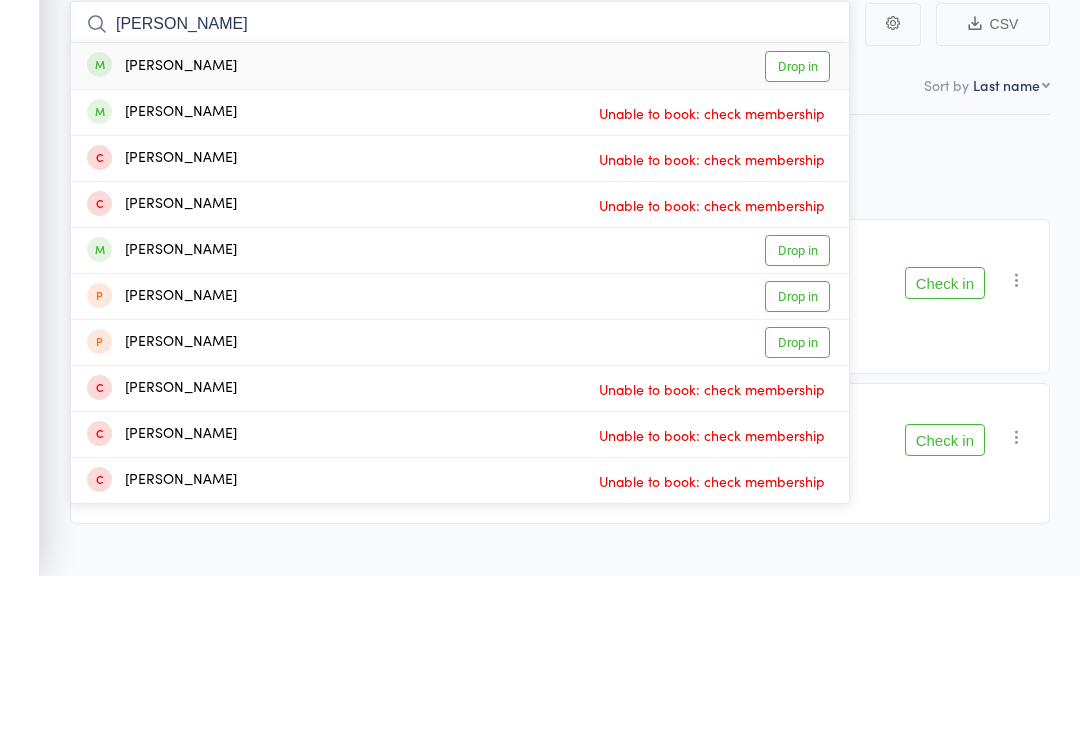 type on "[PERSON_NAME]" 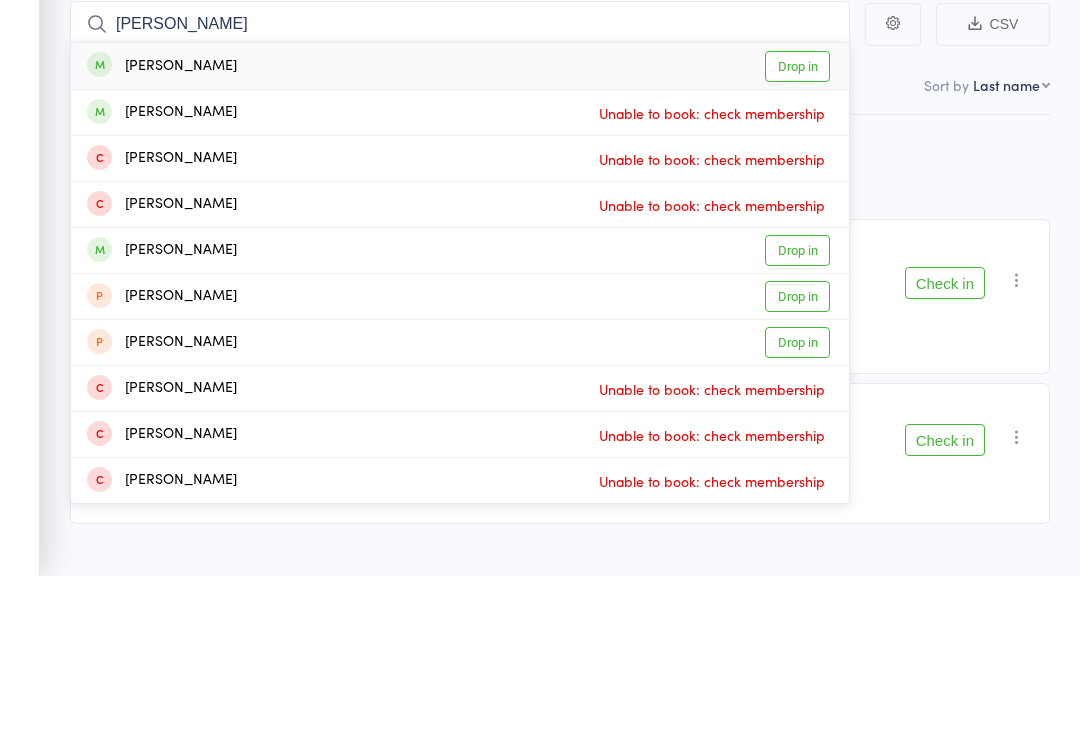click on "[PERSON_NAME]" at bounding box center [162, 231] 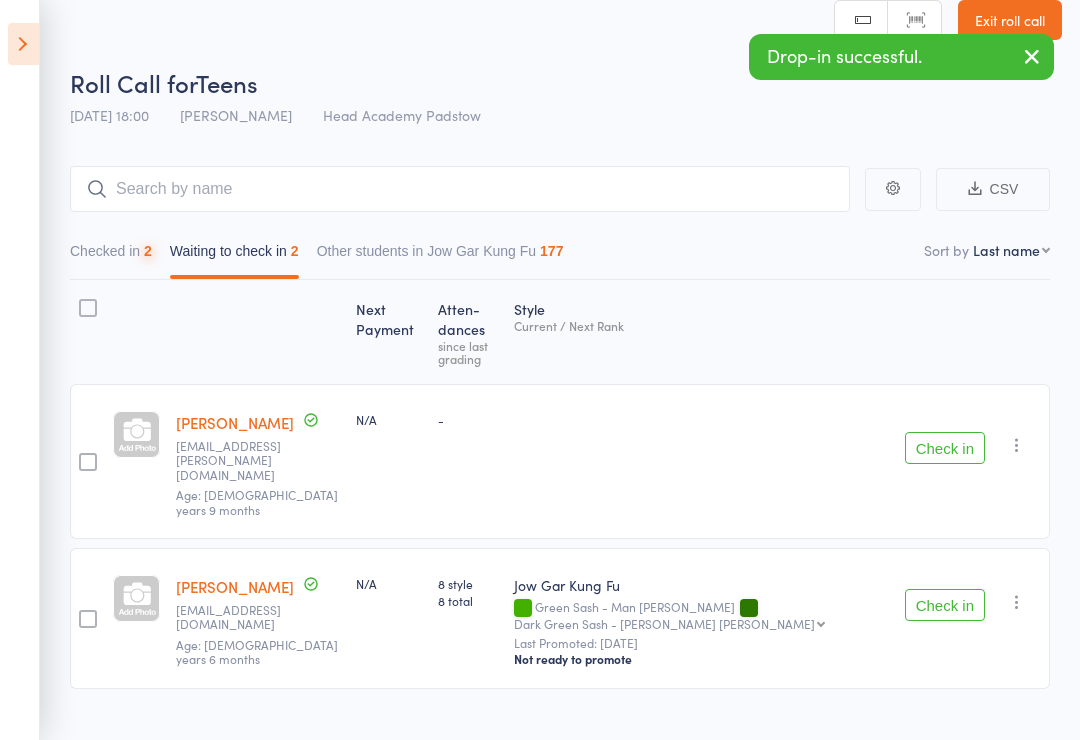 click on "Checked in  2 Waiting to check in  2 Other students in Jow Gar Kung Fu  177" at bounding box center [560, 246] 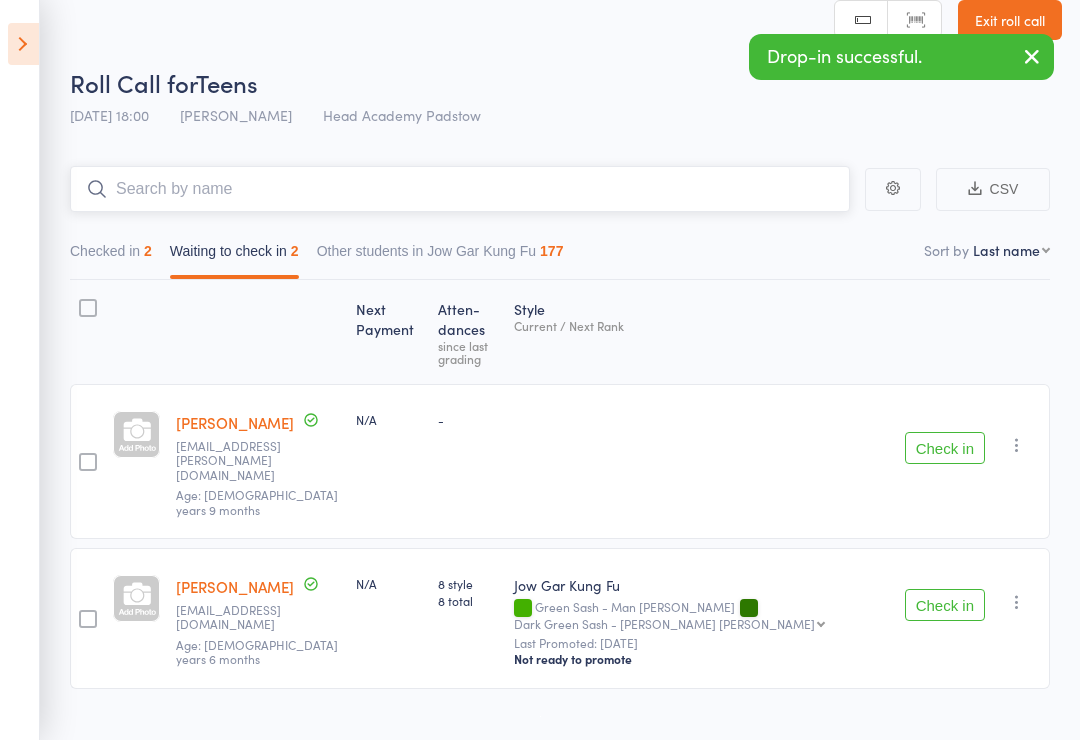 click at bounding box center [460, 189] 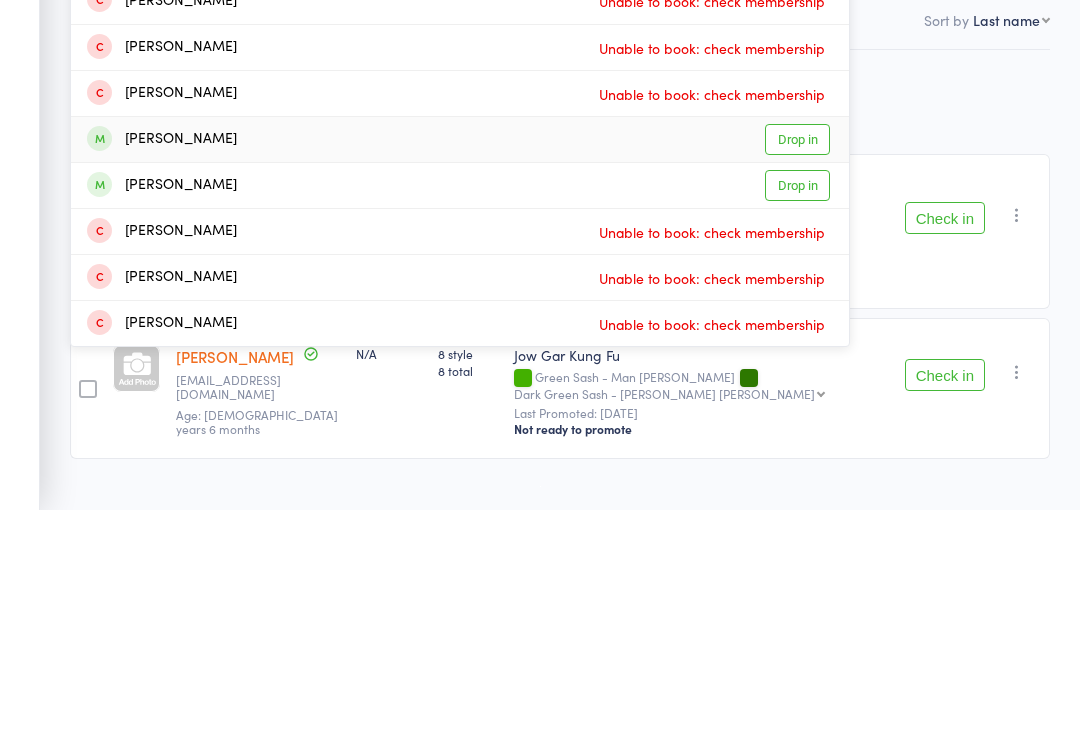 type on "[PERSON_NAME]" 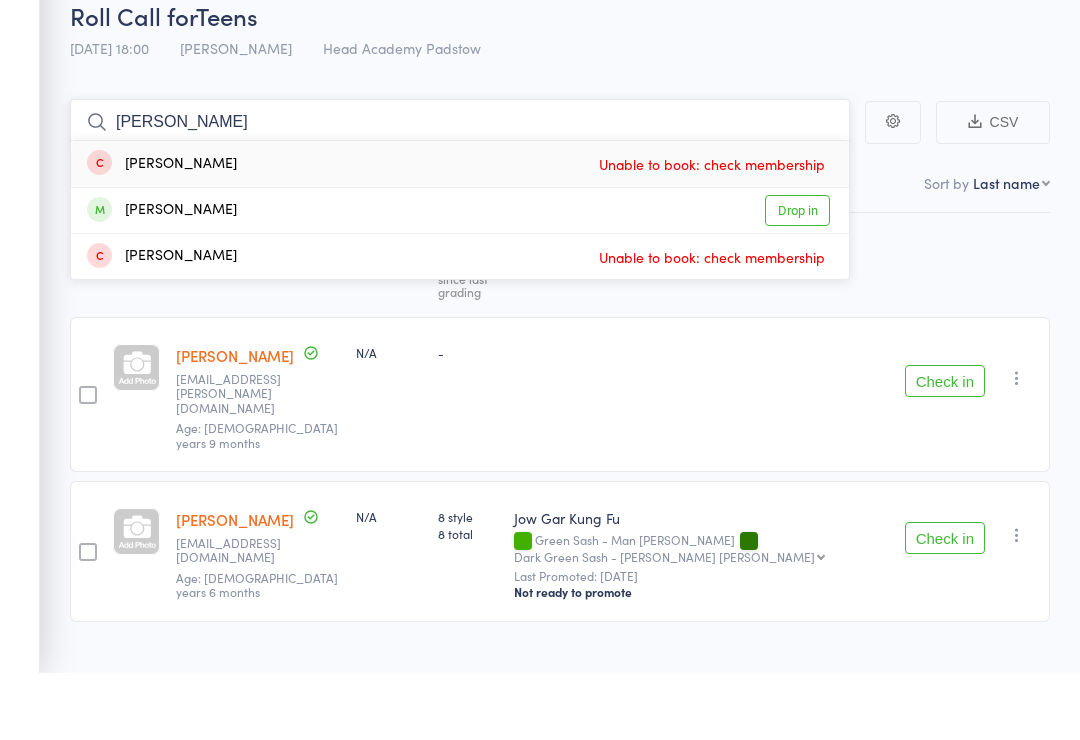 type on "Tyler" 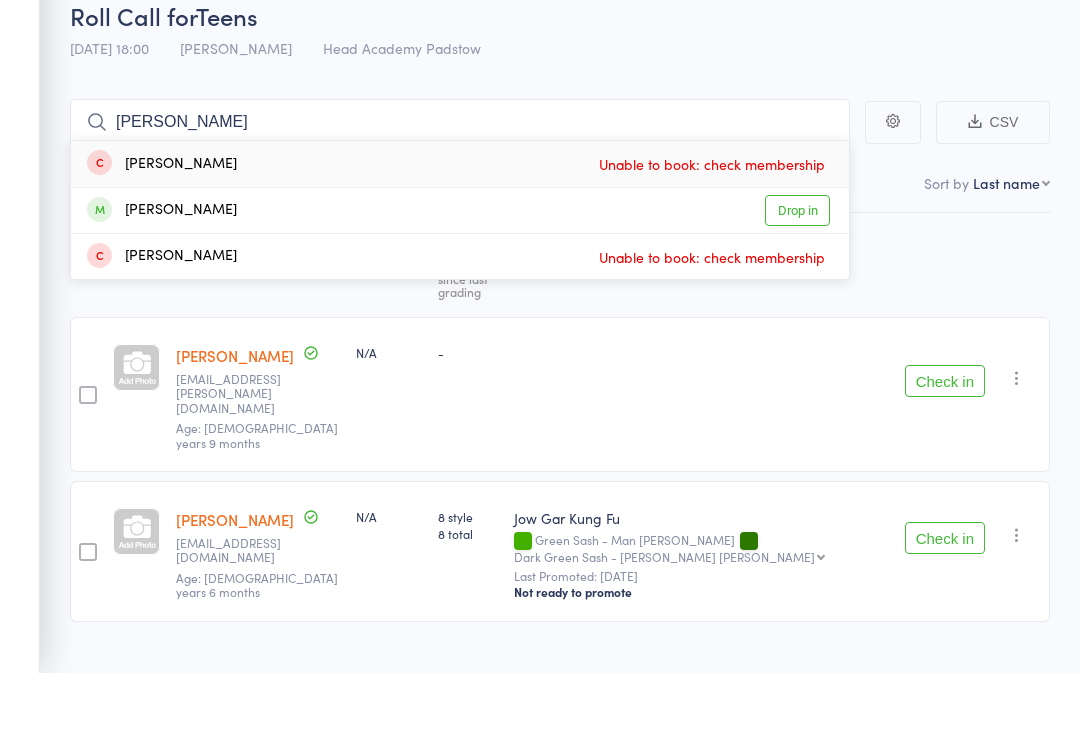 click on "Drop in" at bounding box center [797, 277] 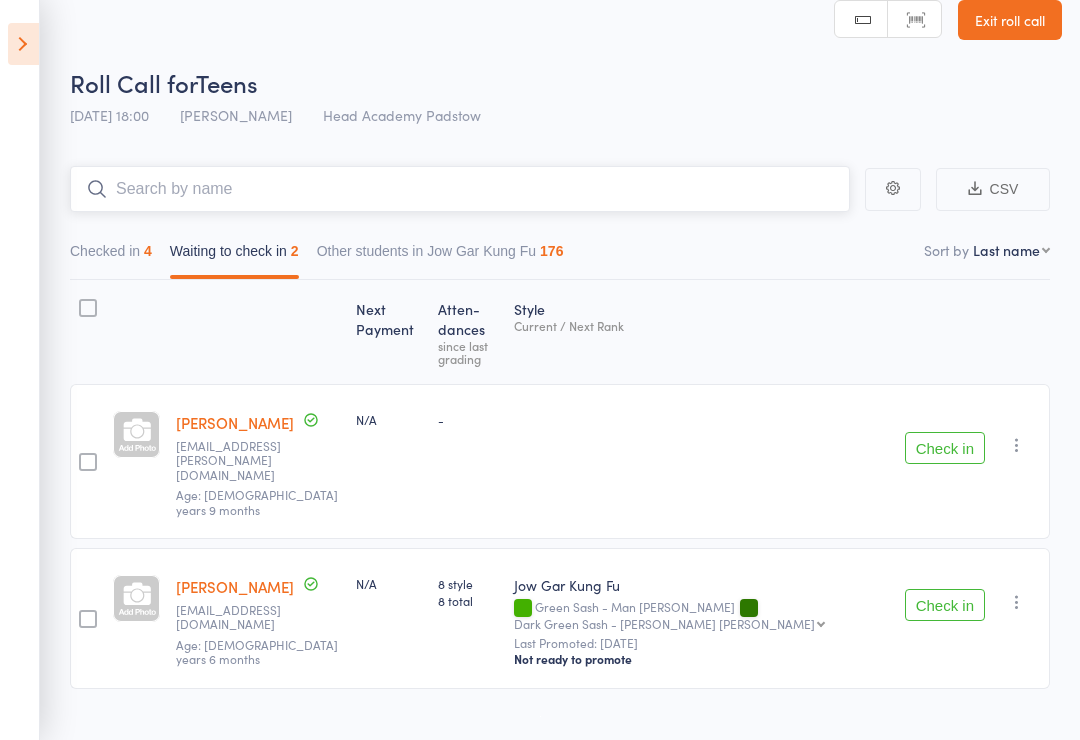 scroll, scrollTop: 21, scrollLeft: 0, axis: vertical 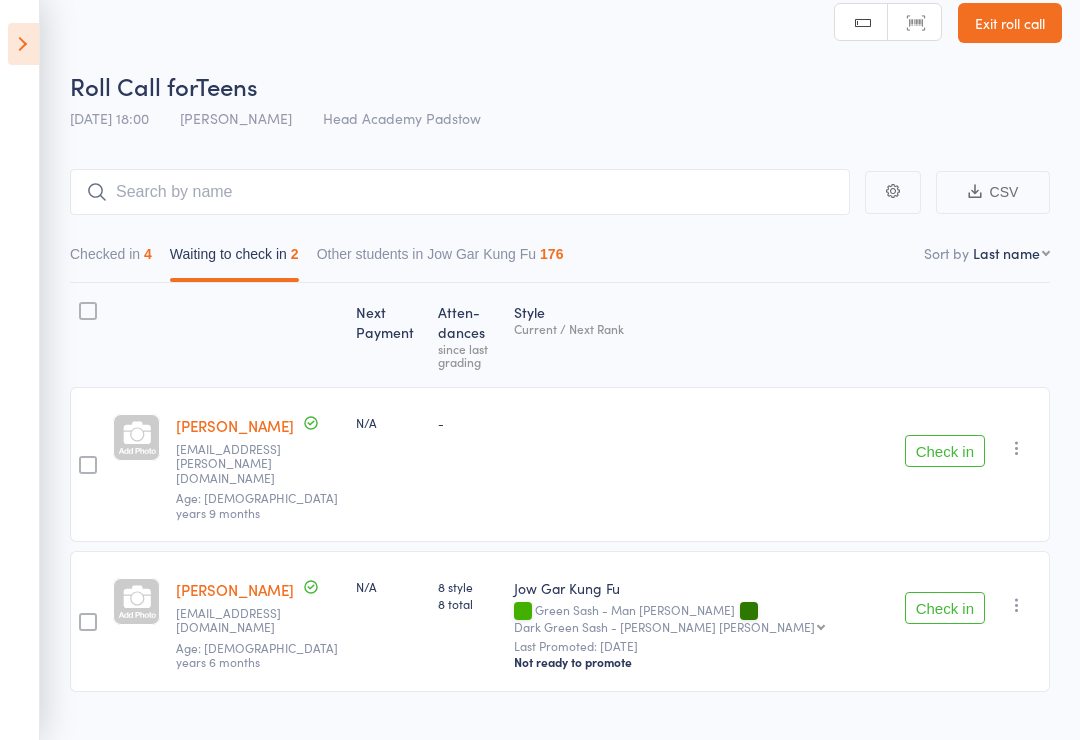 click on "11 Jul 18:00  James Agius  Head Academy Padstow" at bounding box center [275, 118] 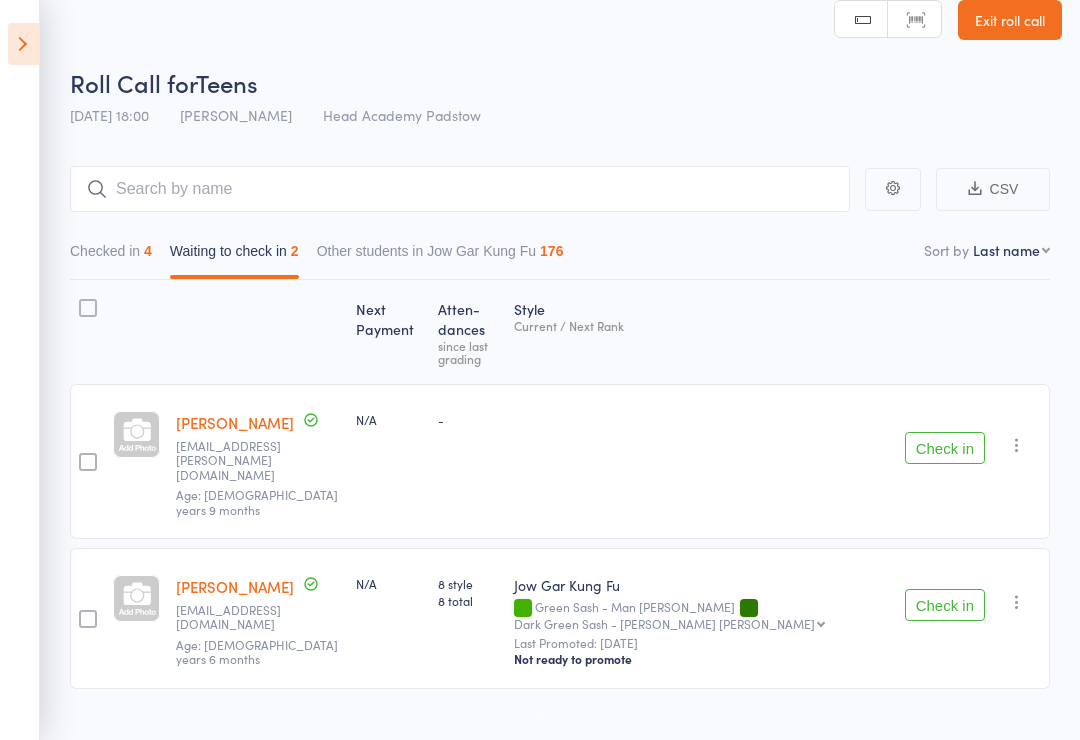 click on "CSV
Checked in  4 Waiting to check in  2 Other students in Jow Gar Kung Fu  176
Sort by   Last name First name Last name Birthday today? Behind on payments? Check in time Next payment date Next payment amount Membership name Membership expires Ready to grade Style and Rank Style attendance count All attendance count Last Promoted Next Payment Atten­dances since last grading Style Current / Next Rank Jameson Gregory    joely.gregory@hotmail.com Age: 11 years 9 months N/A - - Check in Check in Send message Add Note Add Task Add Flag Remove Mark absent
Ivy Murray    lindseyshing@hotmail.com Age: 14 years 6 months N/A 8 style 8 total Jow Gar Kung Fu Green Sash - Man Gee Kune  Dark Green Sash - Mui Fa Dan Dao  Dark Green Sash - Mui Fa Dan Dao Purple Sash - Gwok Gee Kune Dark Purple Sash - Chop Sai Bong Sao Blue Sash - Chai Jong Dark Blue Sash - Lung Dan Kim Brown Sash - Fu Hok Seung Ying Kune Dark Brown Sash - Mui Fa Seung Dao Black Sash Last Promoted: Jun 7, 2025 Not ready to promote Check in Check in" at bounding box center [540, 457] 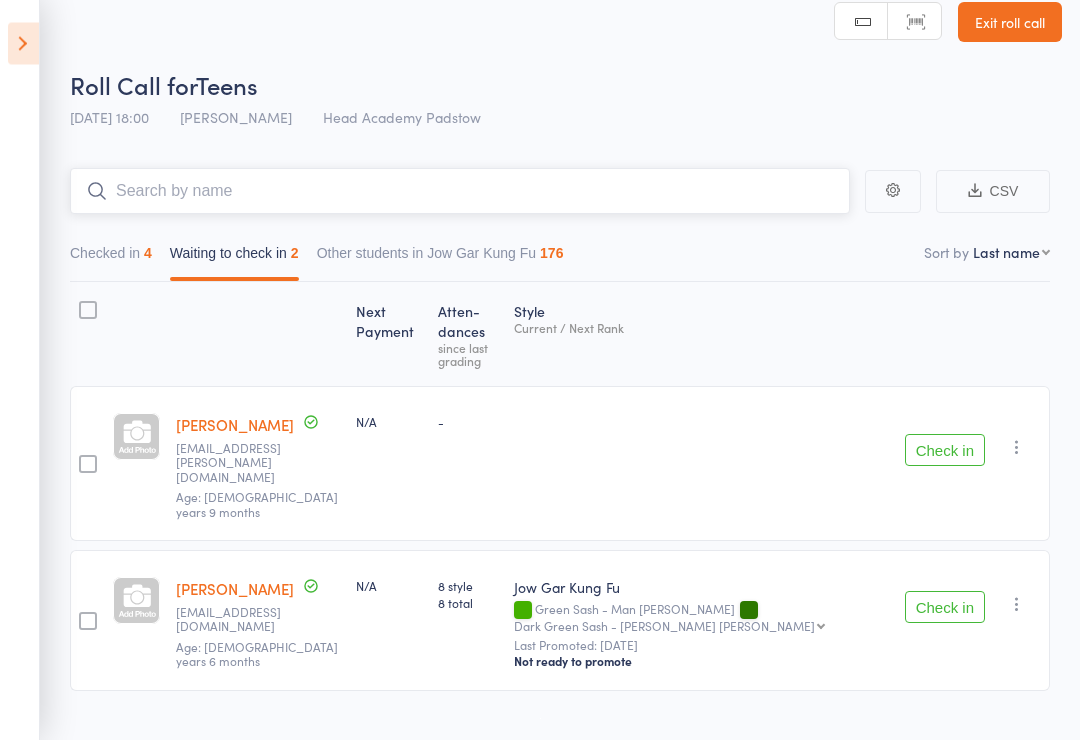 click at bounding box center [460, 192] 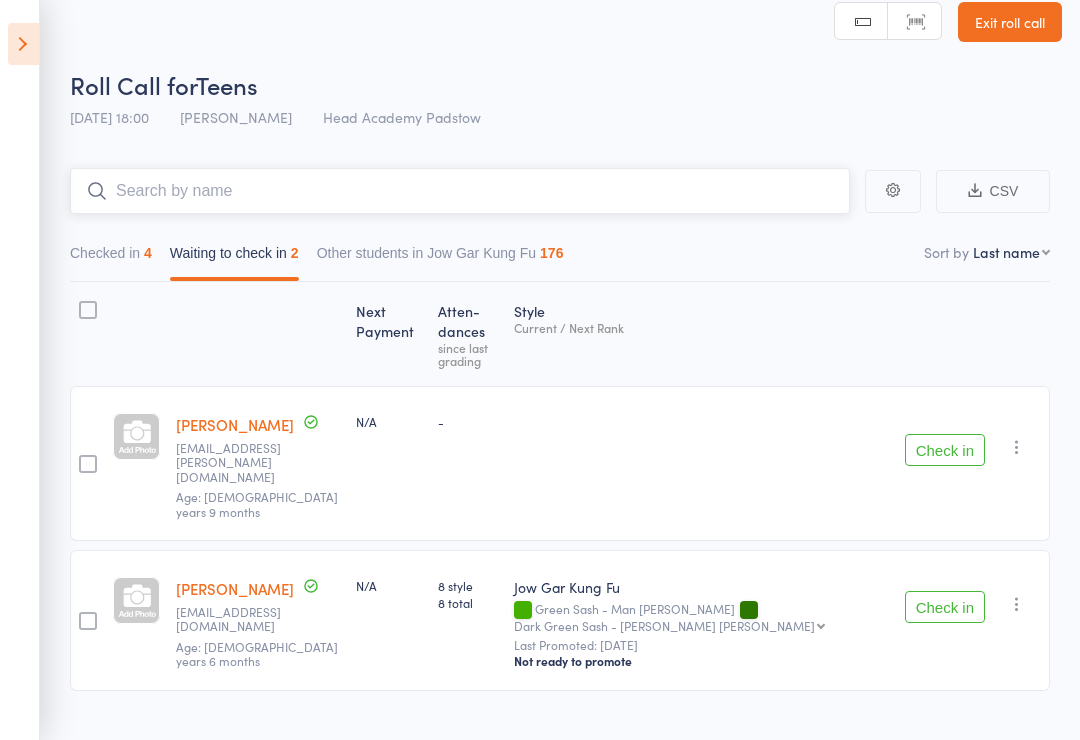 scroll, scrollTop: 21, scrollLeft: 0, axis: vertical 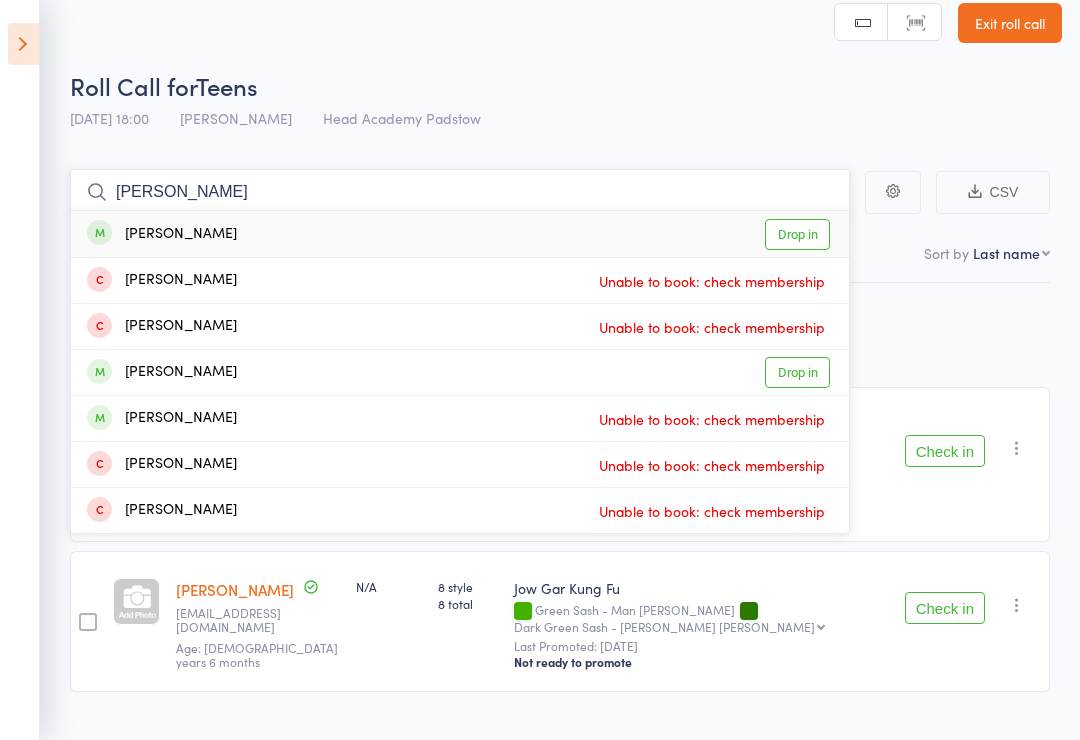 click on "Lesley" at bounding box center (460, 192) 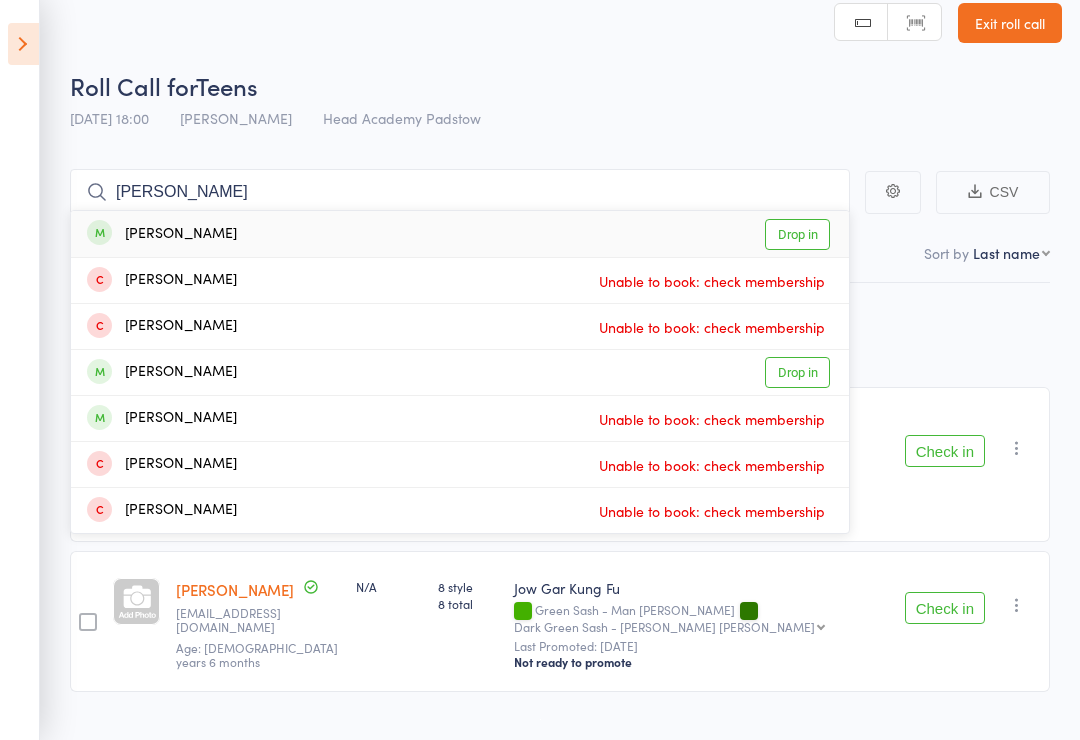 click on "Drop in" at bounding box center [797, 234] 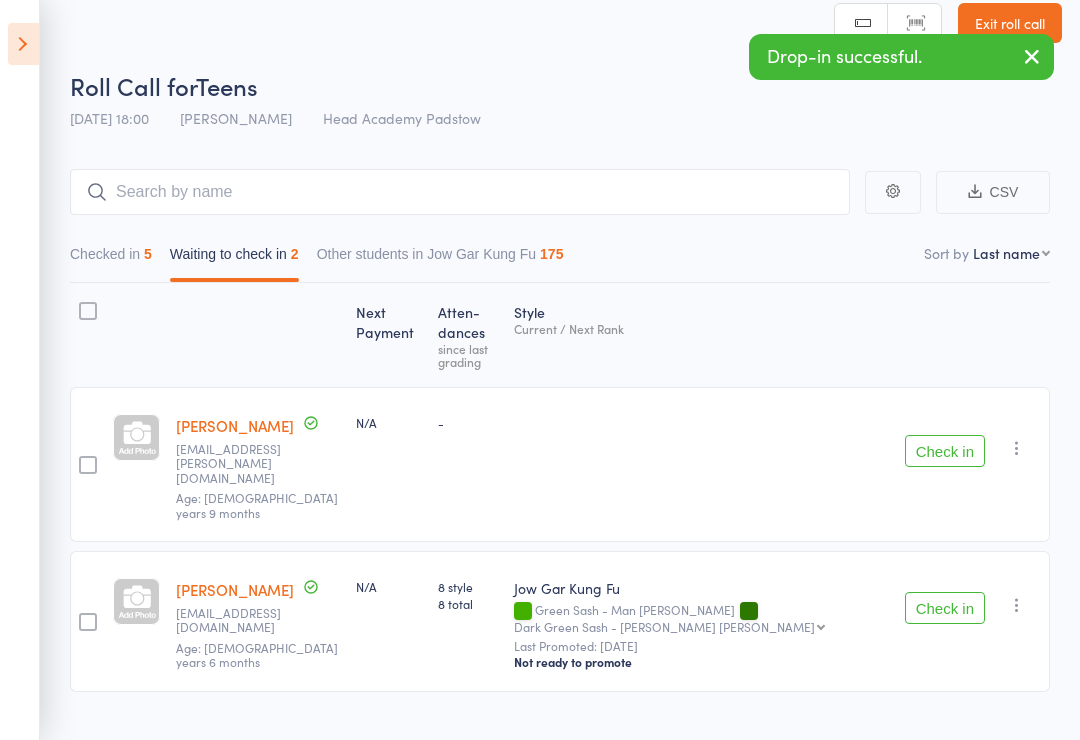 click on "Roll Call for  Teens 11 Jul 18:00  James Agius  Head Academy Padstow" at bounding box center [566, 104] 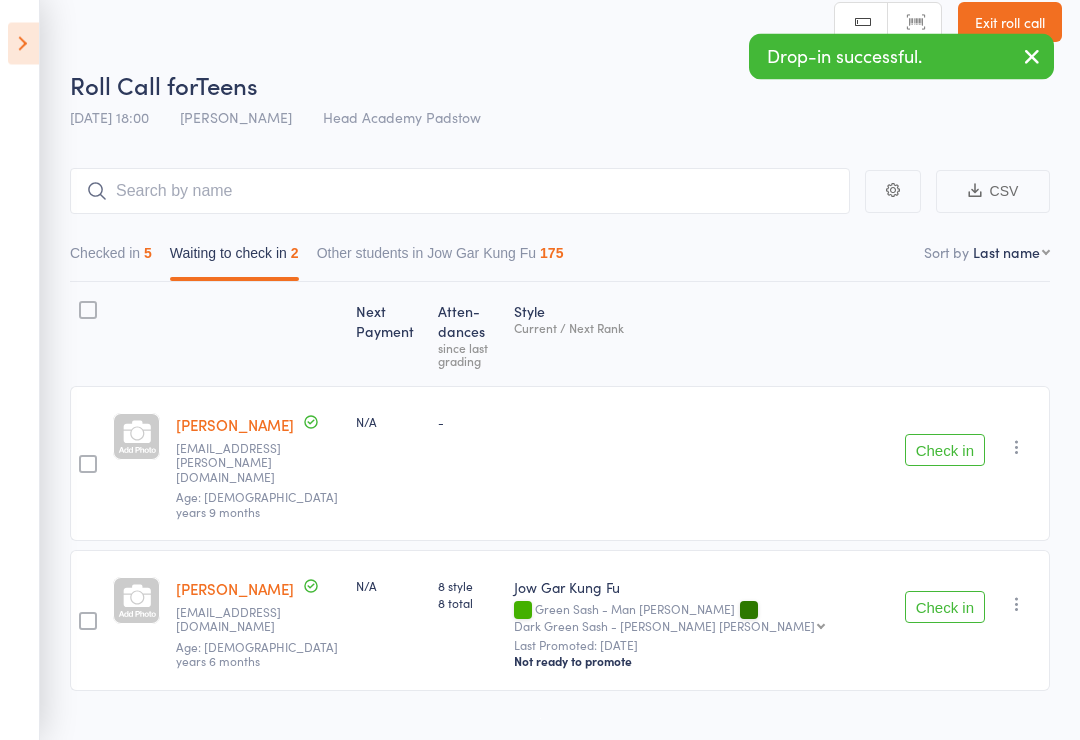 scroll, scrollTop: 22, scrollLeft: 0, axis: vertical 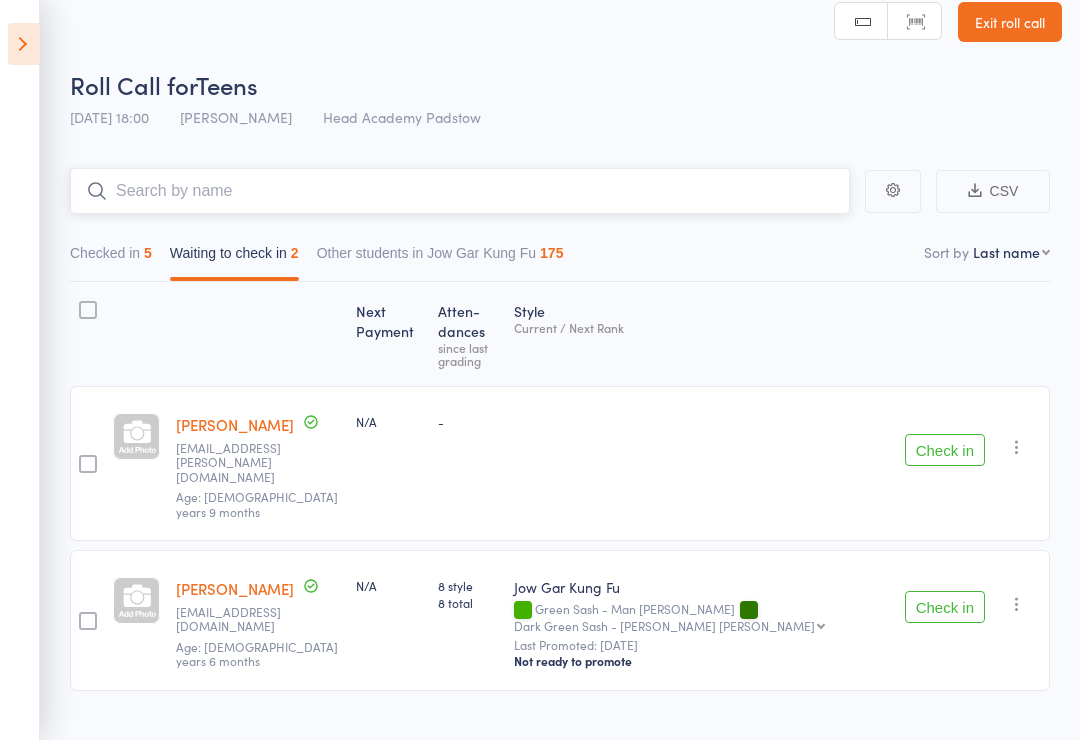 click at bounding box center (460, 191) 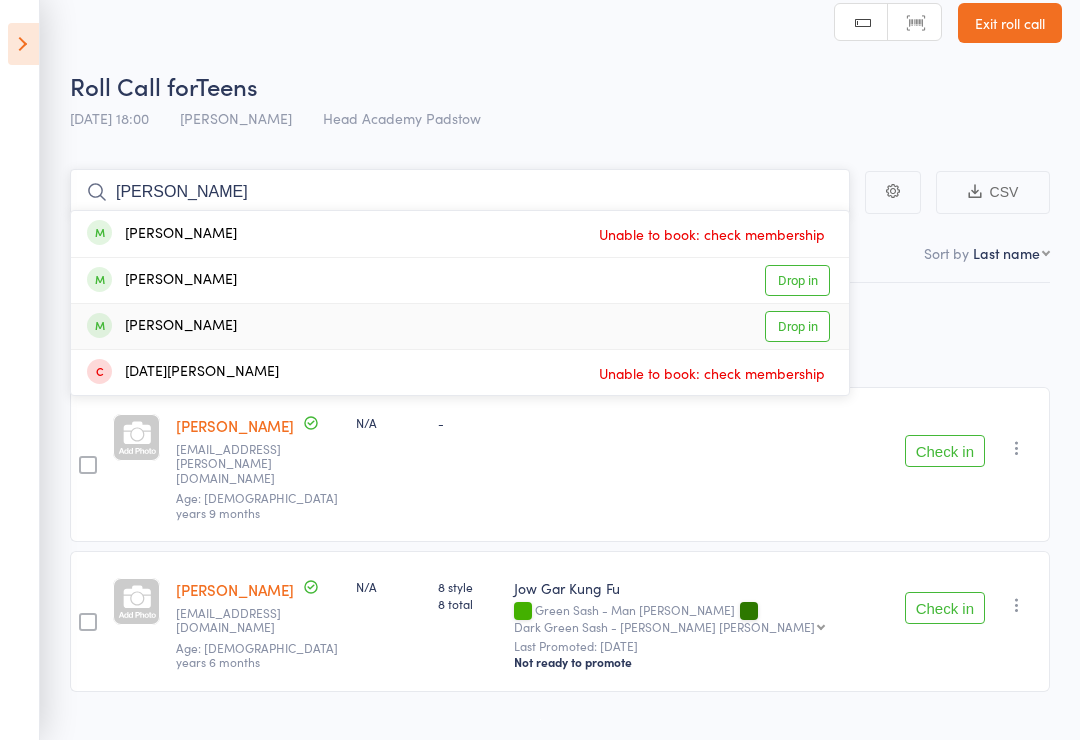 type on "Vogel" 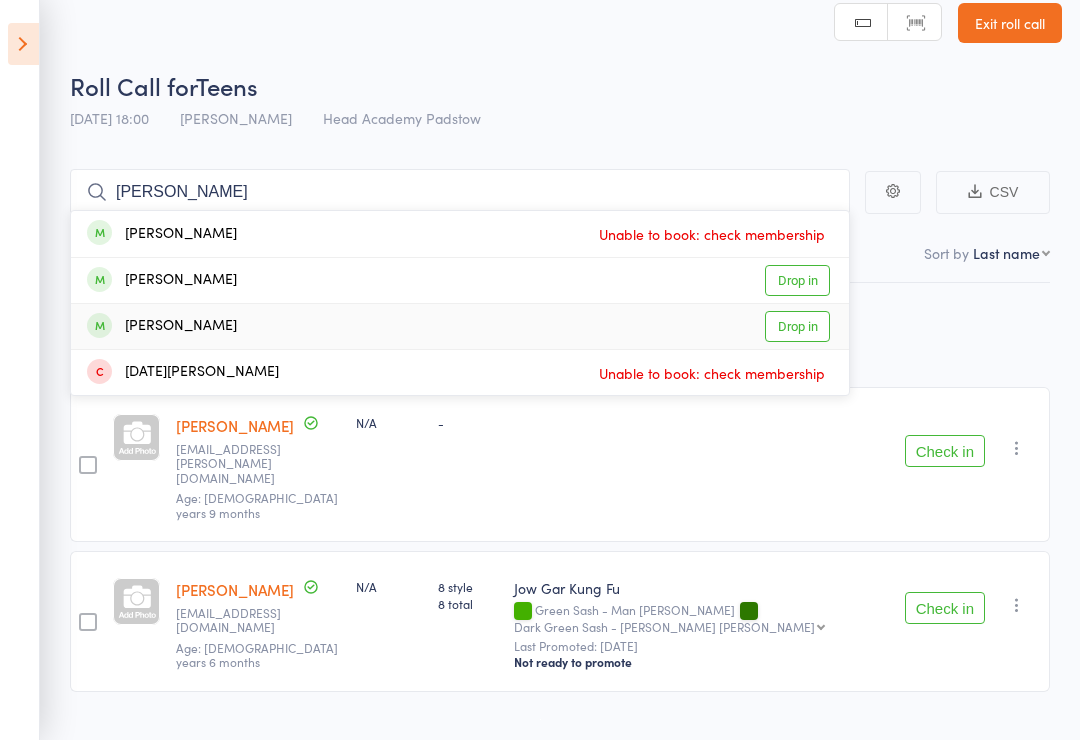 click on "Drop in" at bounding box center [797, 326] 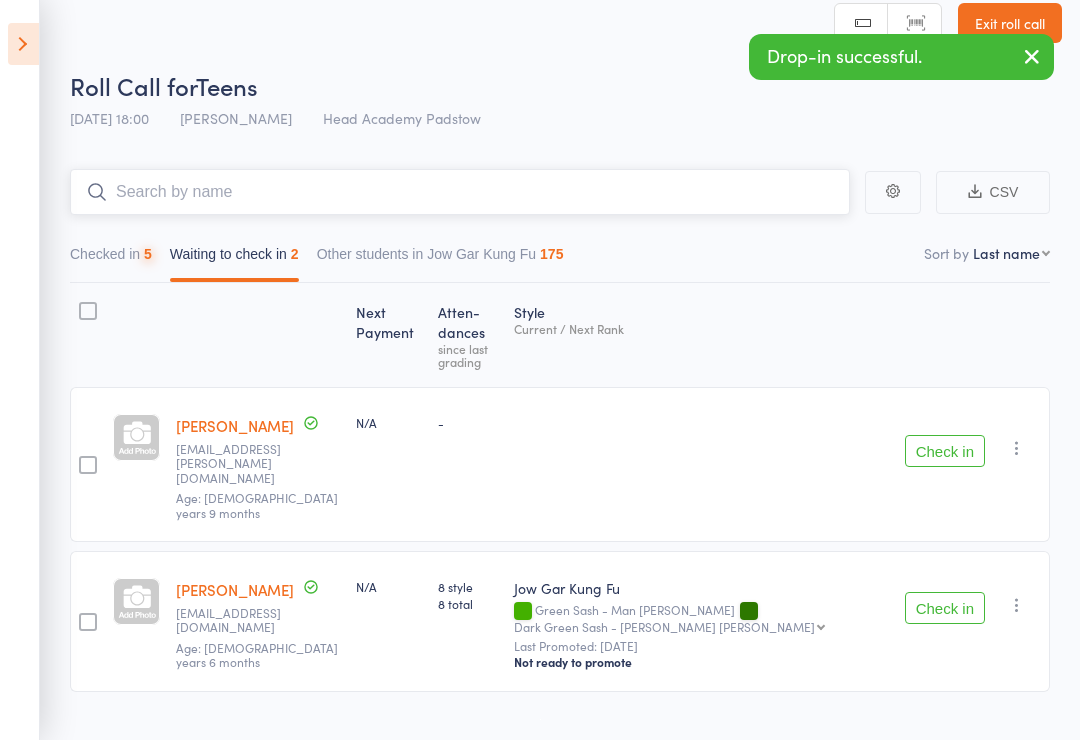 click at bounding box center (460, 192) 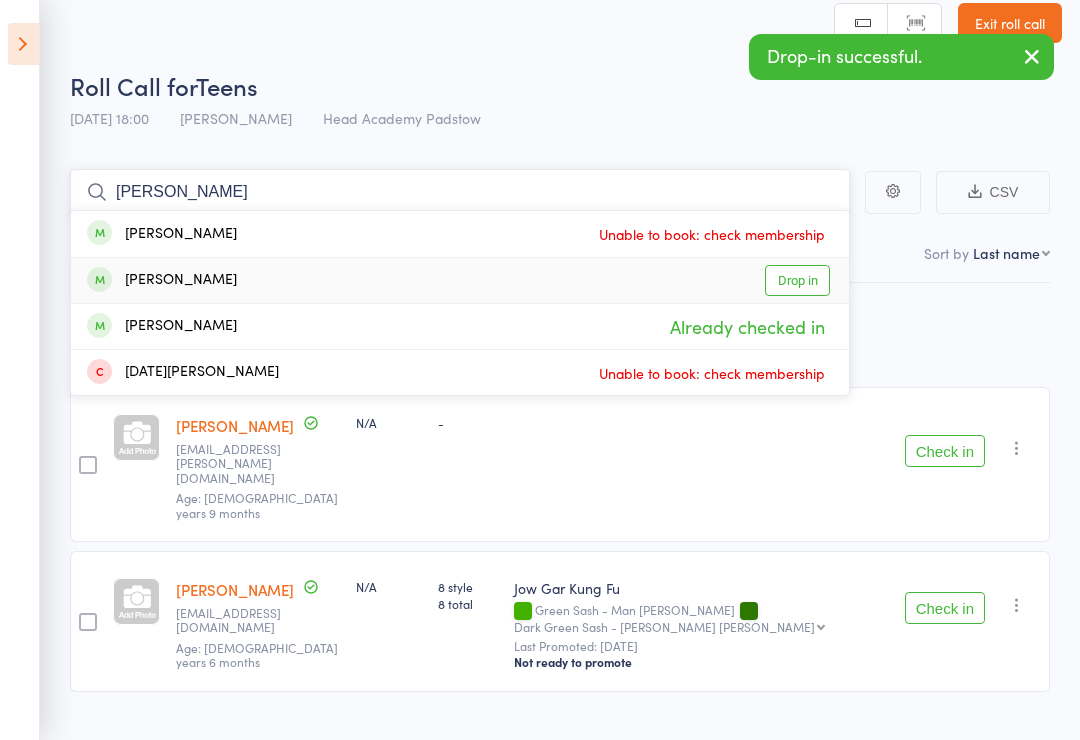 type on "Vogel" 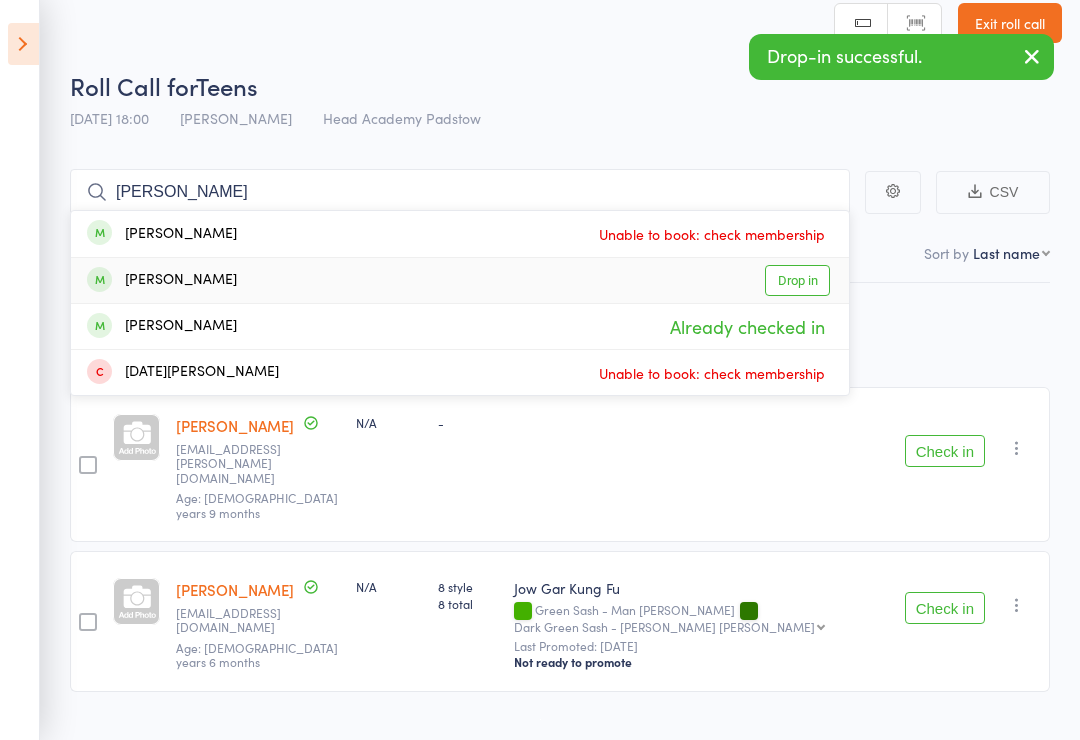 click on "Drop in" at bounding box center [797, 280] 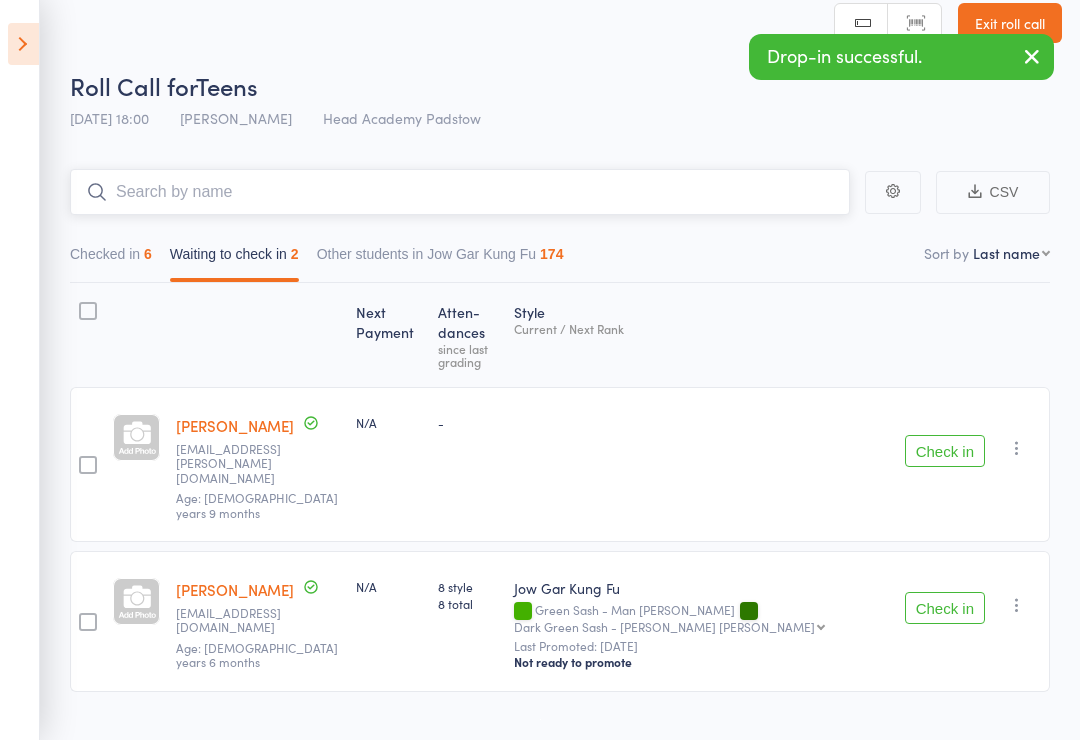 click at bounding box center [460, 192] 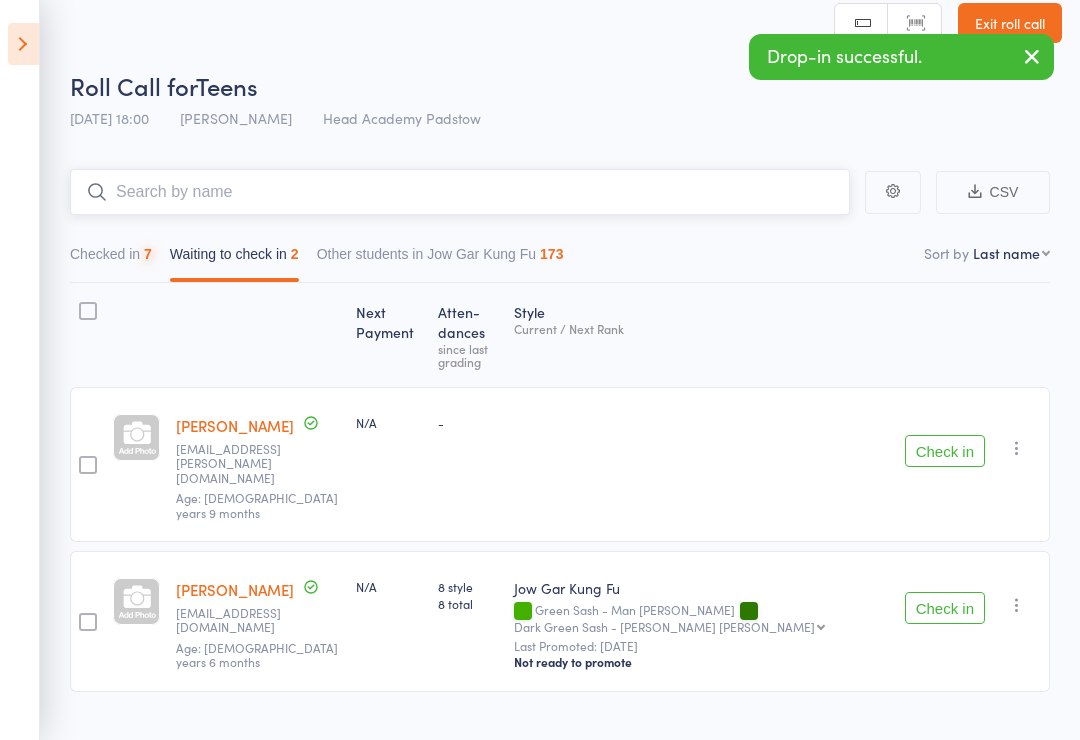 click at bounding box center [460, 192] 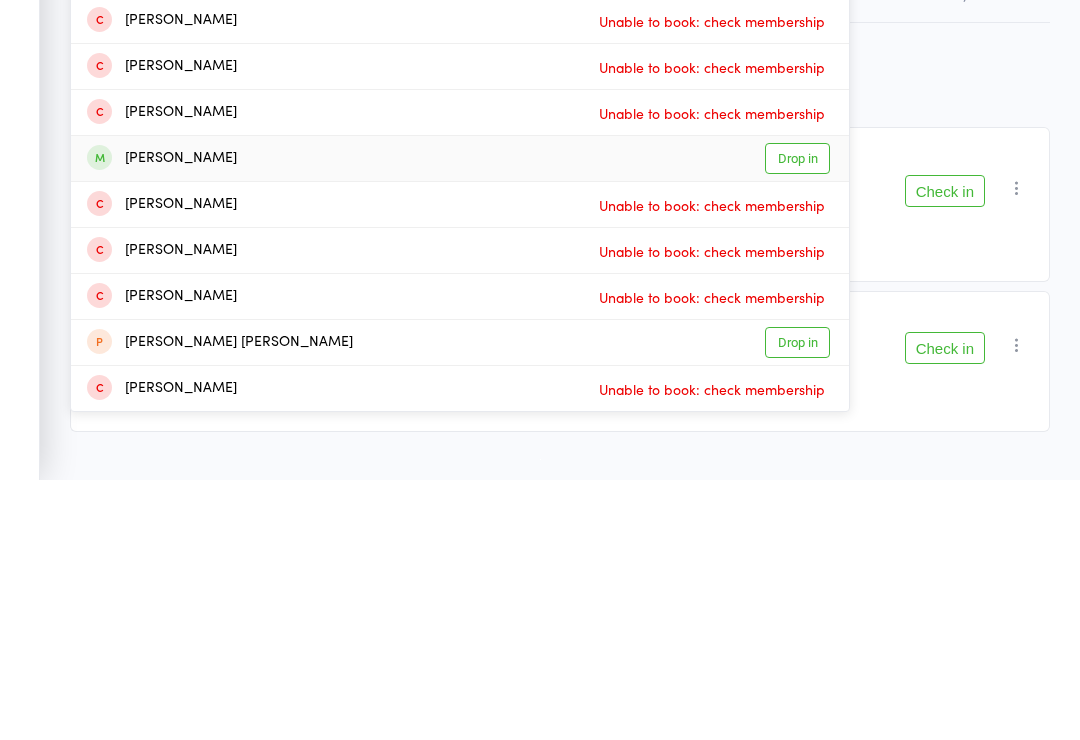 type on "Mia" 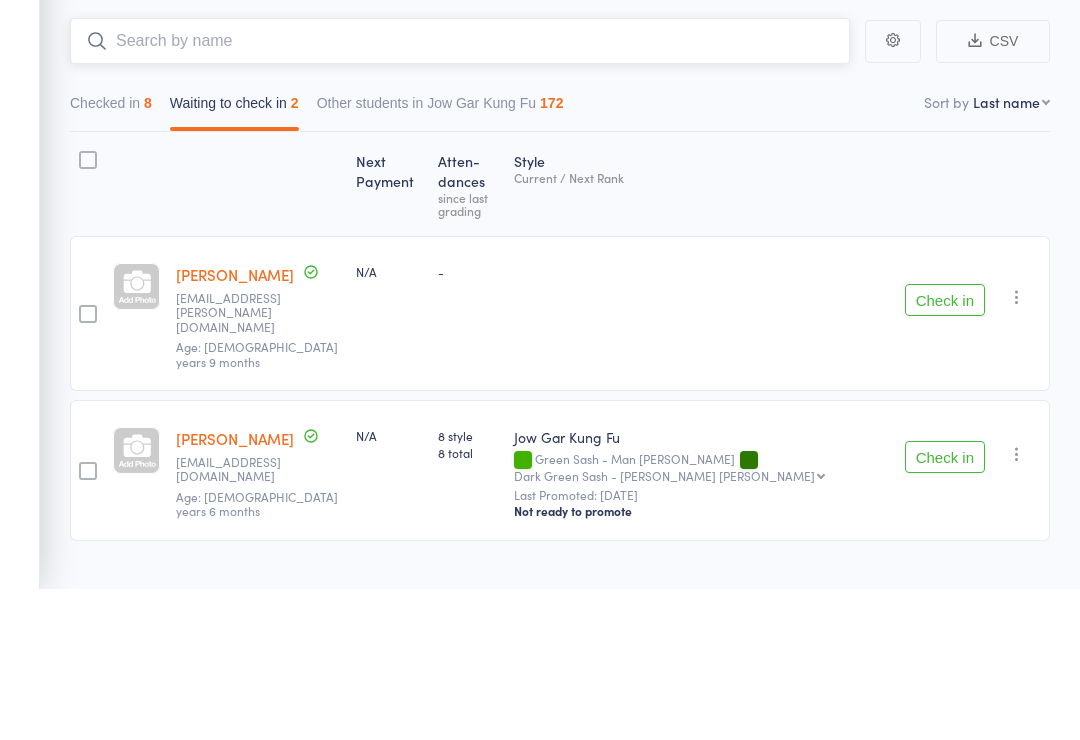 click at bounding box center (460, 192) 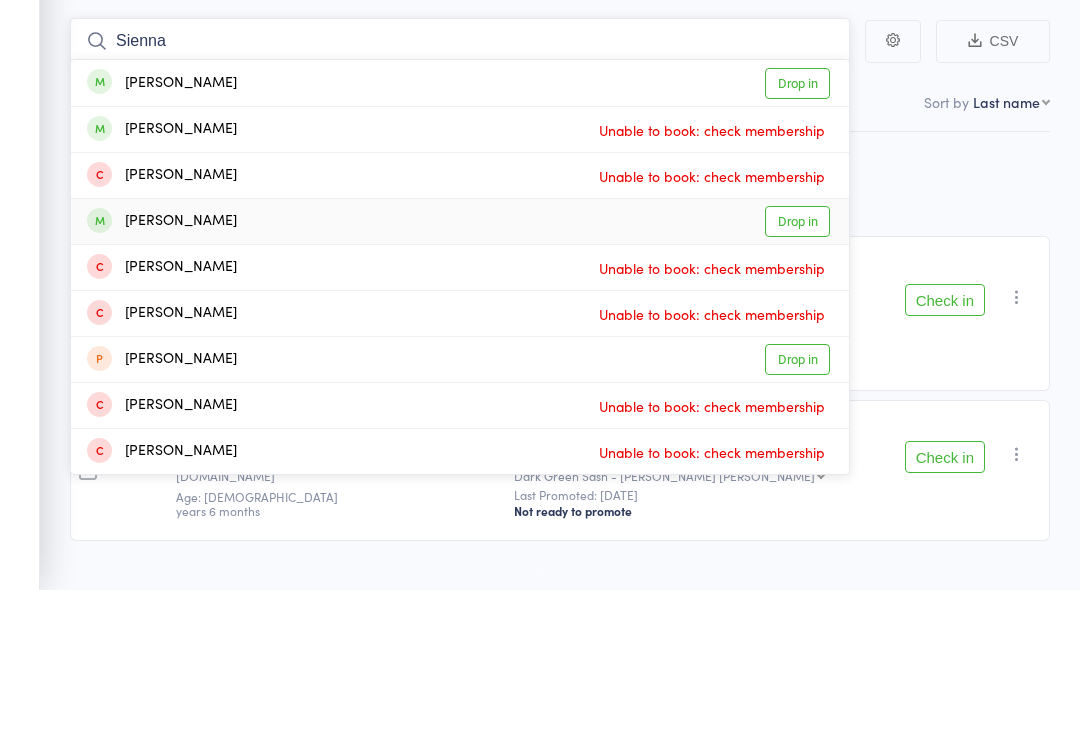 type on "Sienna" 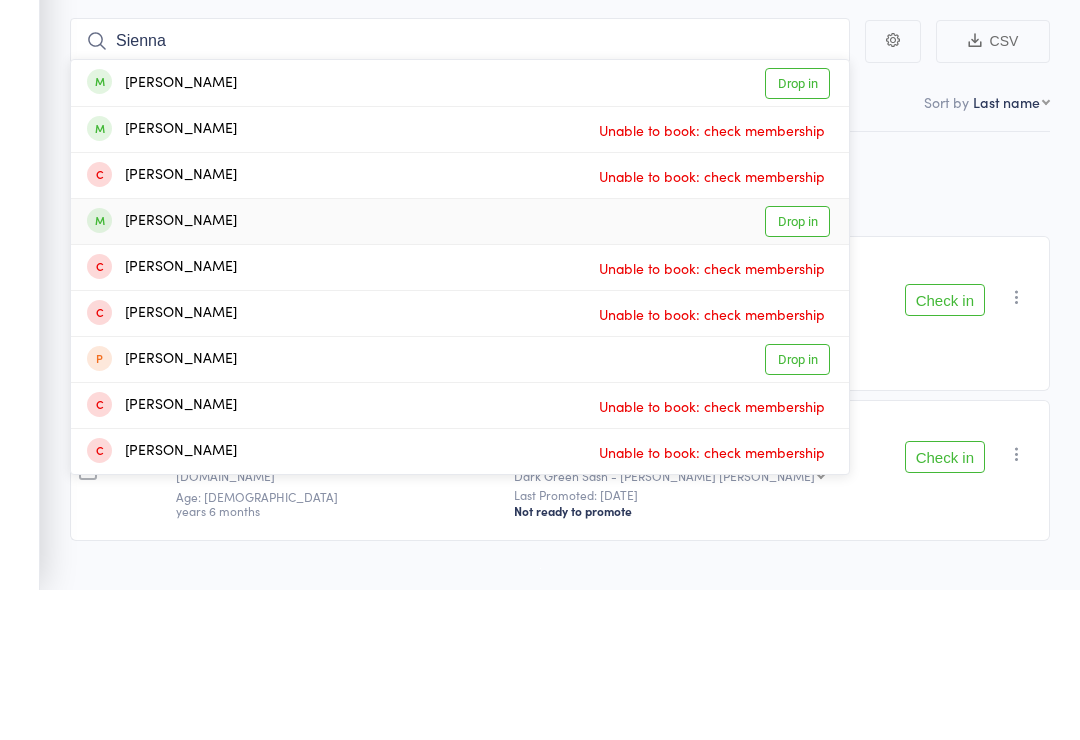 click on "[PERSON_NAME]" at bounding box center [162, 372] 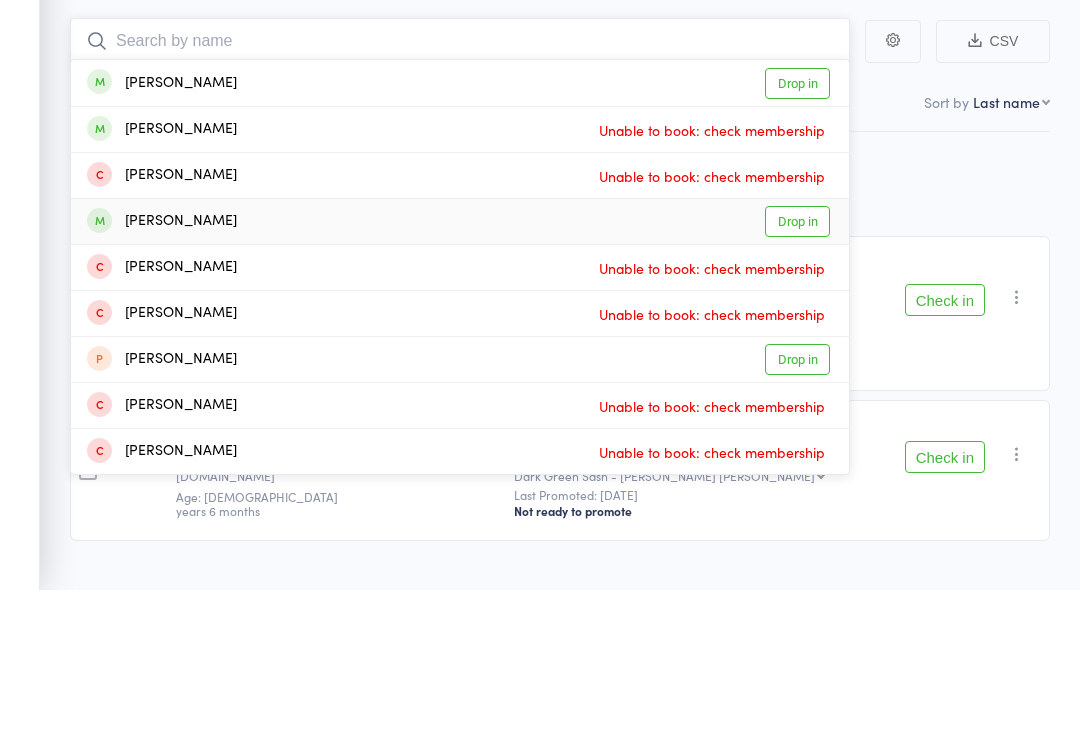 scroll, scrollTop: 24, scrollLeft: 0, axis: vertical 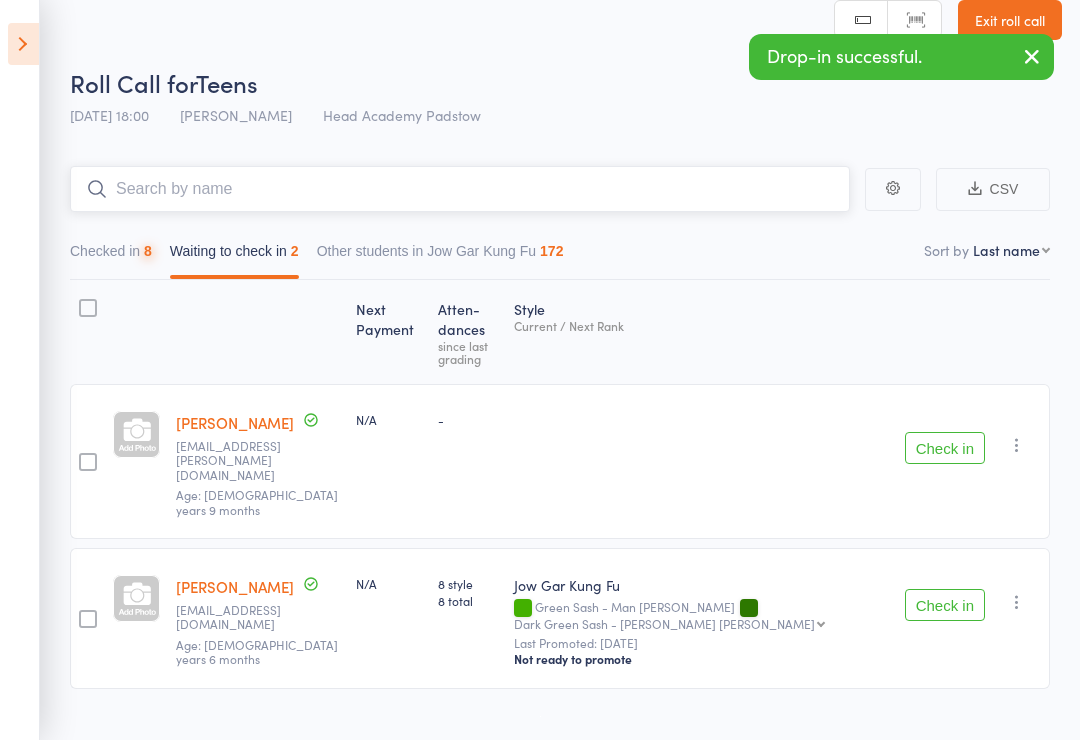 click at bounding box center [460, 189] 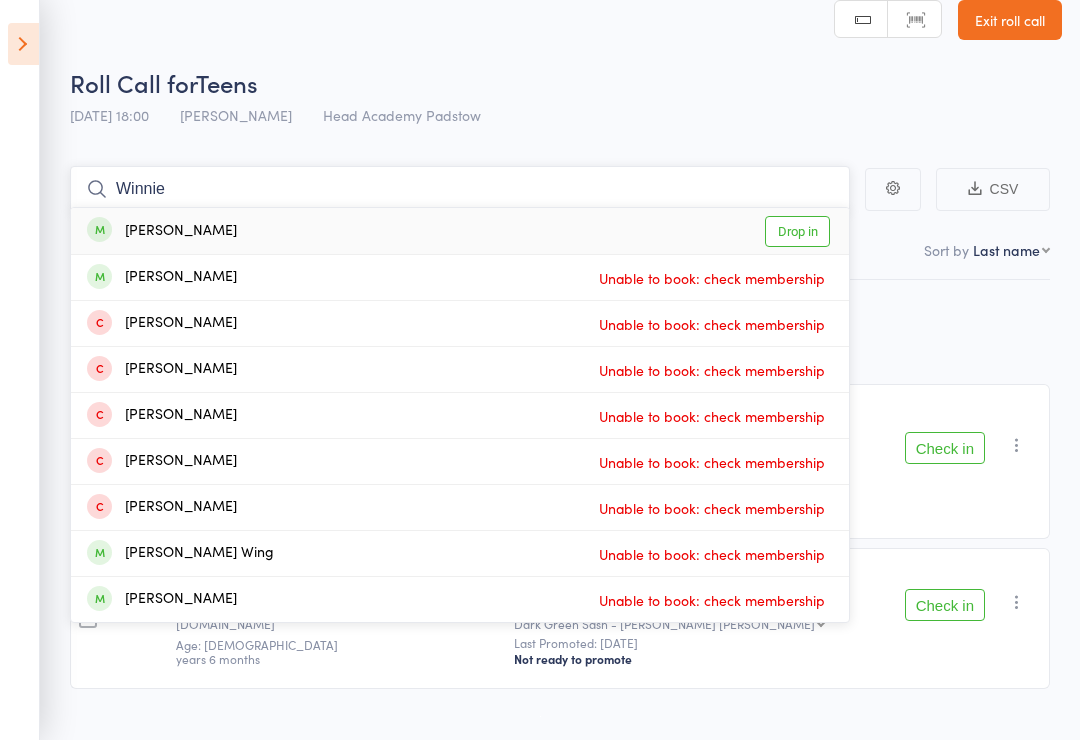 type on "Winnie" 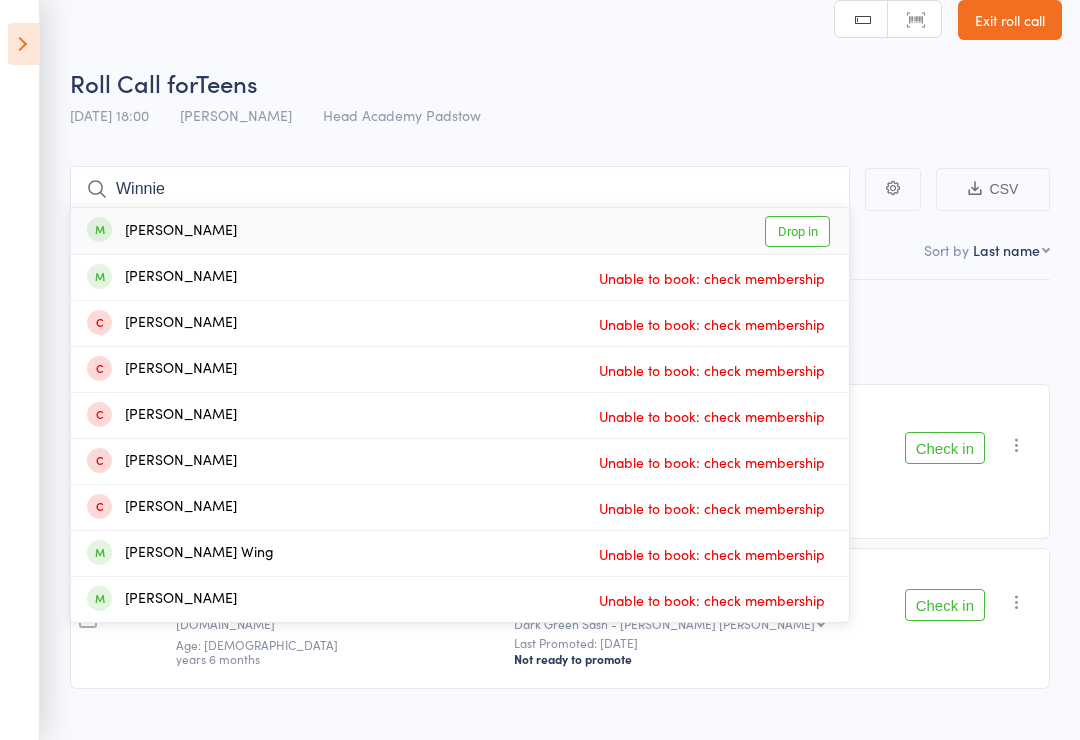 click on "[PERSON_NAME]" at bounding box center [162, 231] 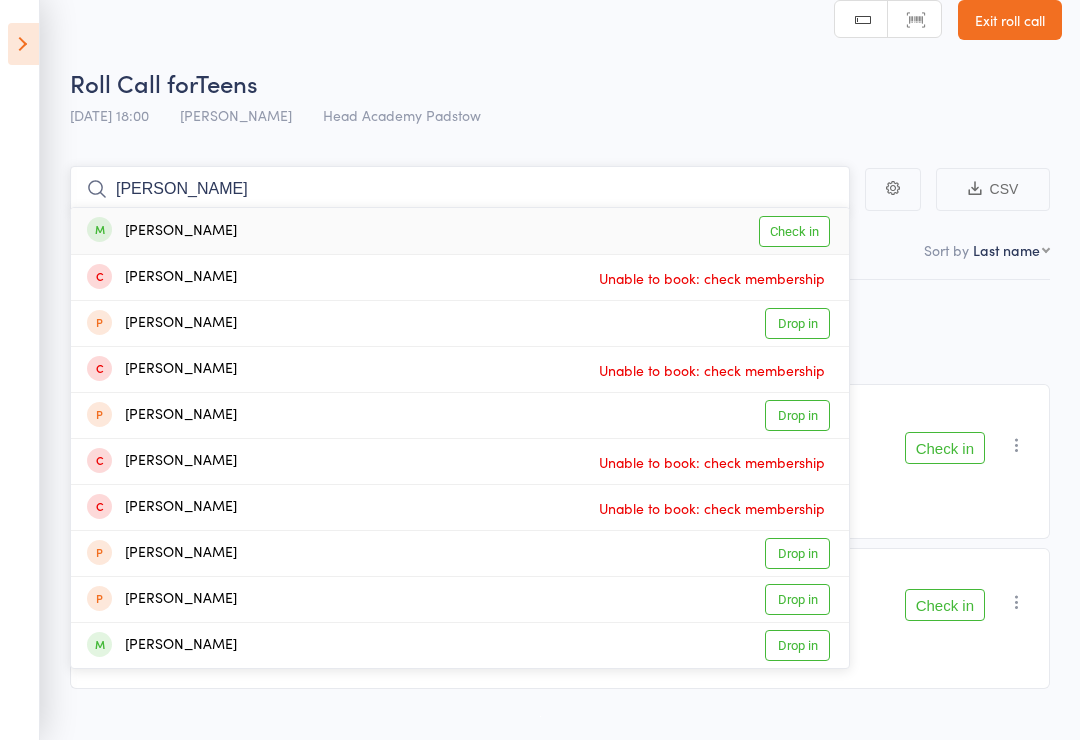 type on "Jameson" 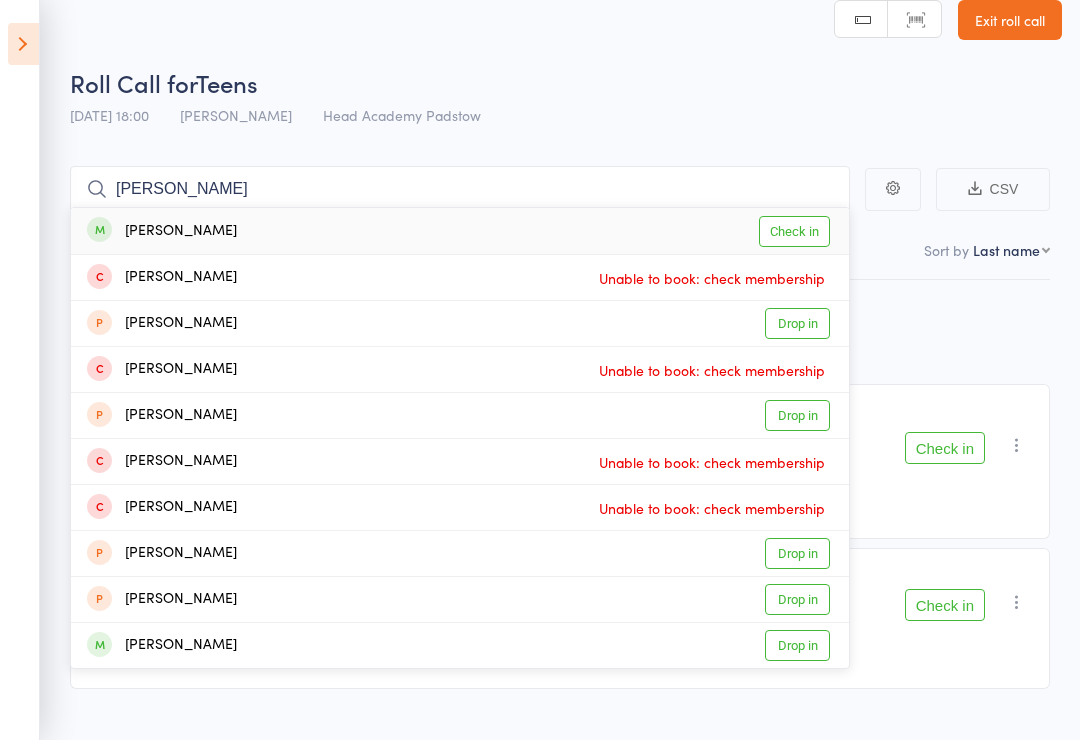 click on "[PERSON_NAME]" at bounding box center [162, 231] 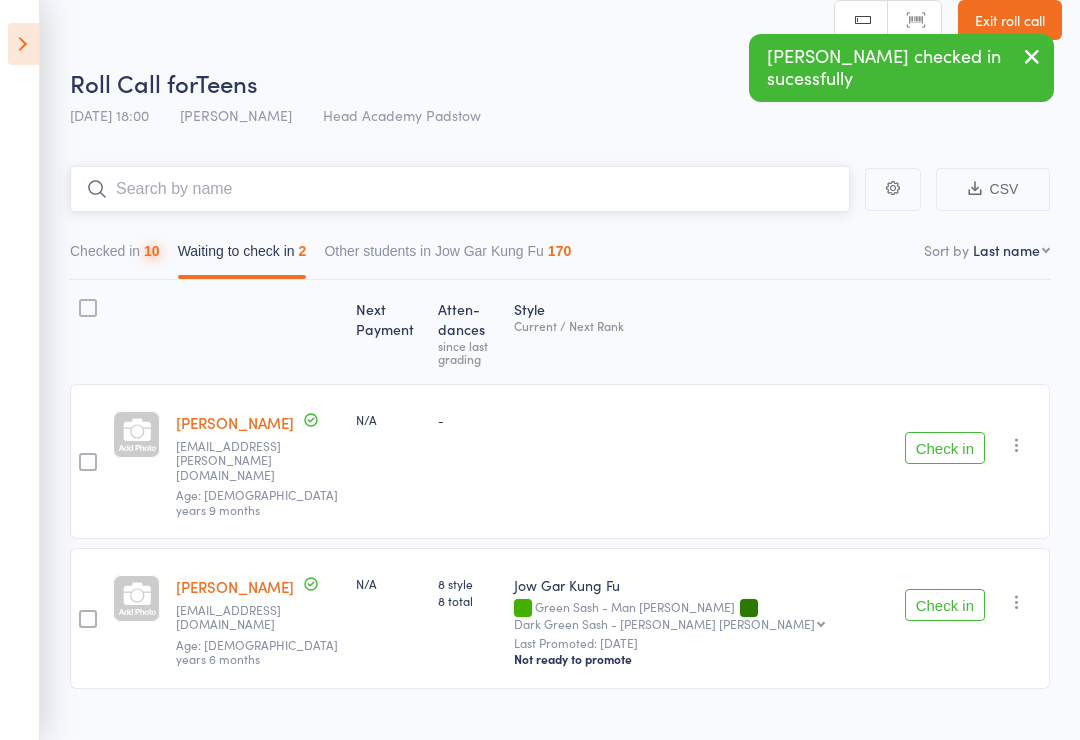 click at bounding box center [460, 189] 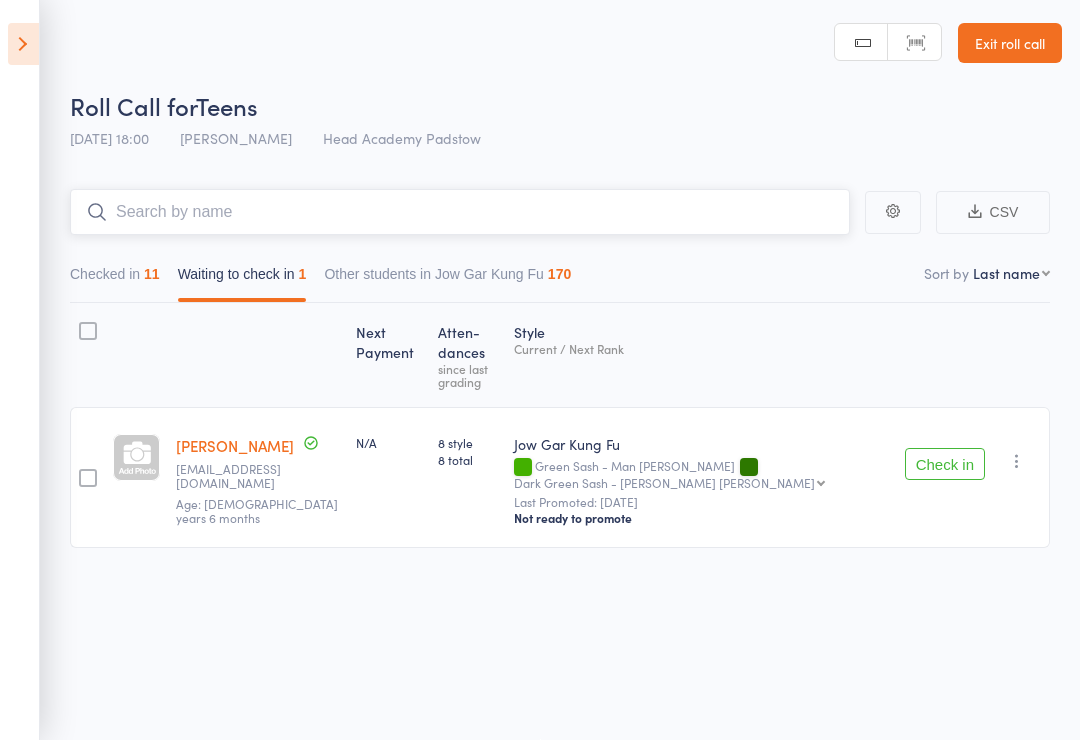 click at bounding box center (460, 212) 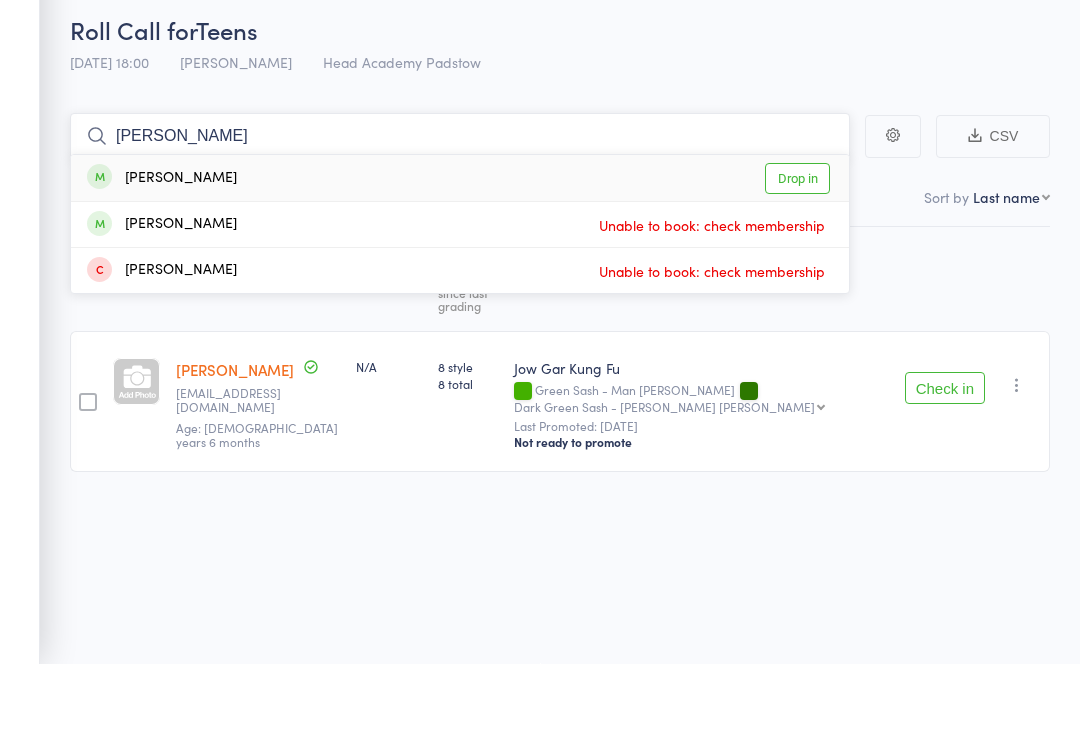 type on "Ciara" 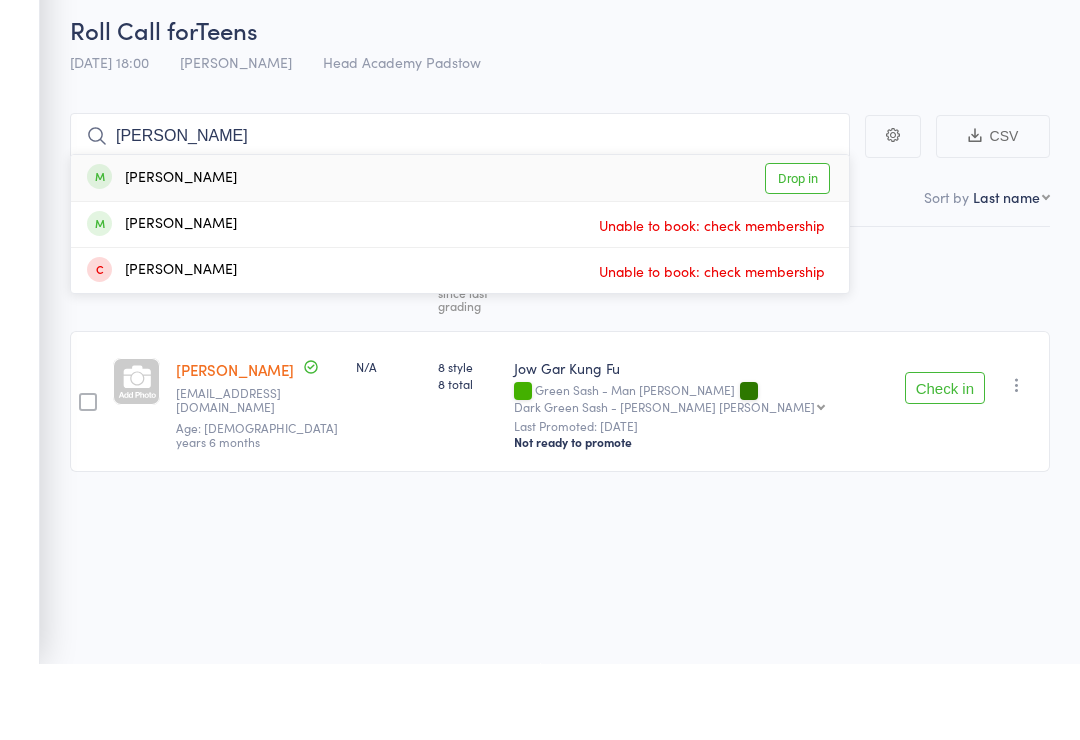 click at bounding box center (99, 252) 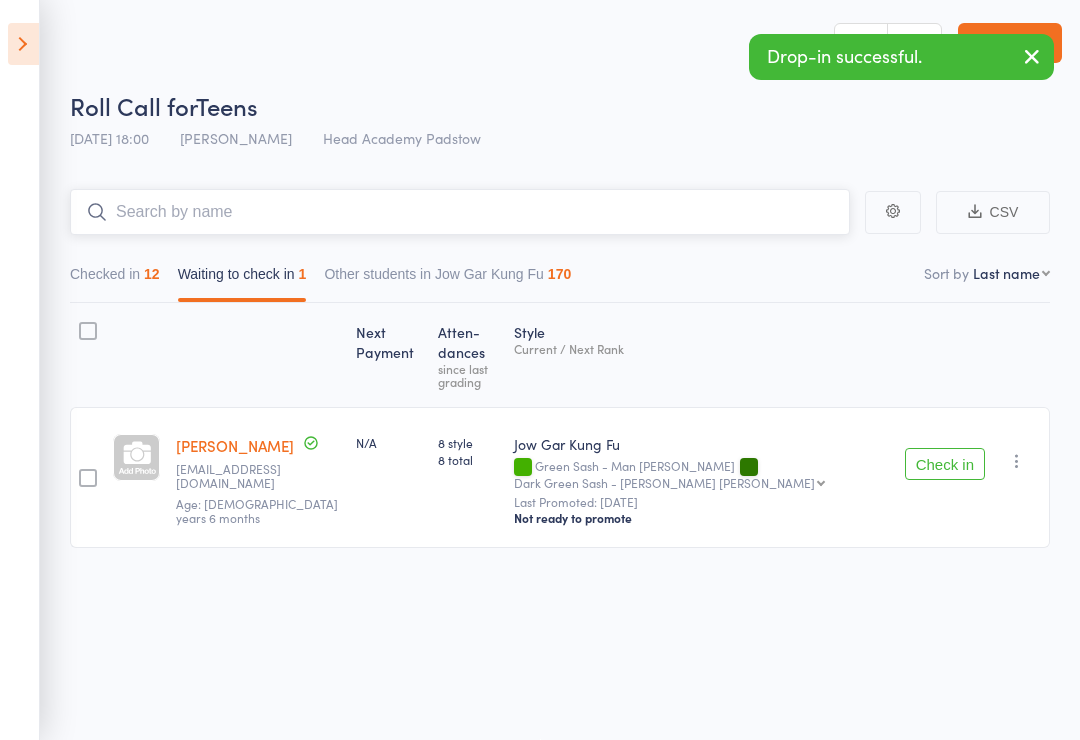 click at bounding box center (460, 212) 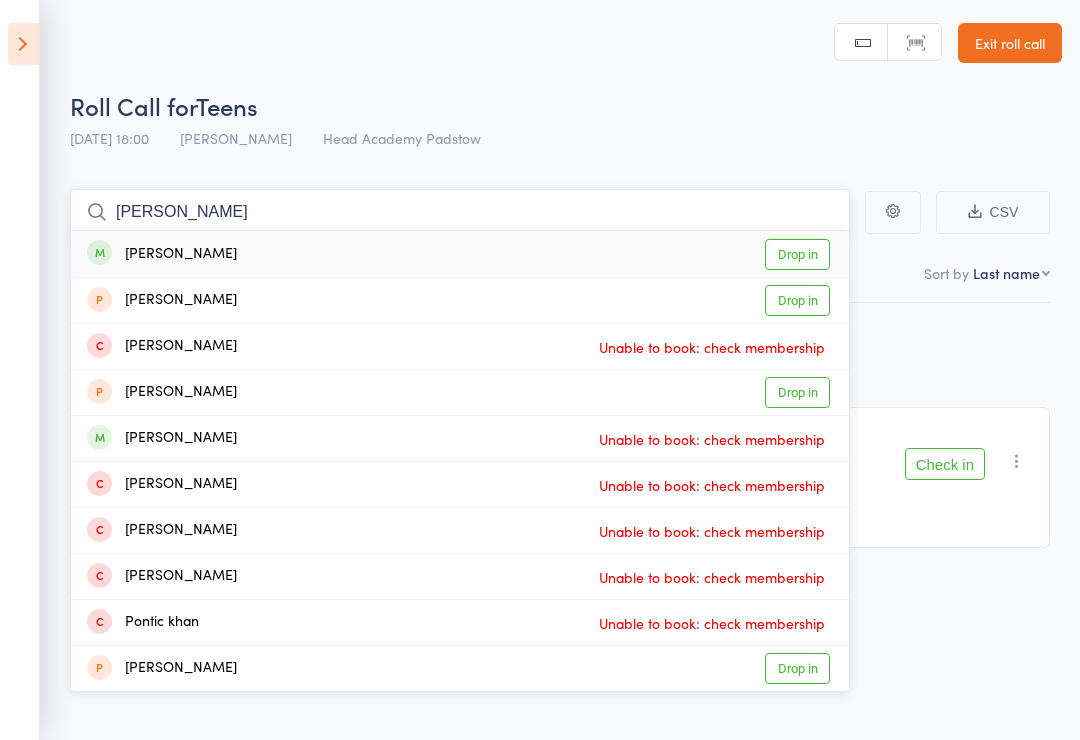 type on "Khanh" 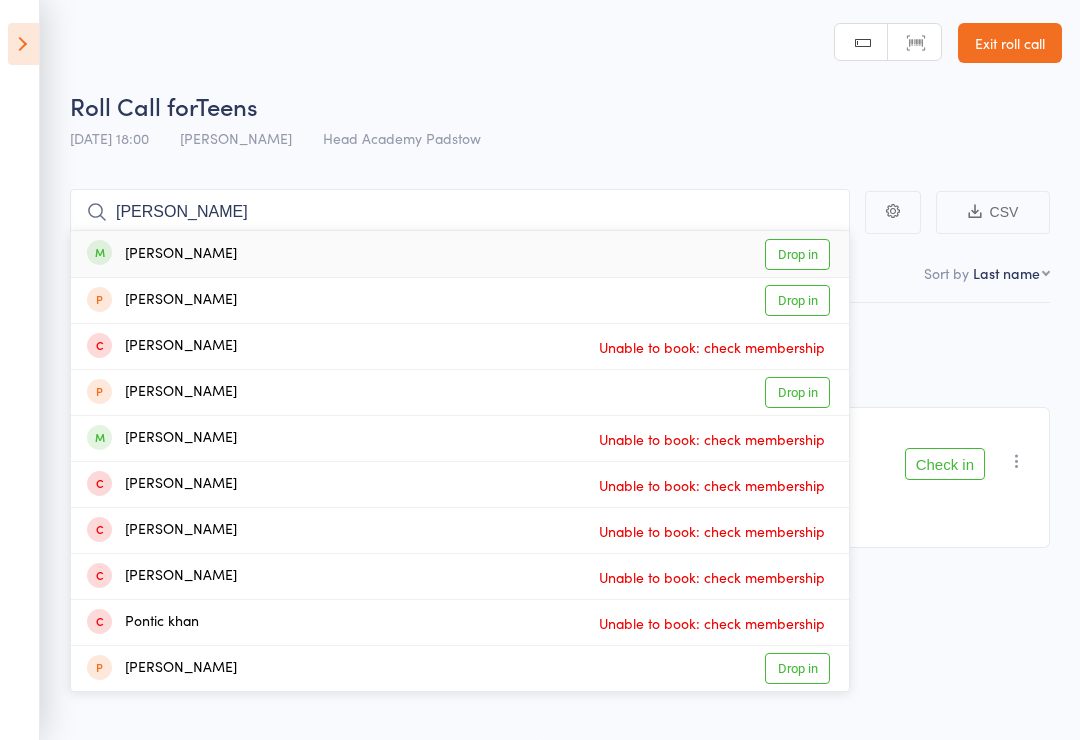 click on "Drop in" at bounding box center (797, 254) 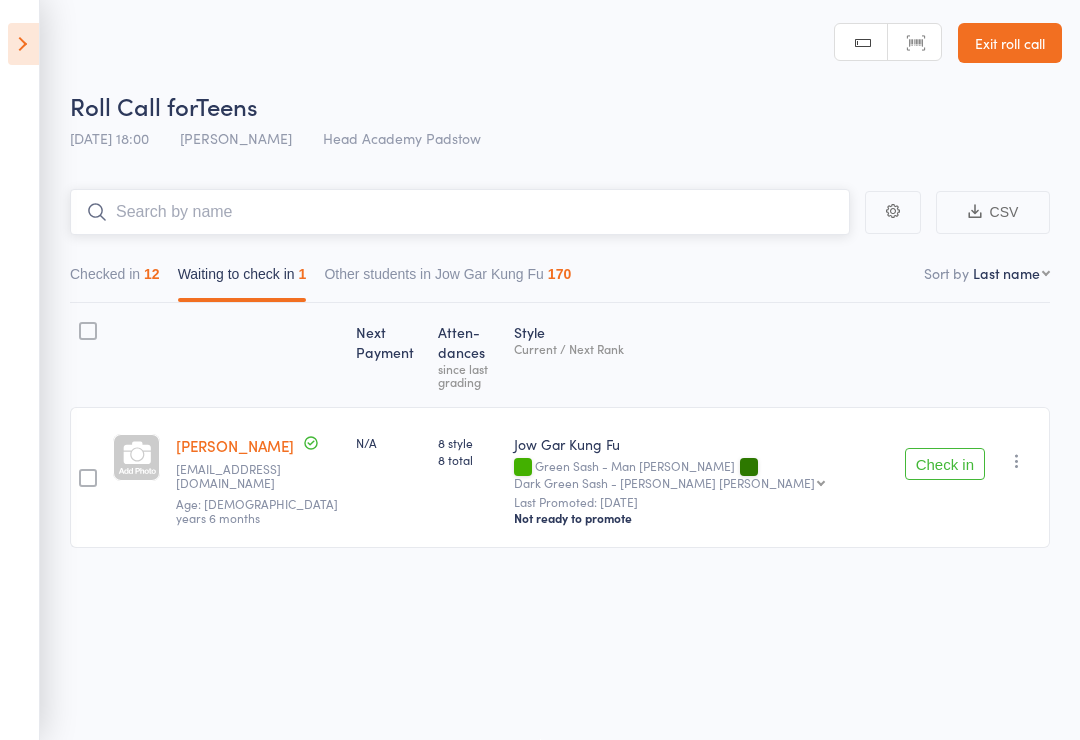 click at bounding box center [460, 212] 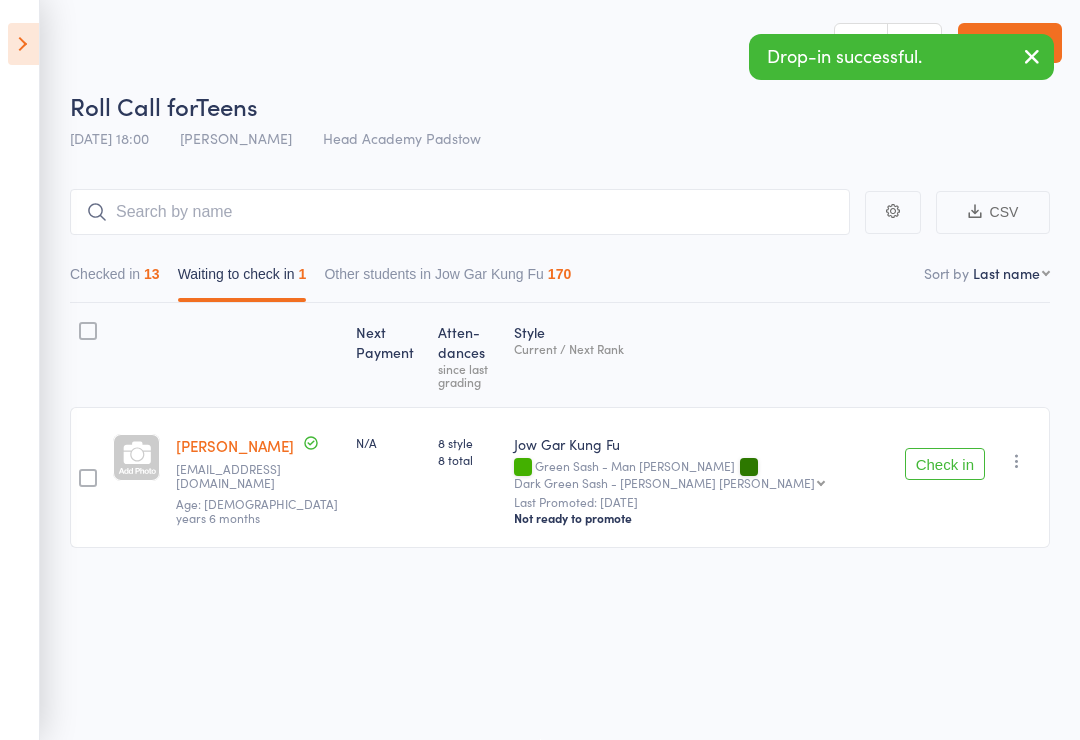 click on "Events for [DATE] [DATE]
[DATE]
Sun Mon Tue Wed Thu Fri Sat
27
29
30
01
02
03
04
05
28
06
07
08
09
10
11
12
29
13
14
15
16
17
18
19
30
20
21
22
23
24
25
26
31
27
28
29
30
31
01
02" at bounding box center [20, 370] 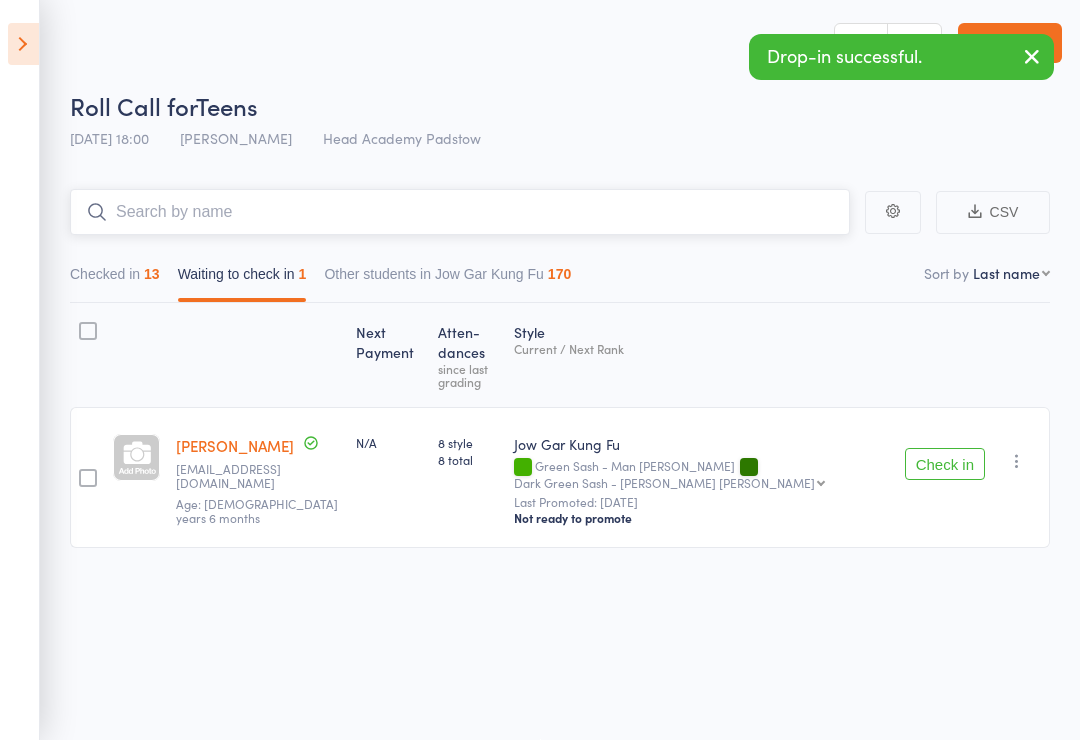 click at bounding box center (460, 212) 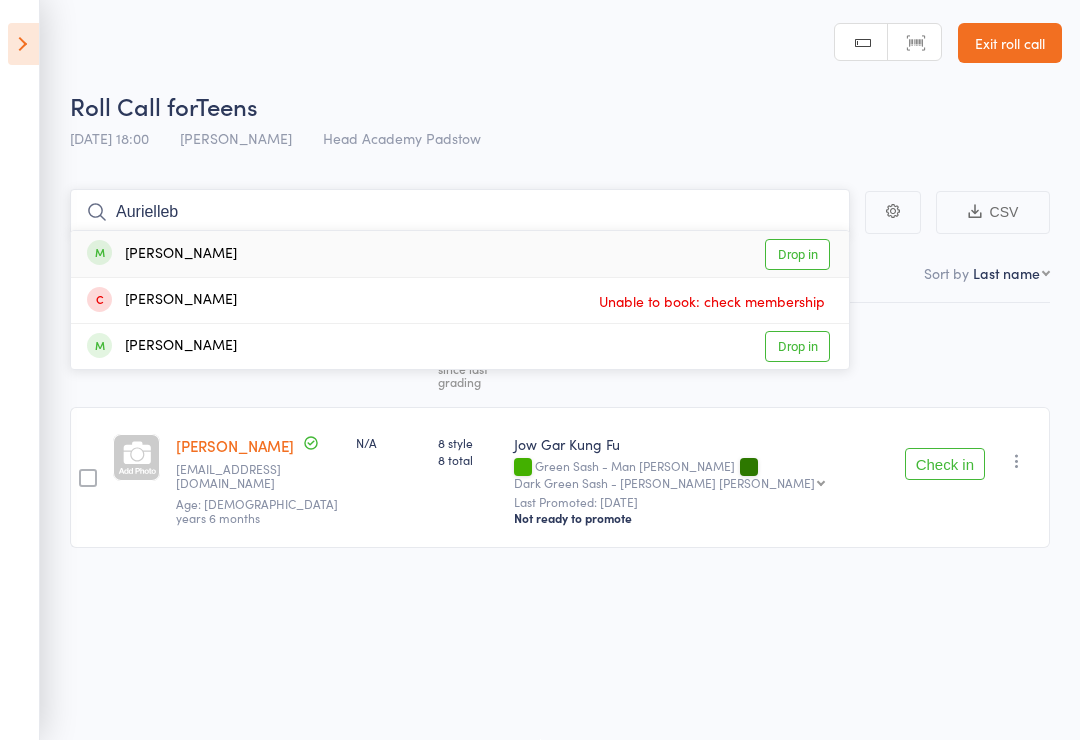 type on "Aurielleb" 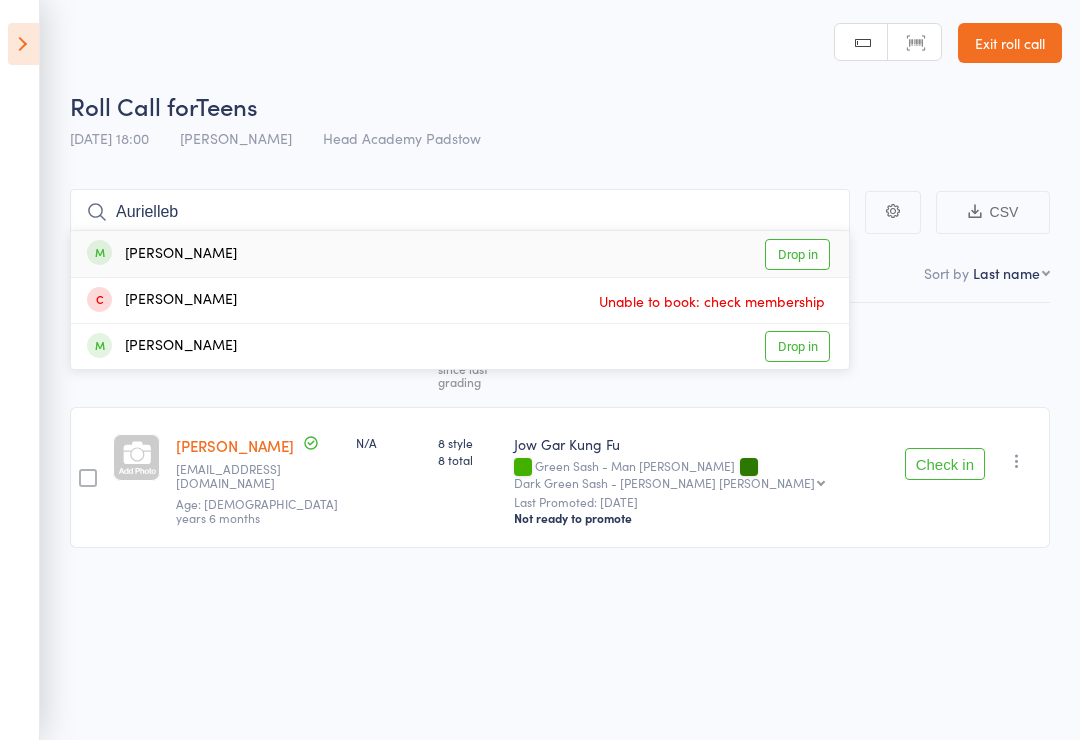 click on "[PERSON_NAME]" at bounding box center [162, 254] 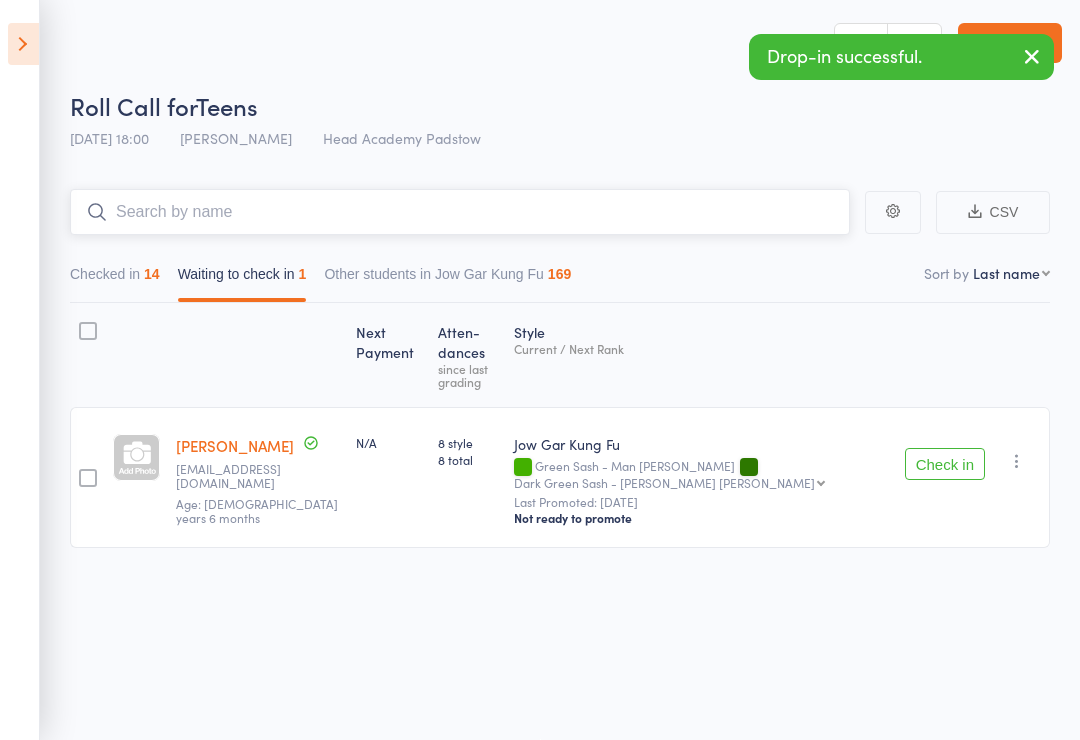 click at bounding box center (460, 212) 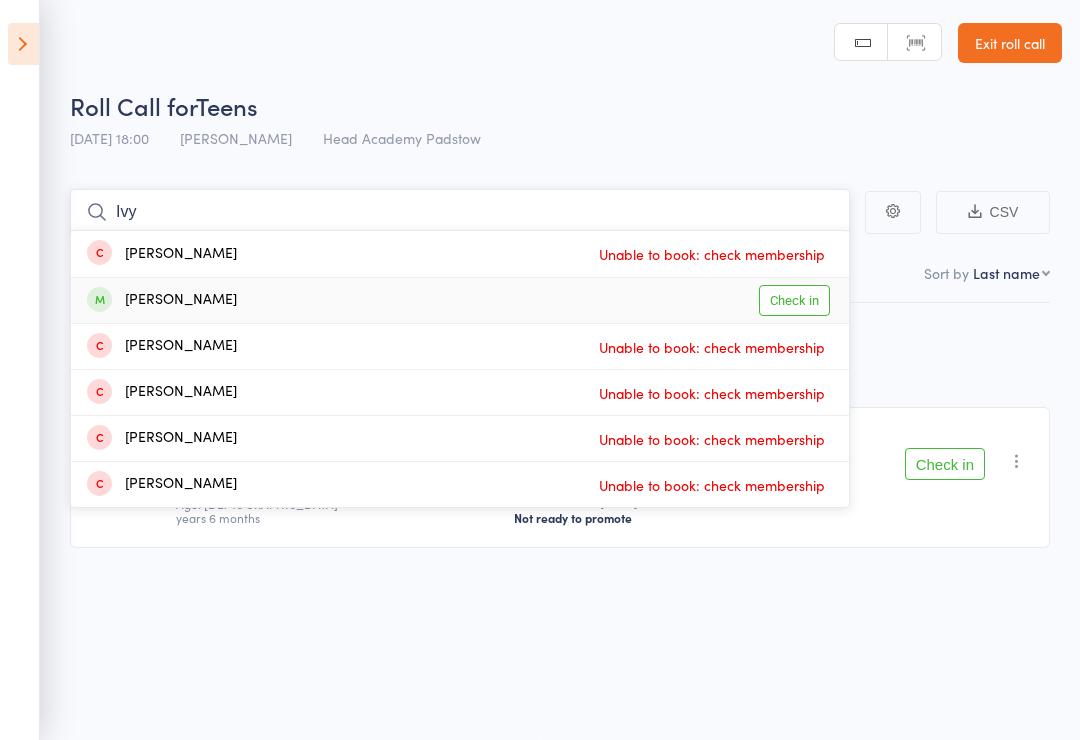 type on "Ivy" 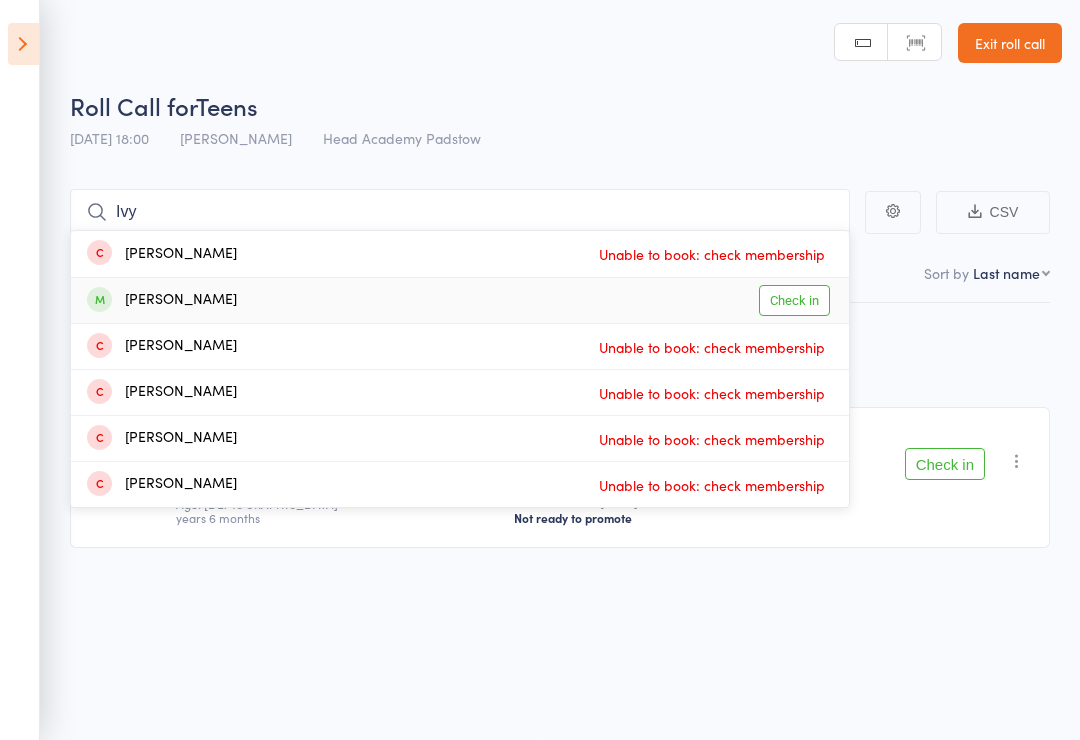 click on "Check in" at bounding box center (794, 300) 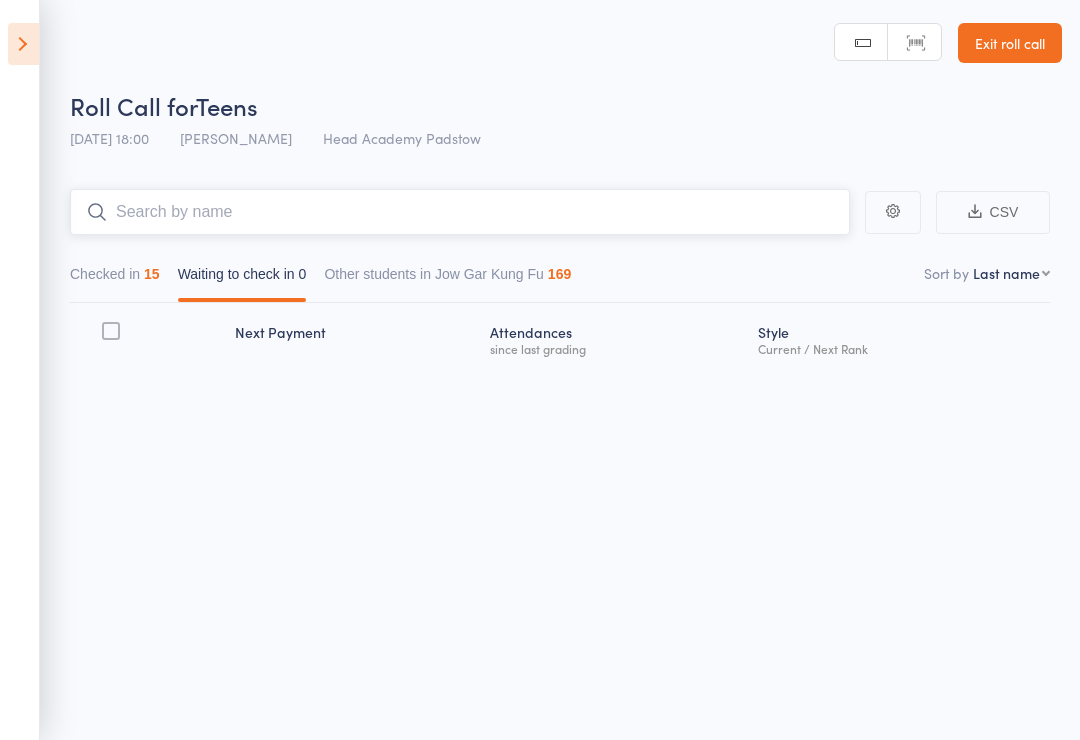 click at bounding box center (460, 212) 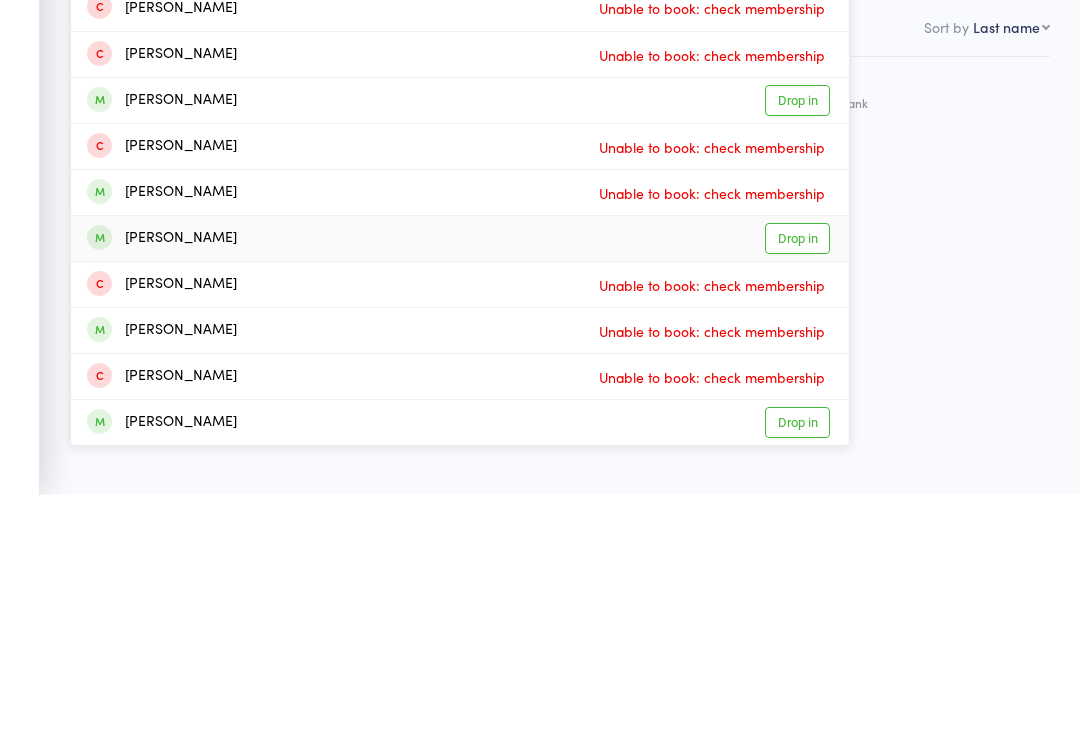 type on "Oliver dz" 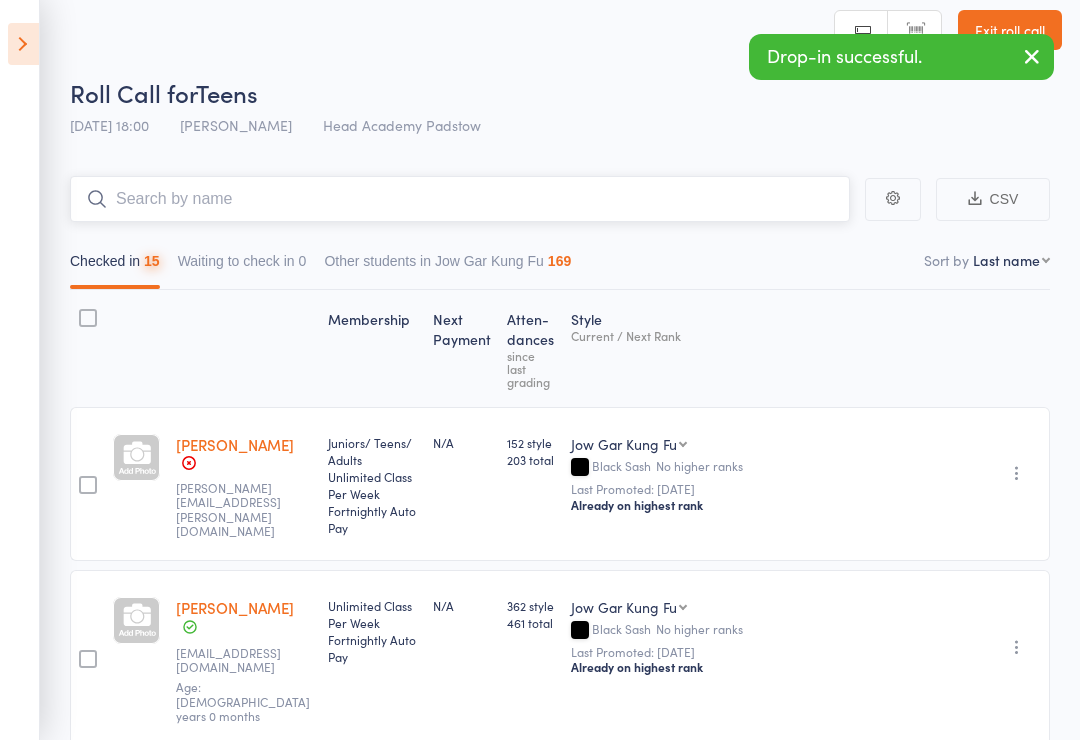 click at bounding box center (460, 199) 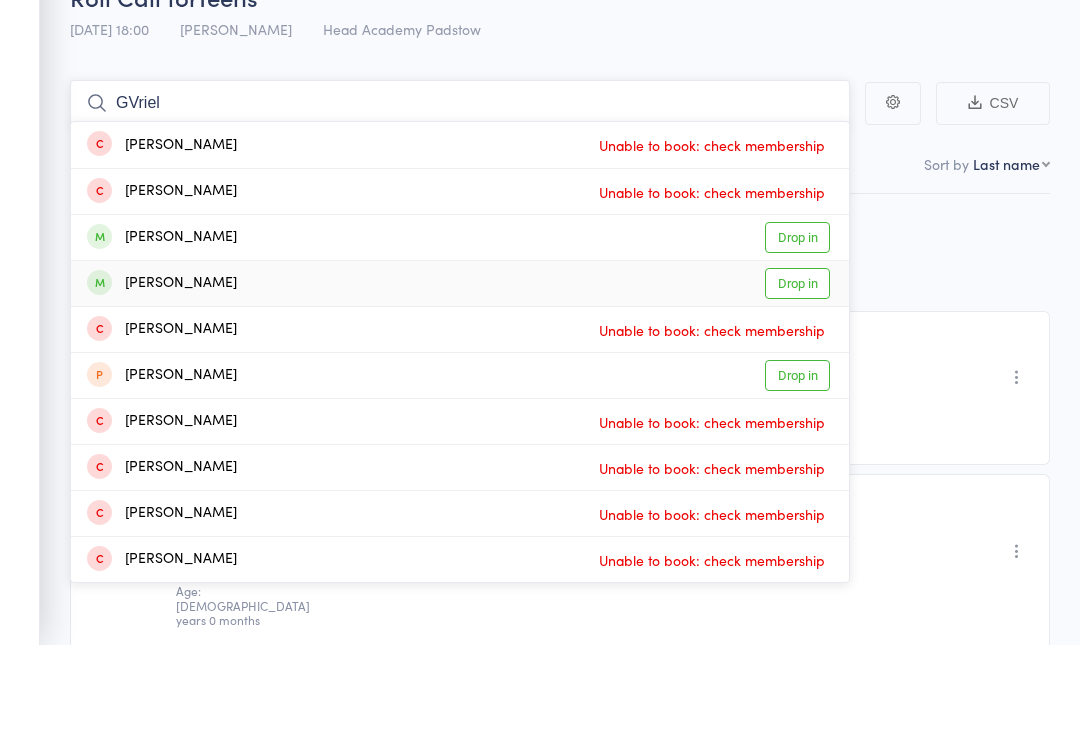 type on "GVriel" 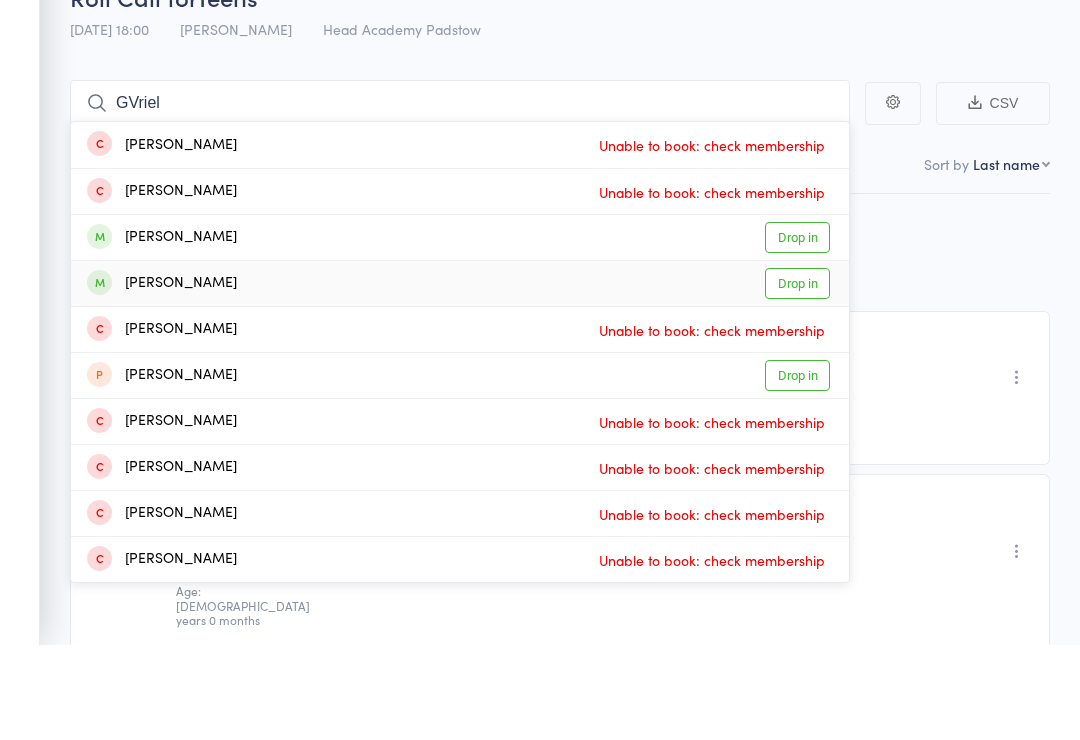 click on "[PERSON_NAME]" at bounding box center (162, 379) 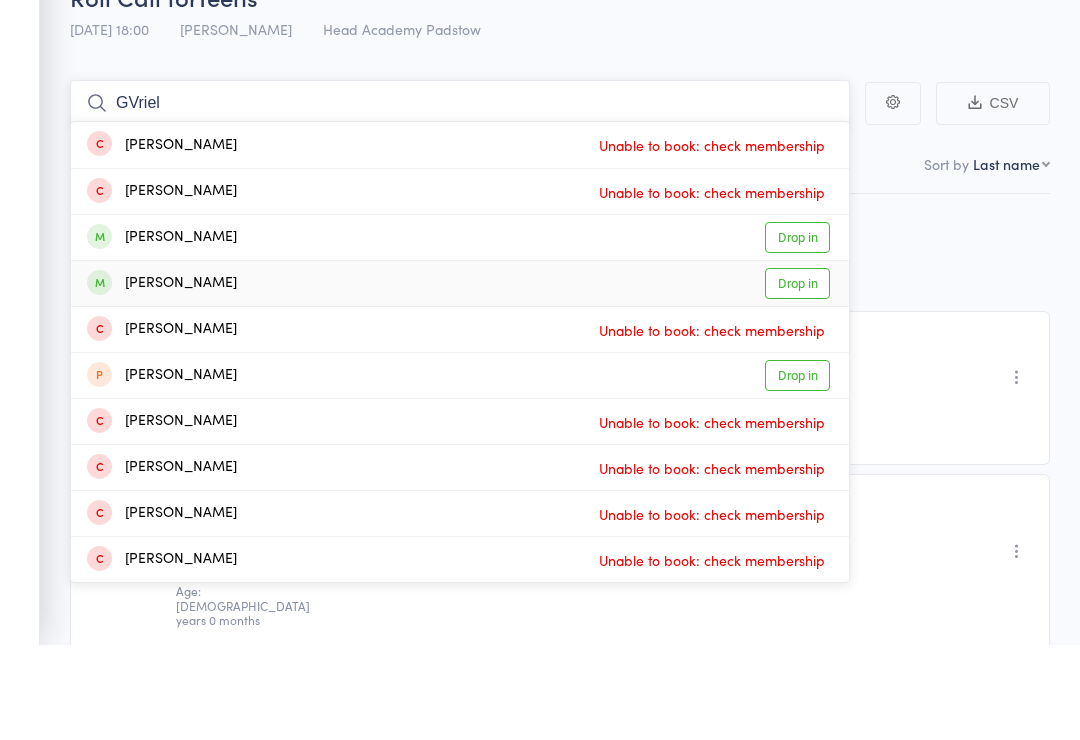 type 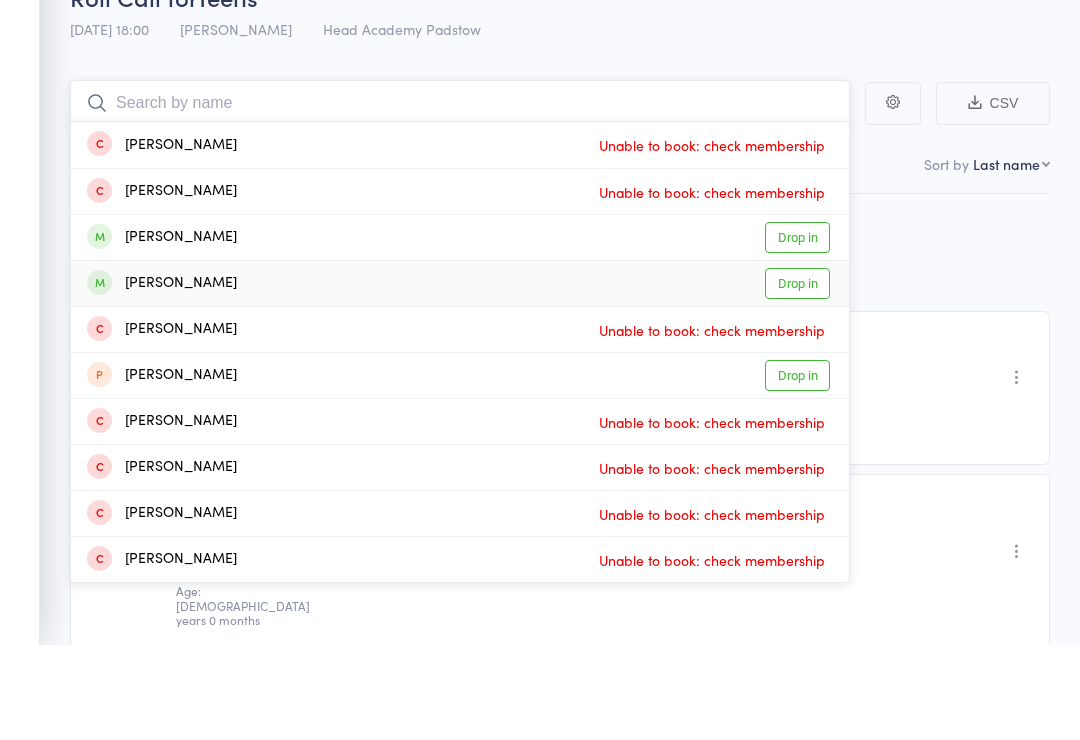 scroll, scrollTop: 110, scrollLeft: 0, axis: vertical 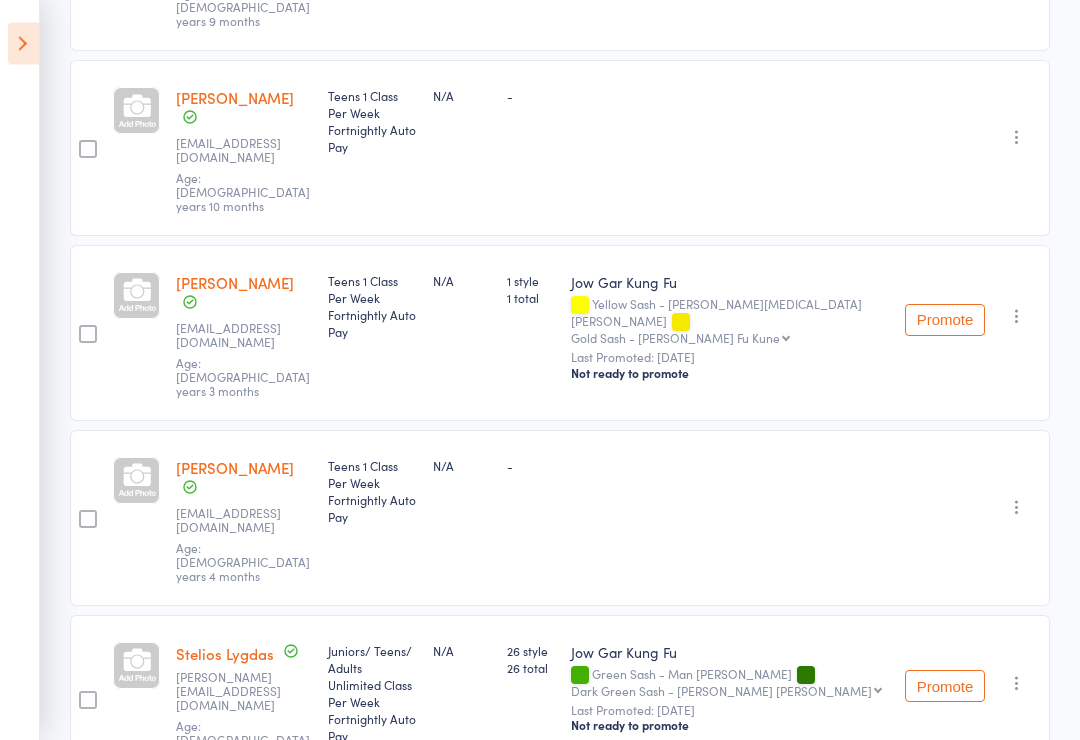 click on "CSV
Checked in  17 Waiting to check in  0 Other students in Jow Gar Kung Fu  169
Sort by   Last name First name Last name Birthday today? Behind on payments? Check in time Next payment date Next payment amount Membership name Membership expires Ready to grade Style and Rank Style attendance count All attendance count Last Promoted Membership Next Payment Atten­dances since last grading Style Current / Next Rank Noah Bartolo - Stafford    bartolo.stafford@gmail.com Juniors/ Teens/ Adults Unlimited Class Per Week Fortnightly Auto Pay N/A 152 style 203 total Jow Gar Kung Fu Juniors Jow Gar Kung Fu Jow Gar Kung Fu Black Sash  No higher ranks Last Promoted: May 4, 2024 Already on highest rank Undo check-in Send message Add Note Add Task Add Flag Remove Mark absent
Logan Coulton    abcoulton@gmail.com Age: 14 years 0 months Unlimited Class Per Week Fortnightly Auto Pay N/A 362 style 461 total Jow Gar Kung Fu Jow Gar Kung Fu Juniors Jow Gar Kung Fu Black Sash  No higher ranks Last Promoted: Apr 1, 2023" at bounding box center [540, 804] 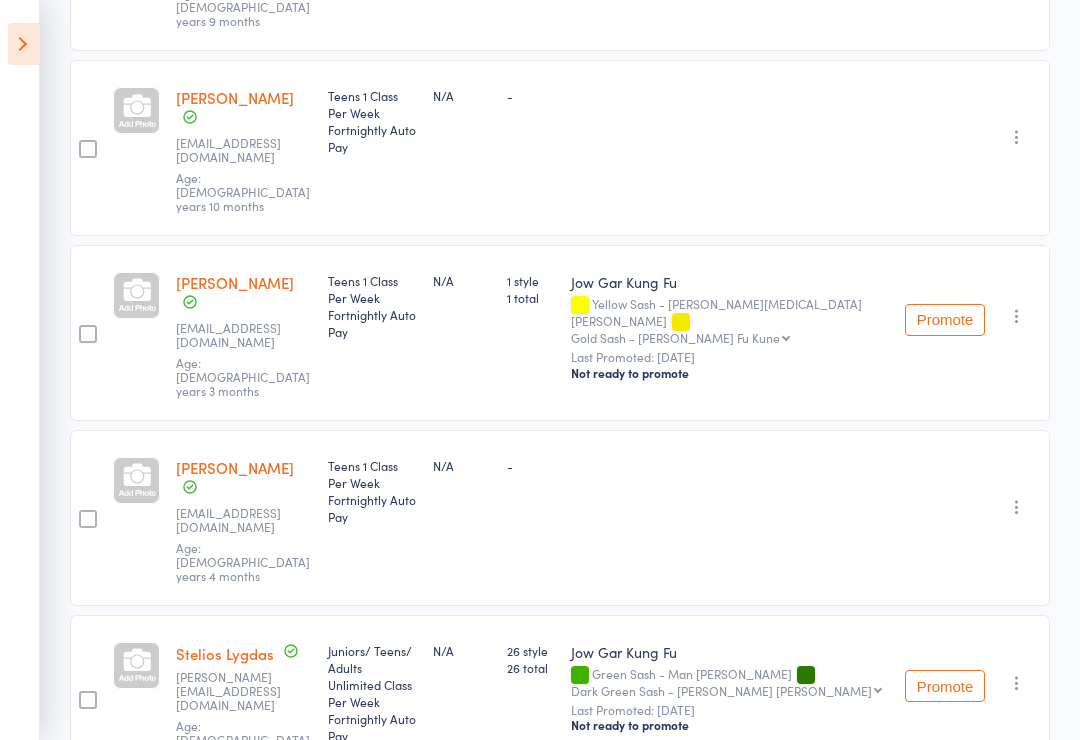 click at bounding box center [88, 700] 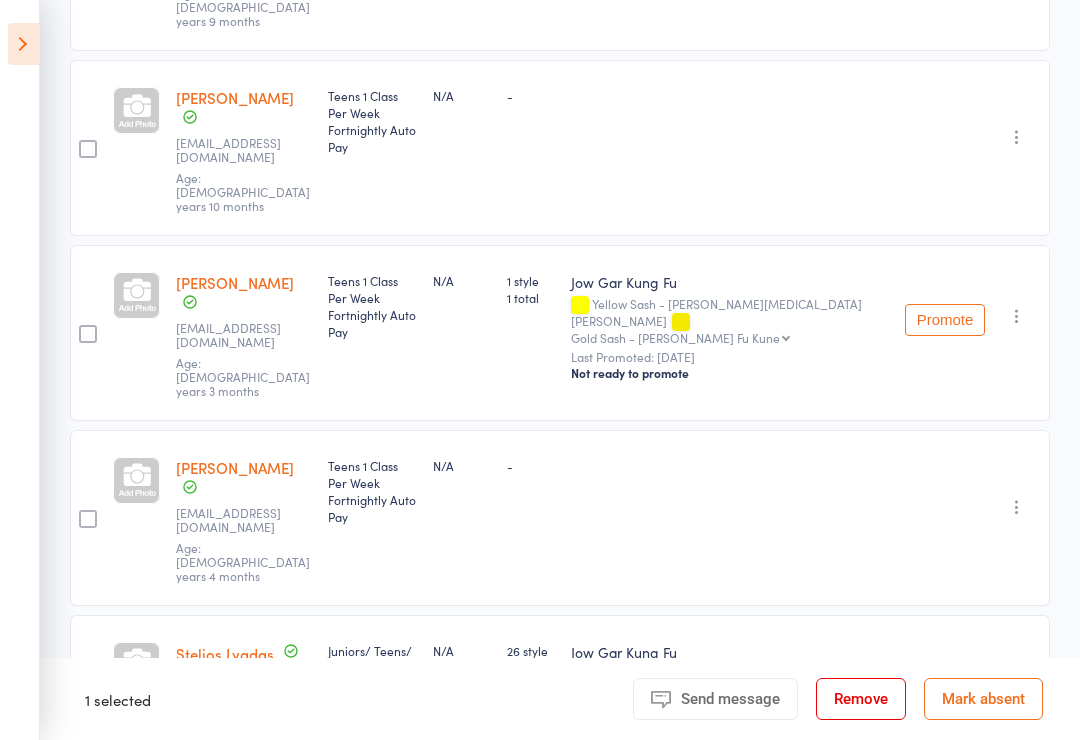 click on "Remove" at bounding box center [861, 699] 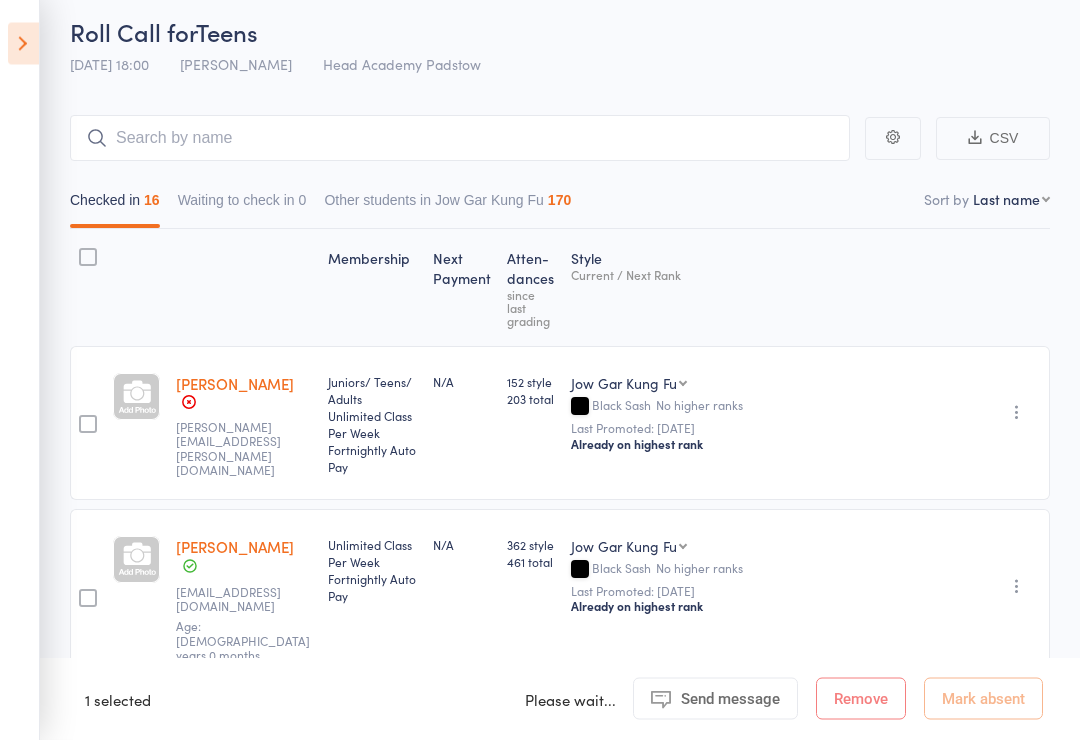 scroll, scrollTop: 0, scrollLeft: 0, axis: both 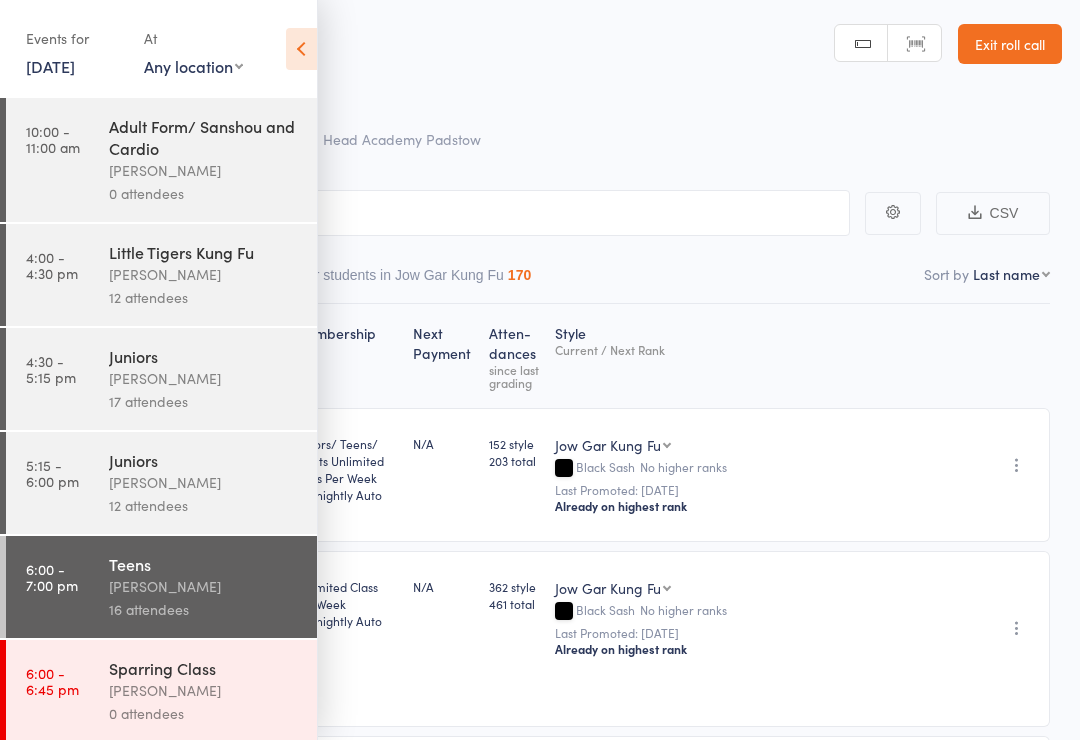 click at bounding box center [301, 49] 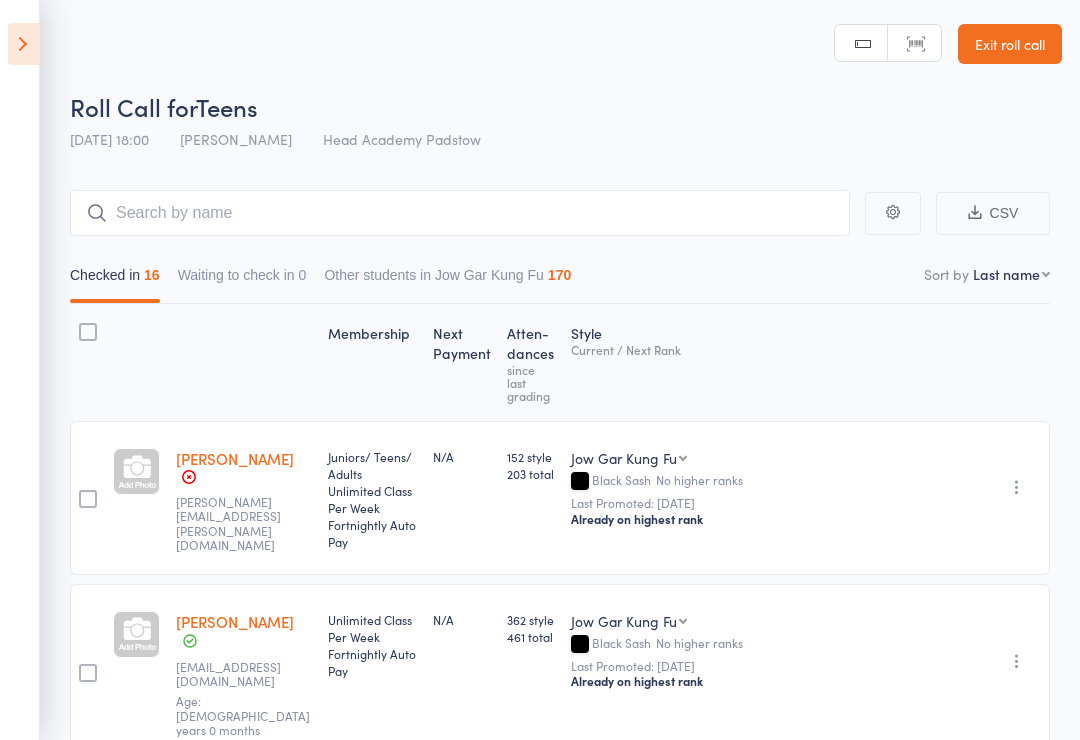 click at bounding box center (23, 44) 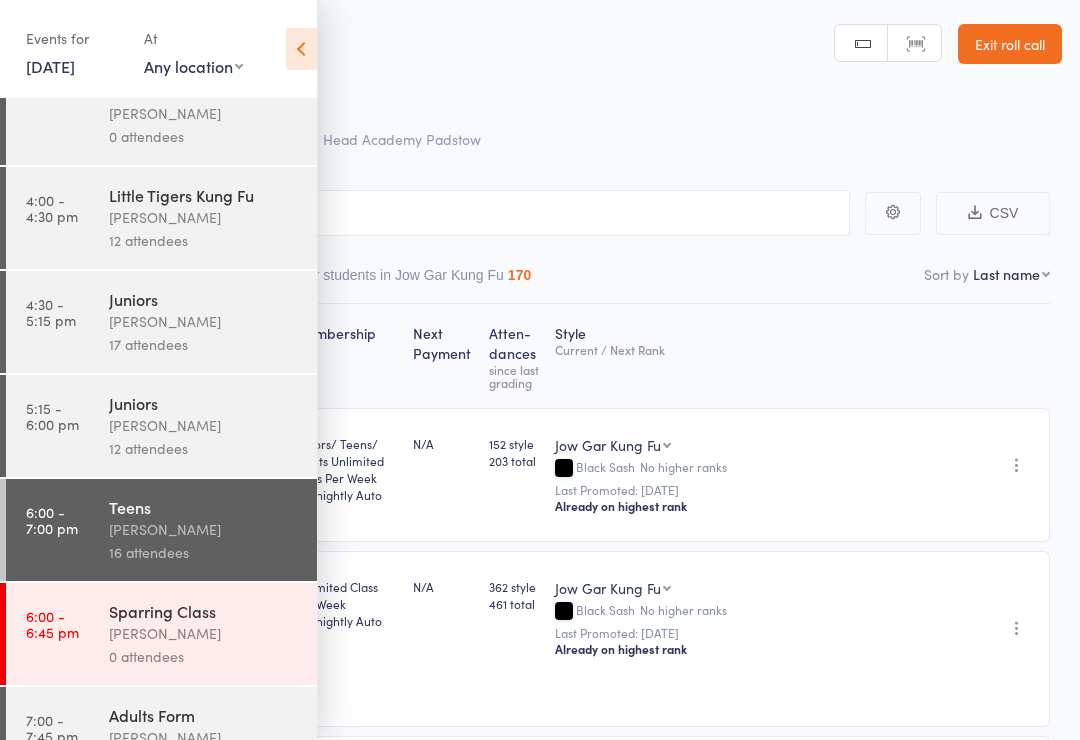 scroll, scrollTop: 58, scrollLeft: 0, axis: vertical 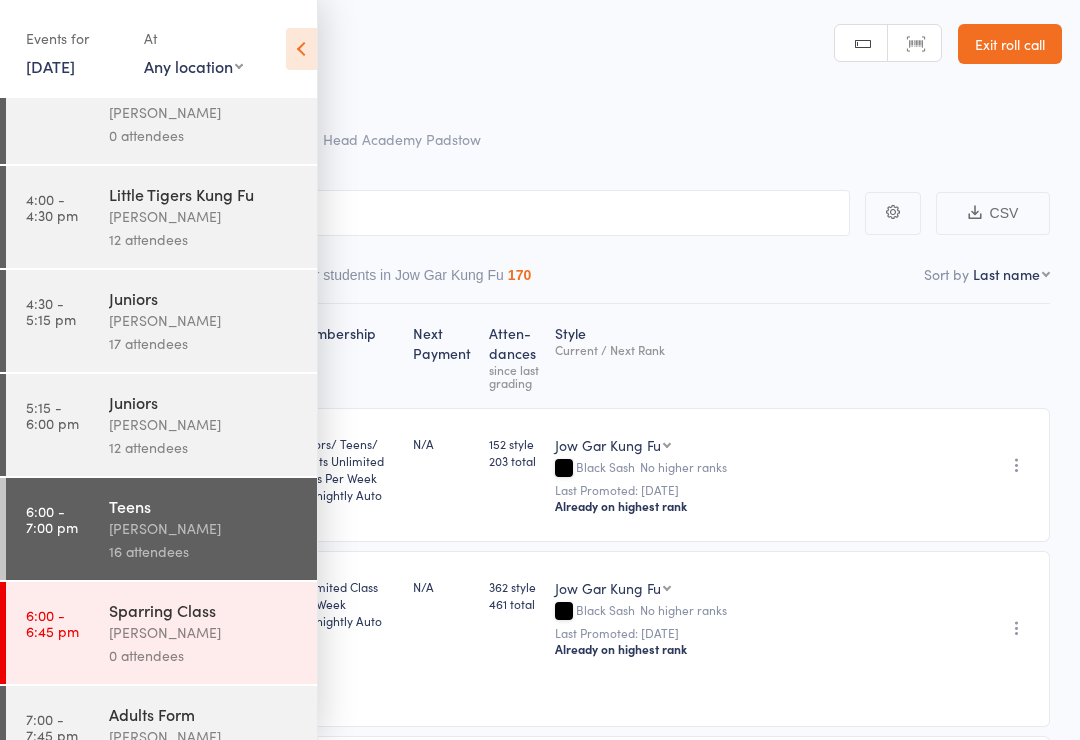 click on "[PERSON_NAME]" at bounding box center (204, 632) 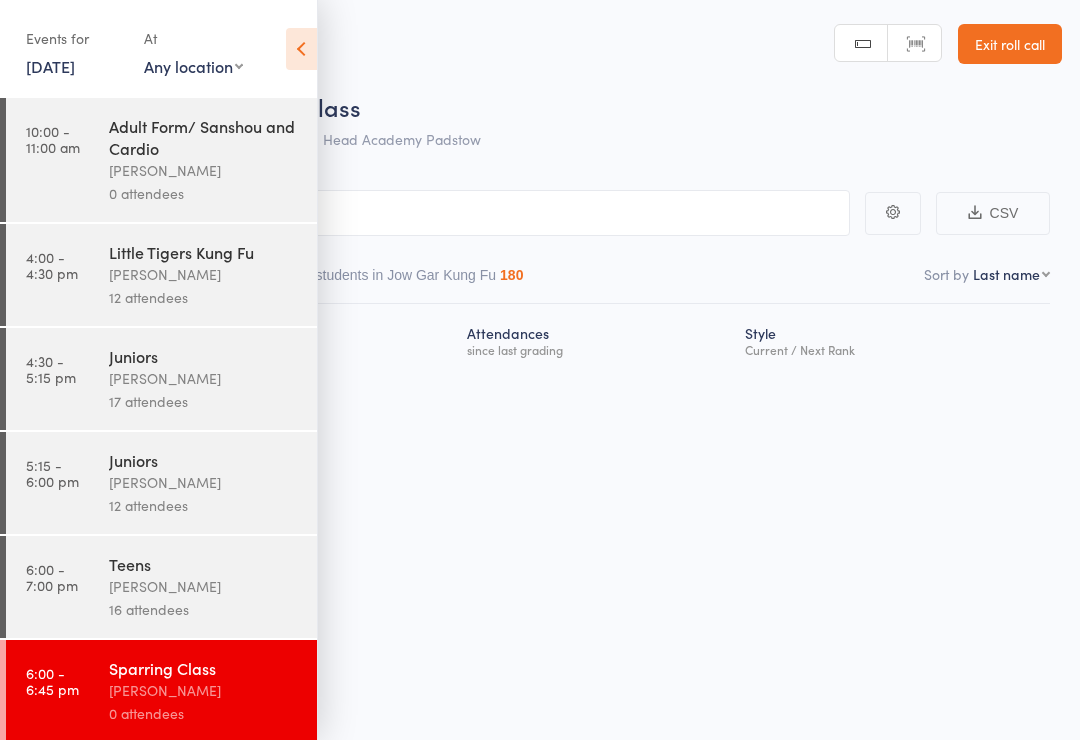 click on "Events for [DATE] [DATE]
[DATE]
Sun Mon Tue Wed Thu Fri Sat
27
29
30
01
02
03
04
05
28
06
07
08
09
10
11
12
29
13
14
15
16
17
18
19
30
20
21
22
23
24
25
26
31
27
28
29
30
31
01
02" at bounding box center (158, 50) 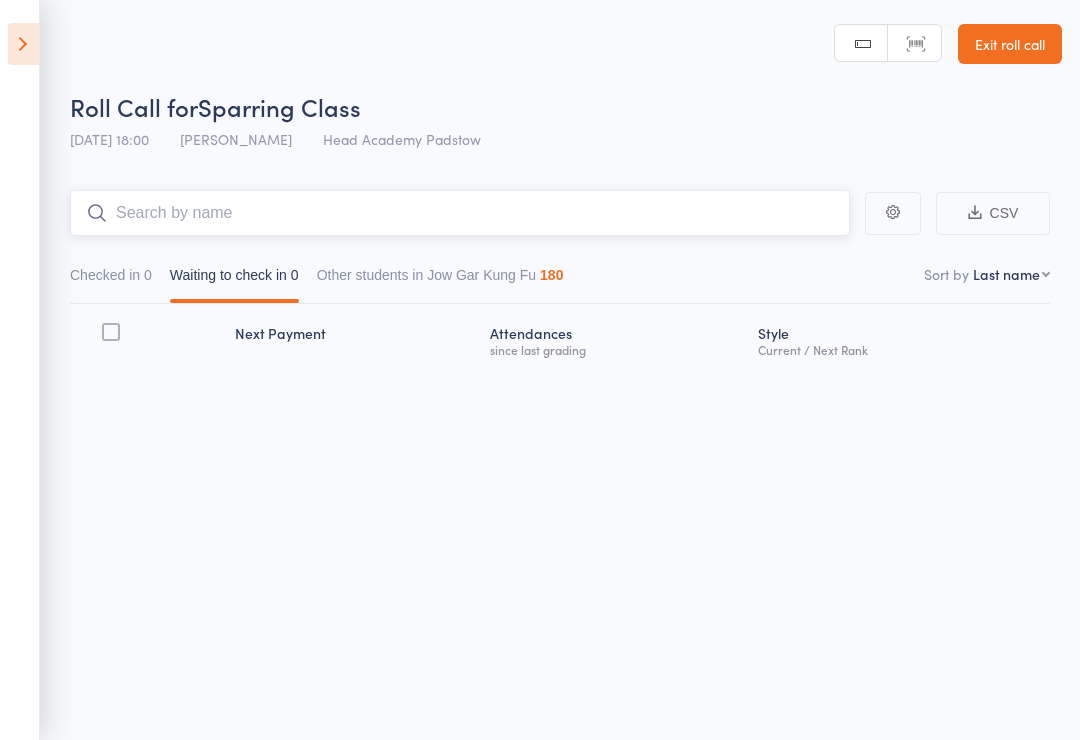 click at bounding box center [460, 213] 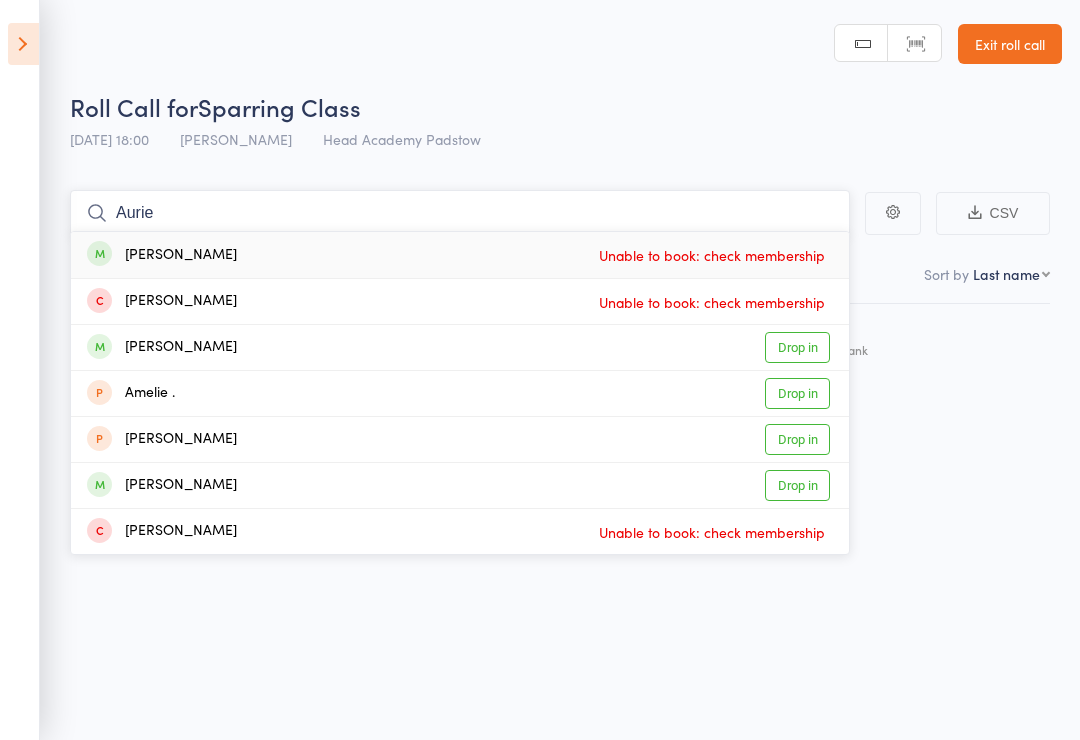 type on "Aurie" 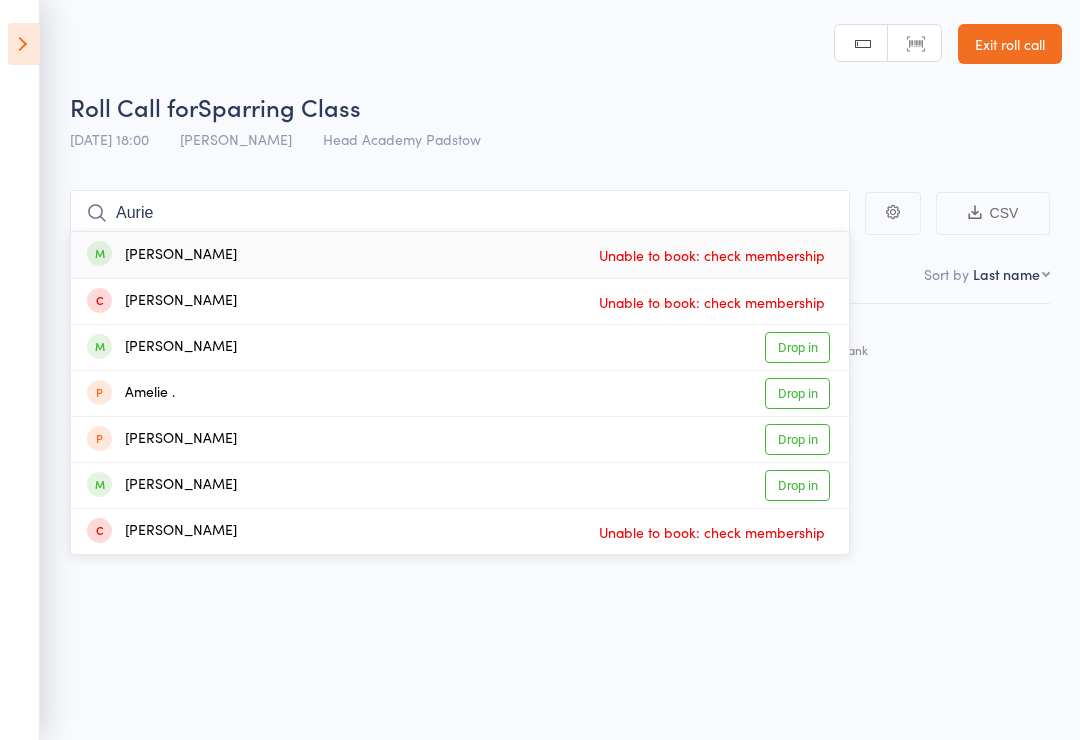 click on "[PERSON_NAME]" at bounding box center (162, 255) 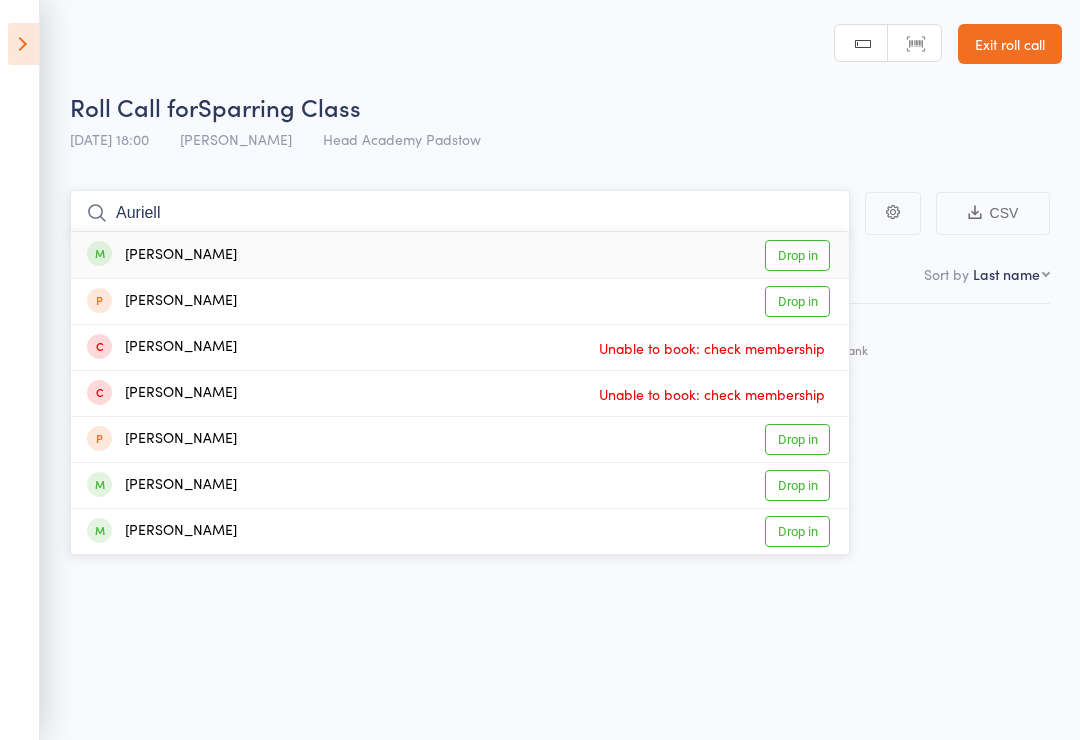 type on "Auriell" 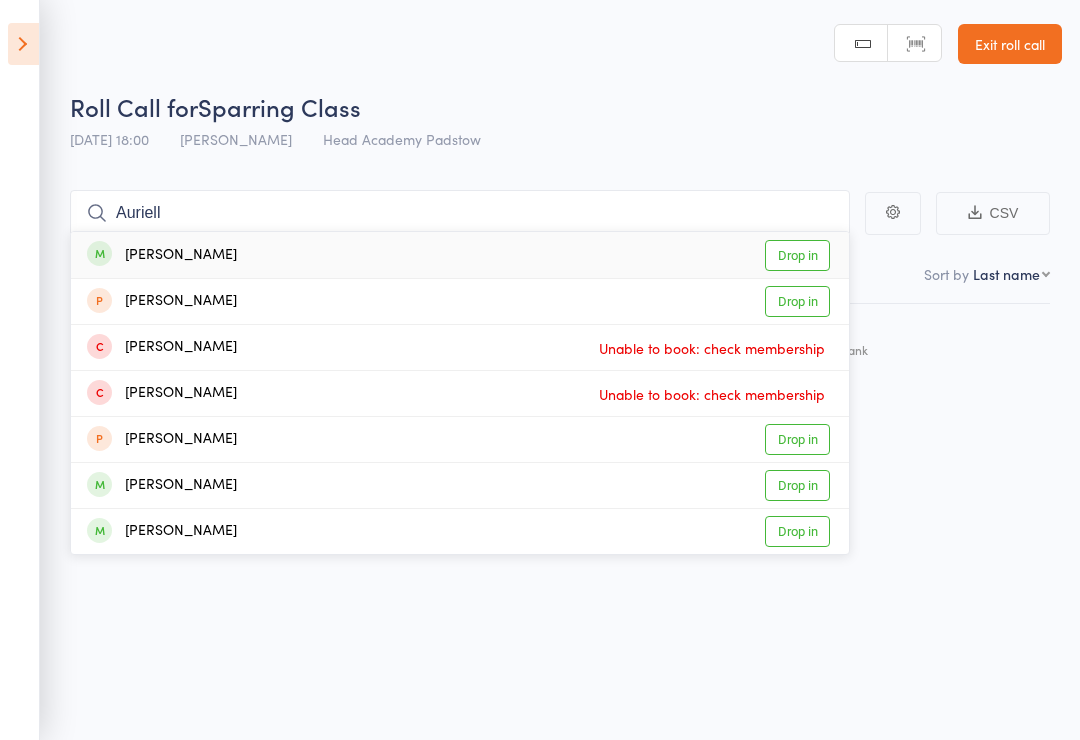 click on "Drop in" at bounding box center (797, 255) 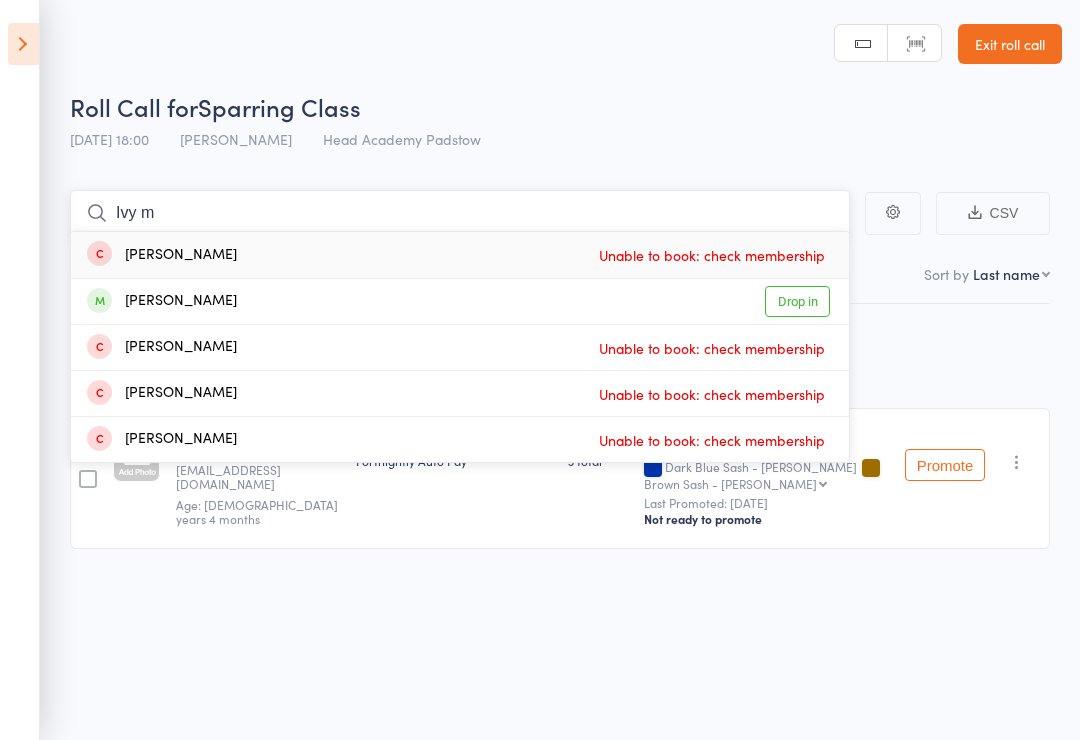 type on "Ivy m" 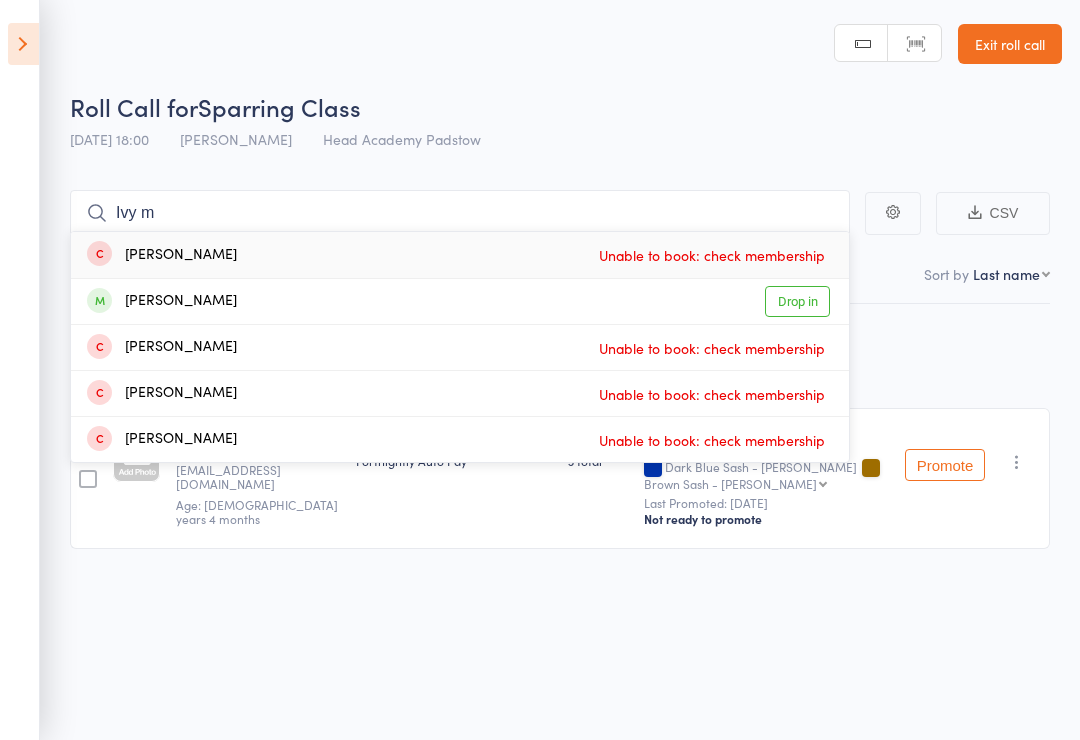 click on "Drop in" at bounding box center [797, 301] 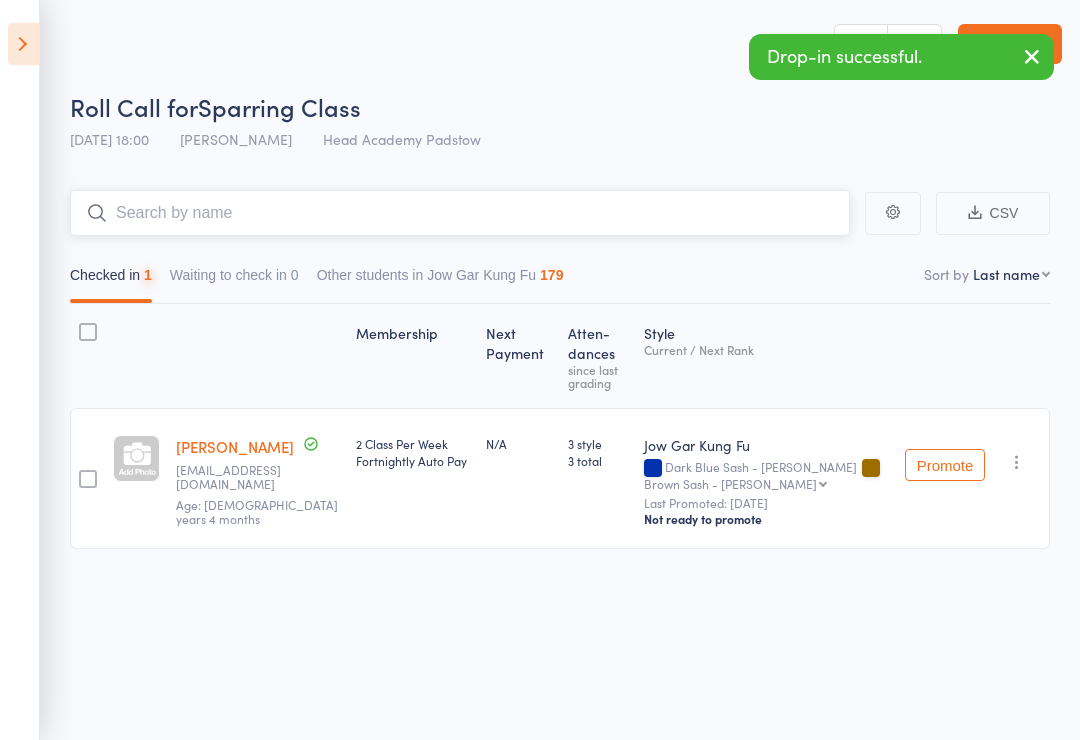 click at bounding box center [460, 213] 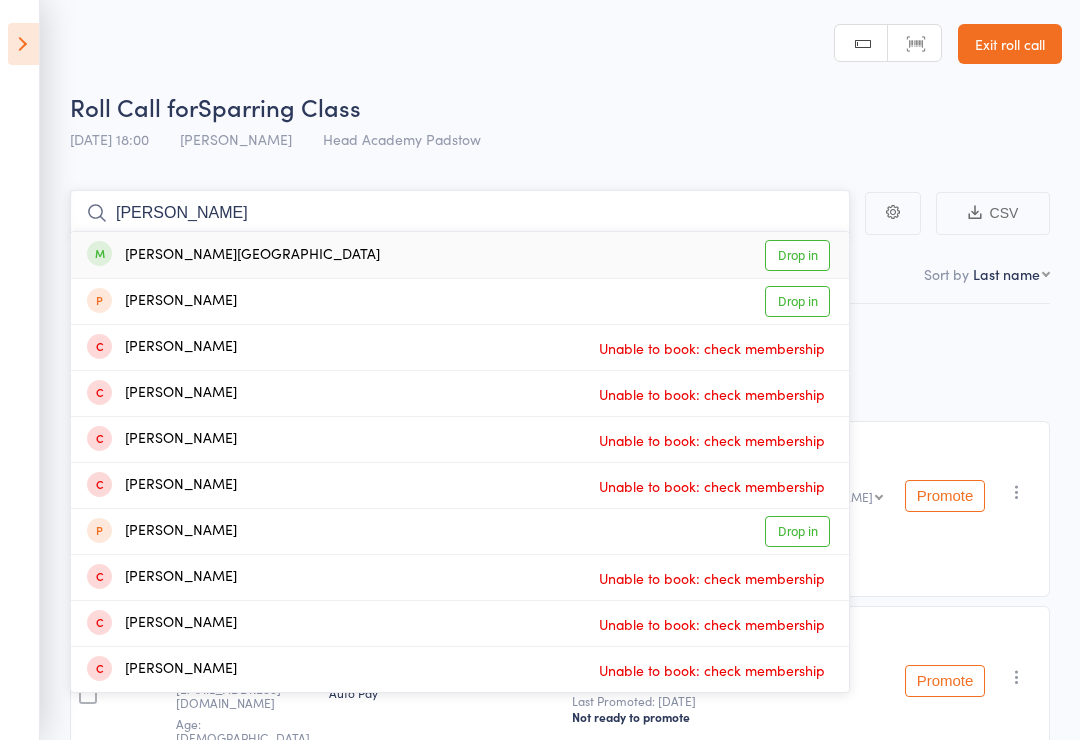 type on "[PERSON_NAME]" 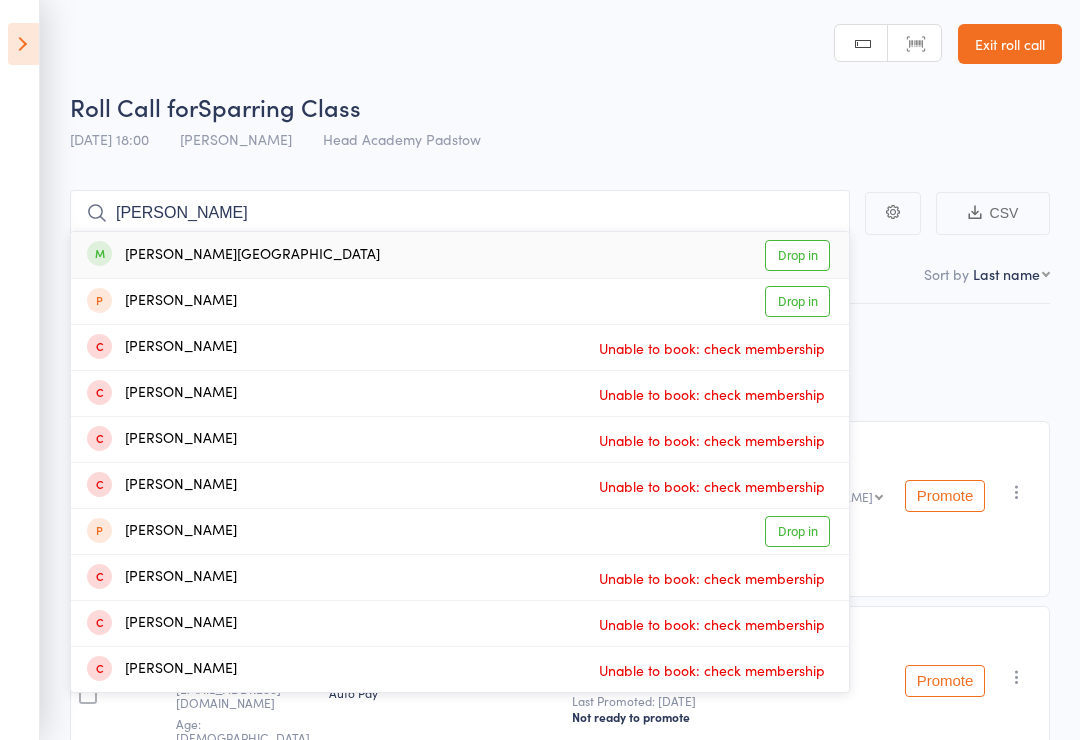 click on "Drop in" at bounding box center (797, 255) 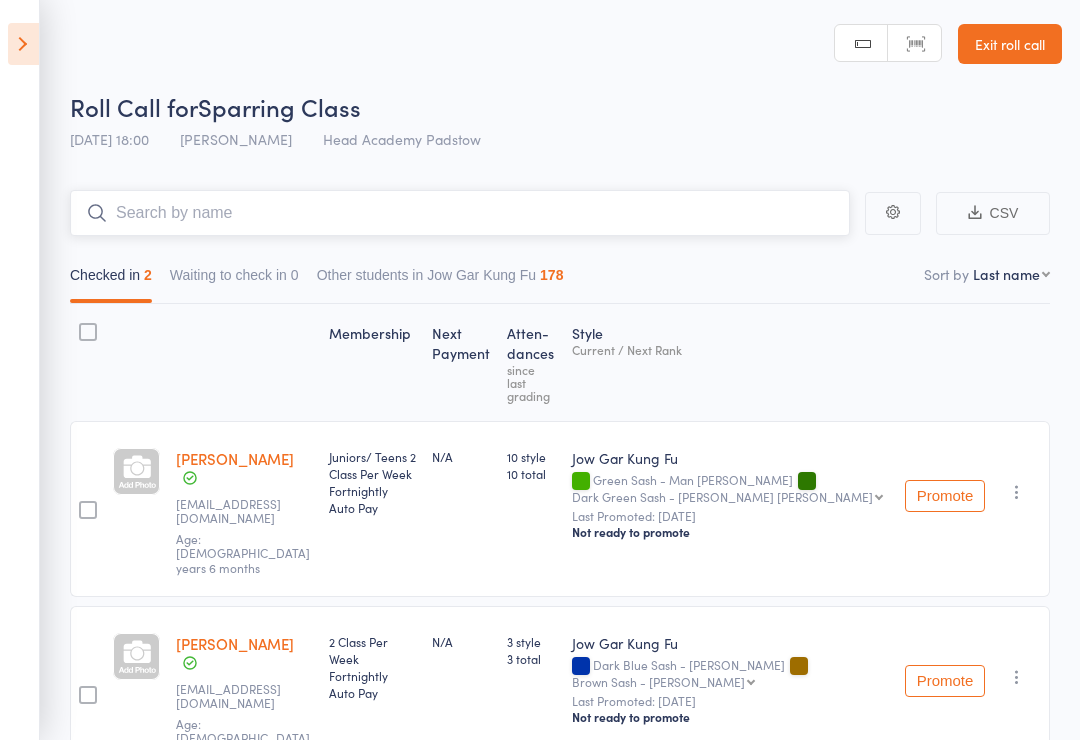 click at bounding box center [460, 213] 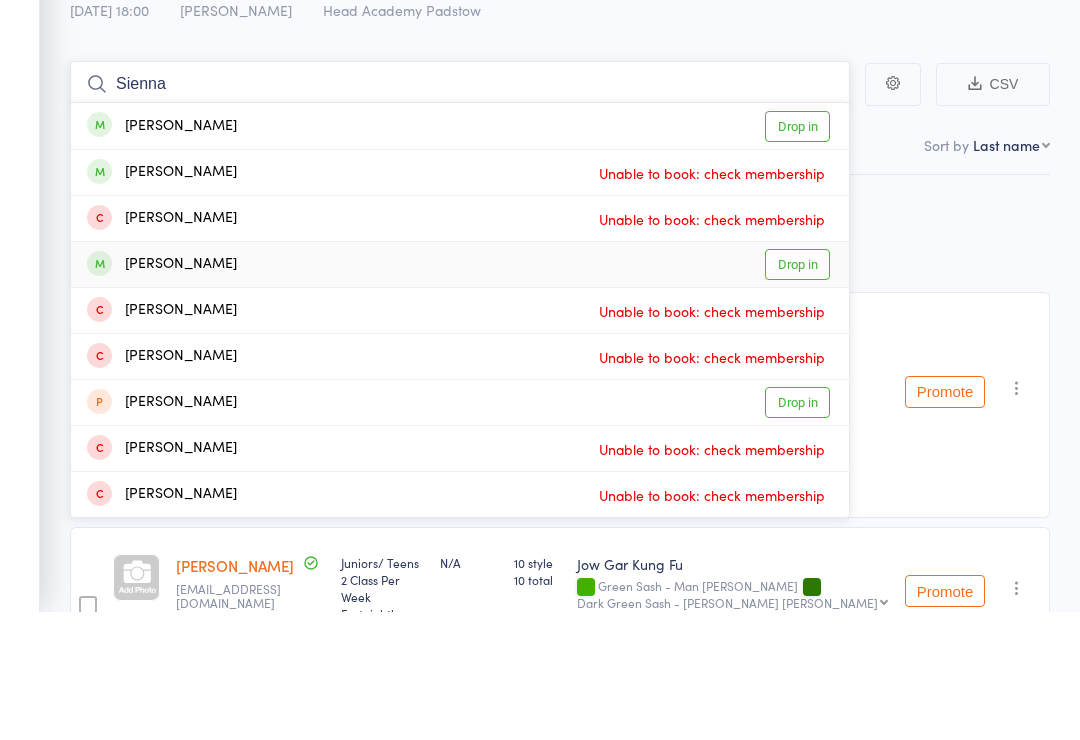 type on "Sienna" 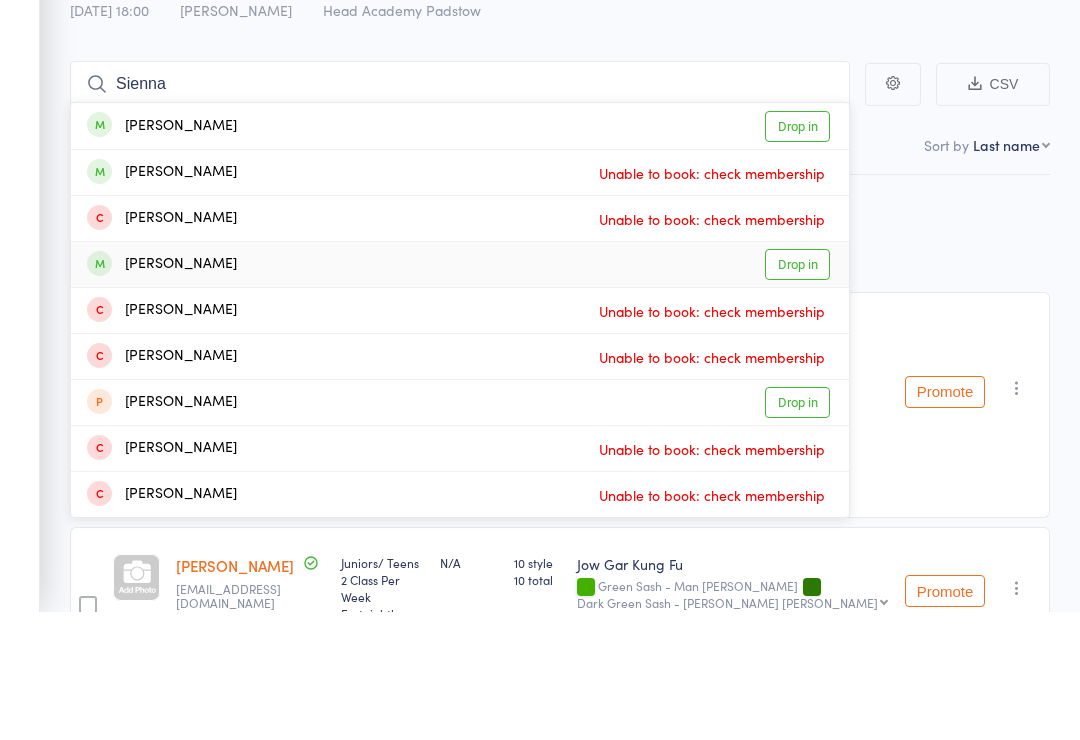 click on "Drop in" at bounding box center [797, 393] 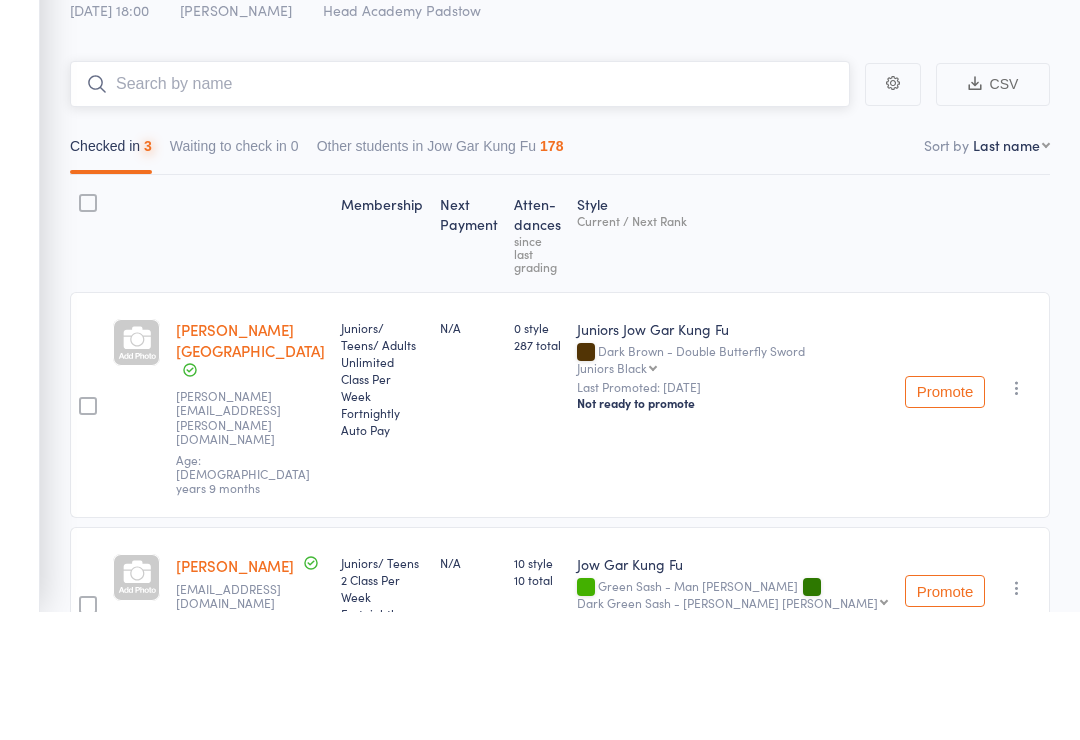 click at bounding box center [460, 213] 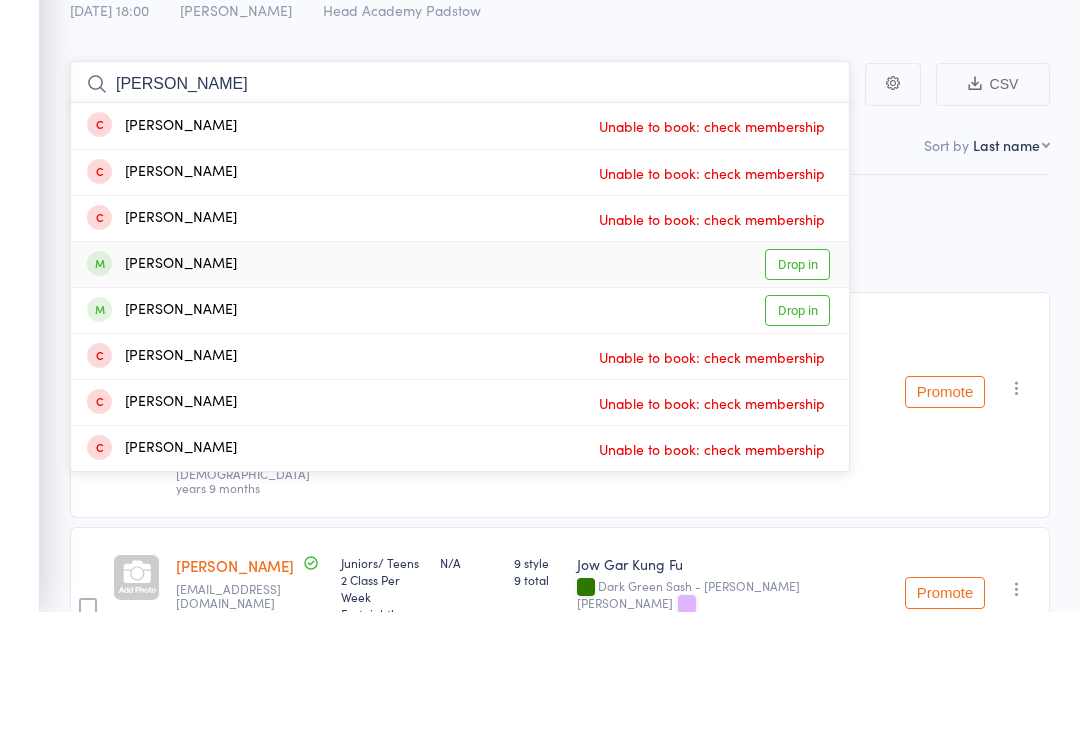 type on "[PERSON_NAME]" 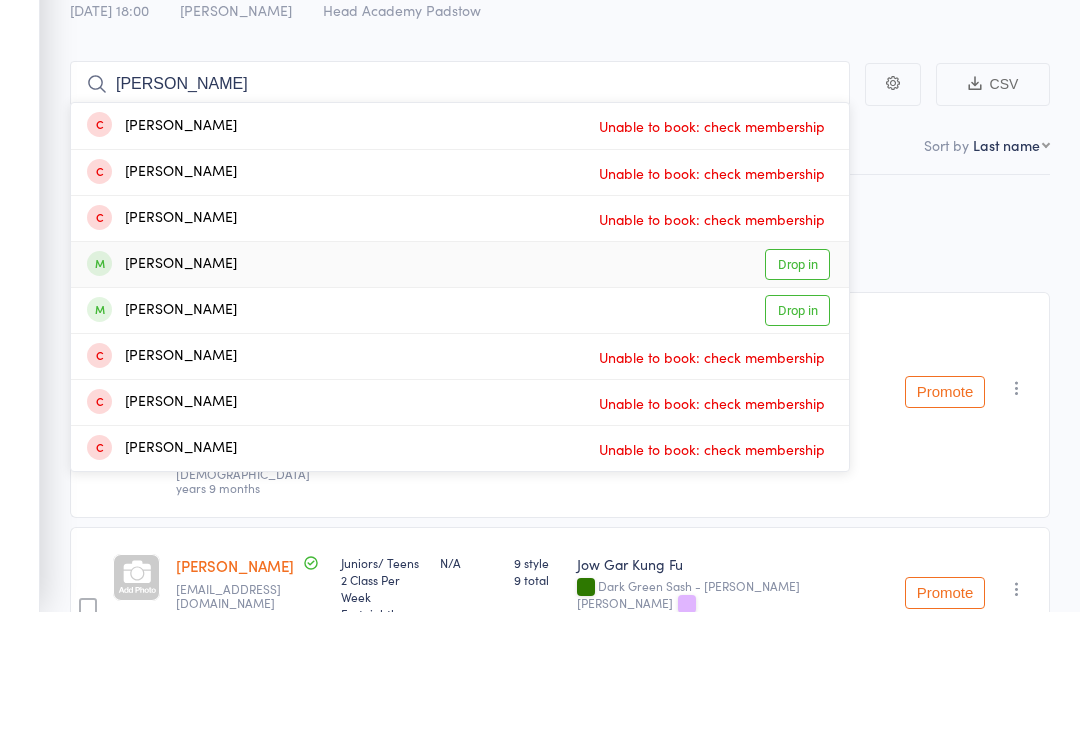 click on "Drop in" at bounding box center [797, 393] 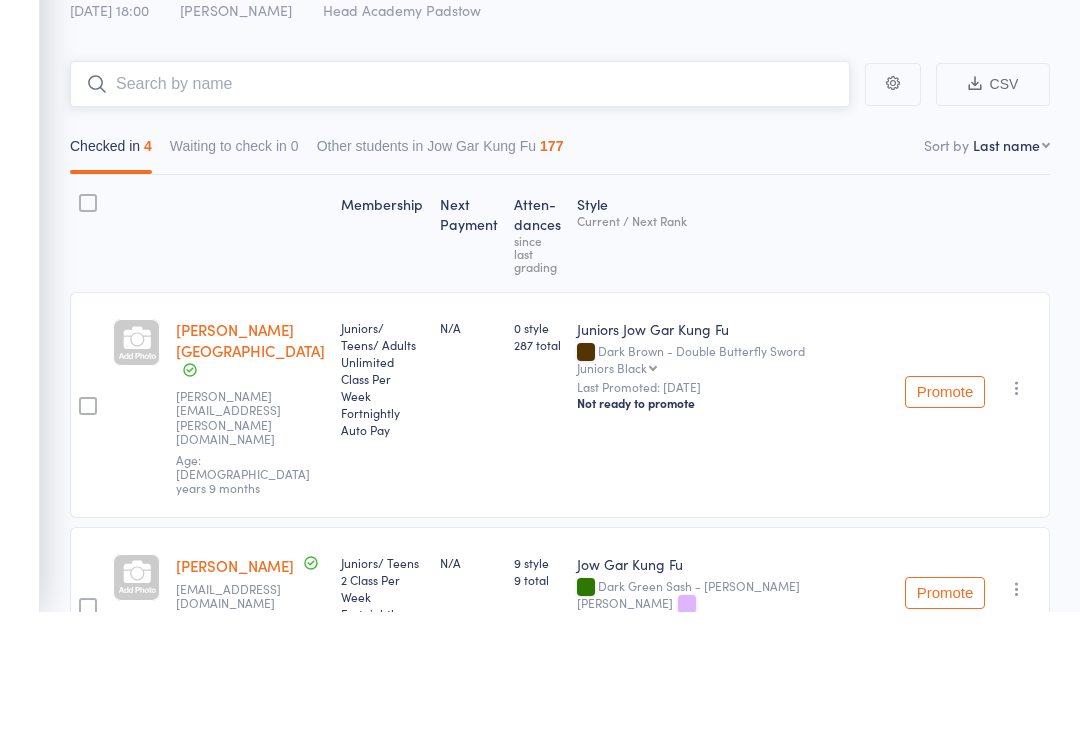 click at bounding box center (460, 213) 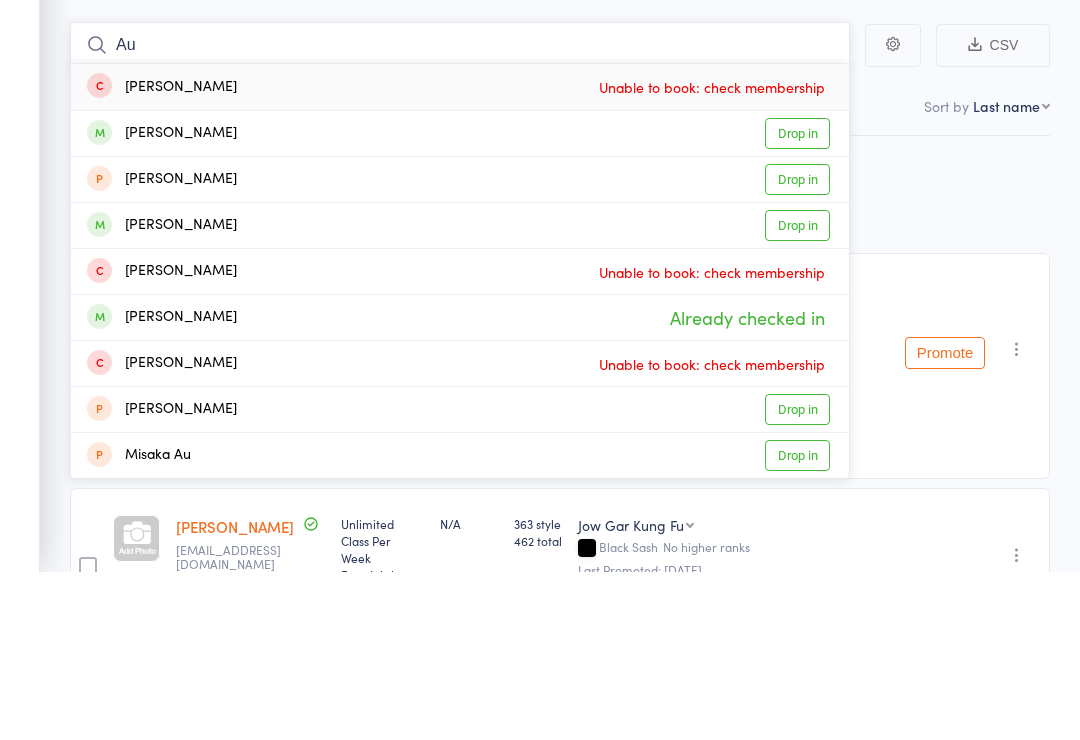 type on "A" 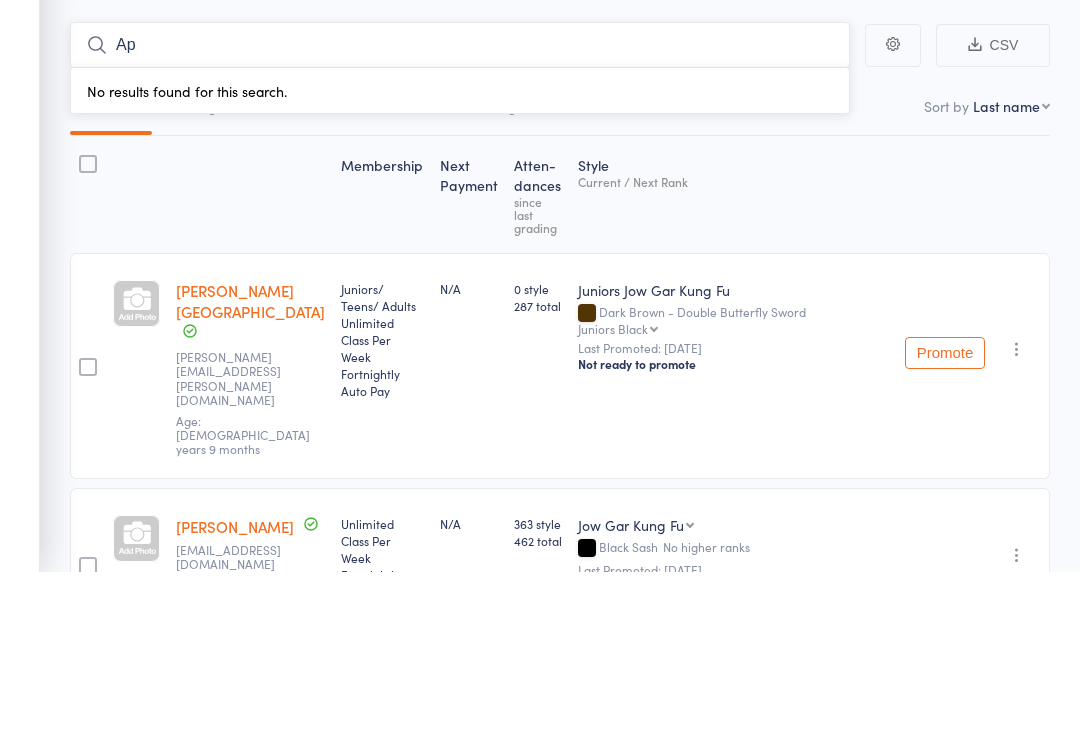 type on "A" 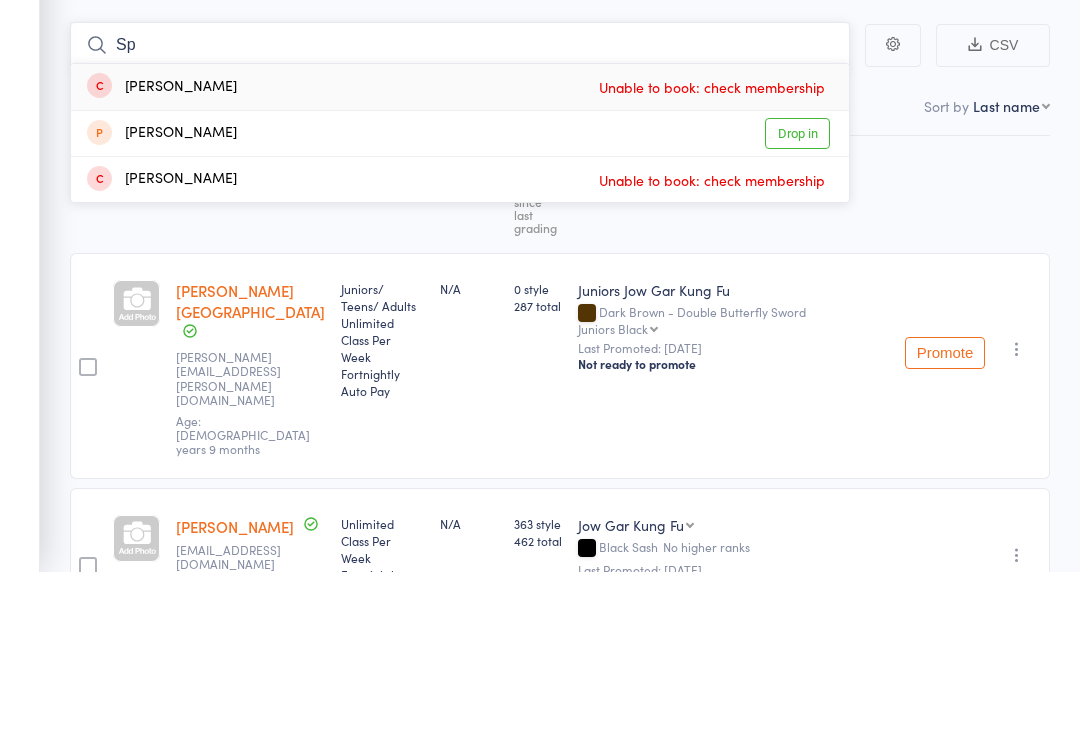 type on "S" 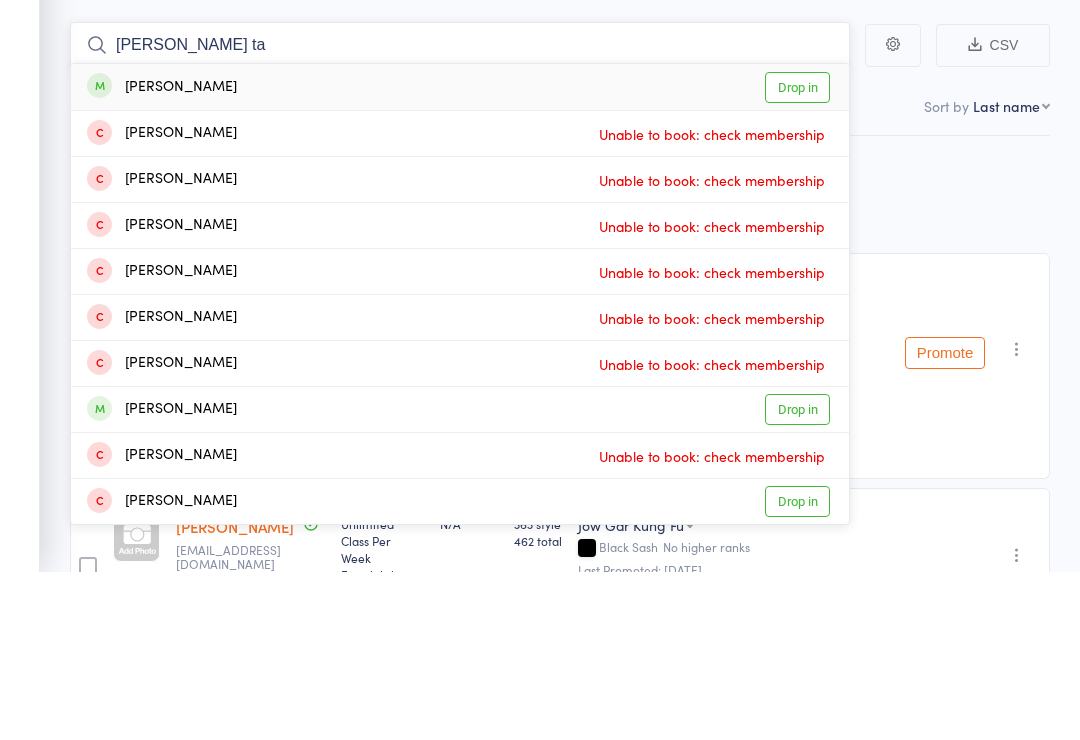 type on "[PERSON_NAME] ta" 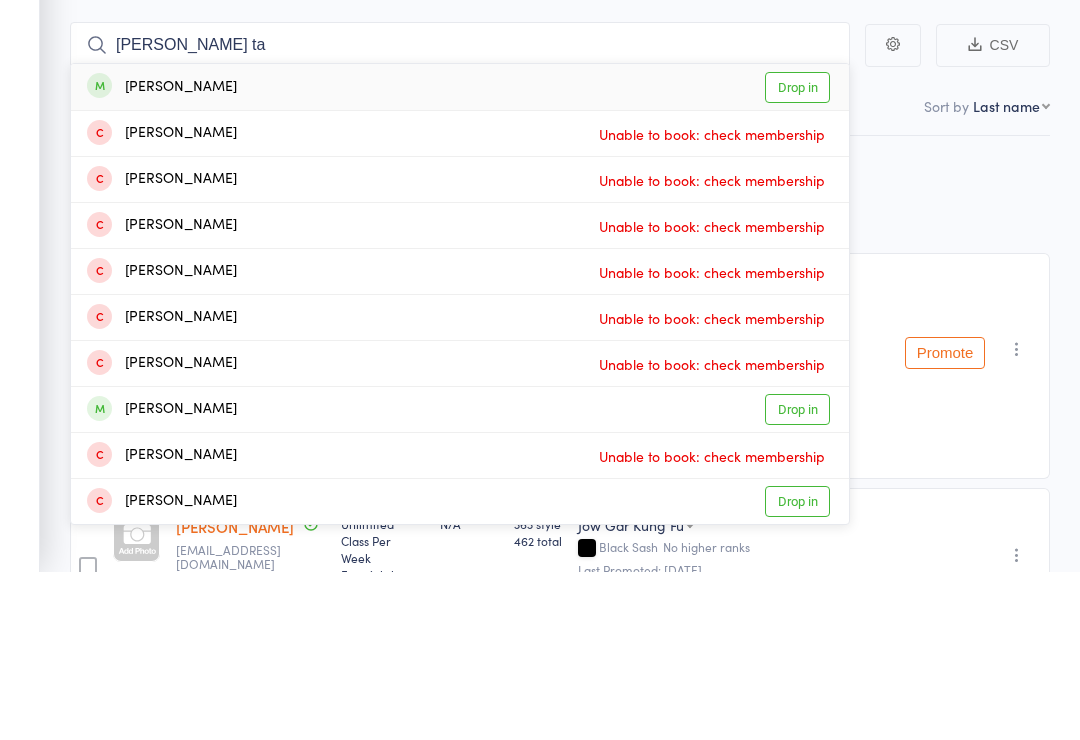 click on "Drop in" at bounding box center (797, 255) 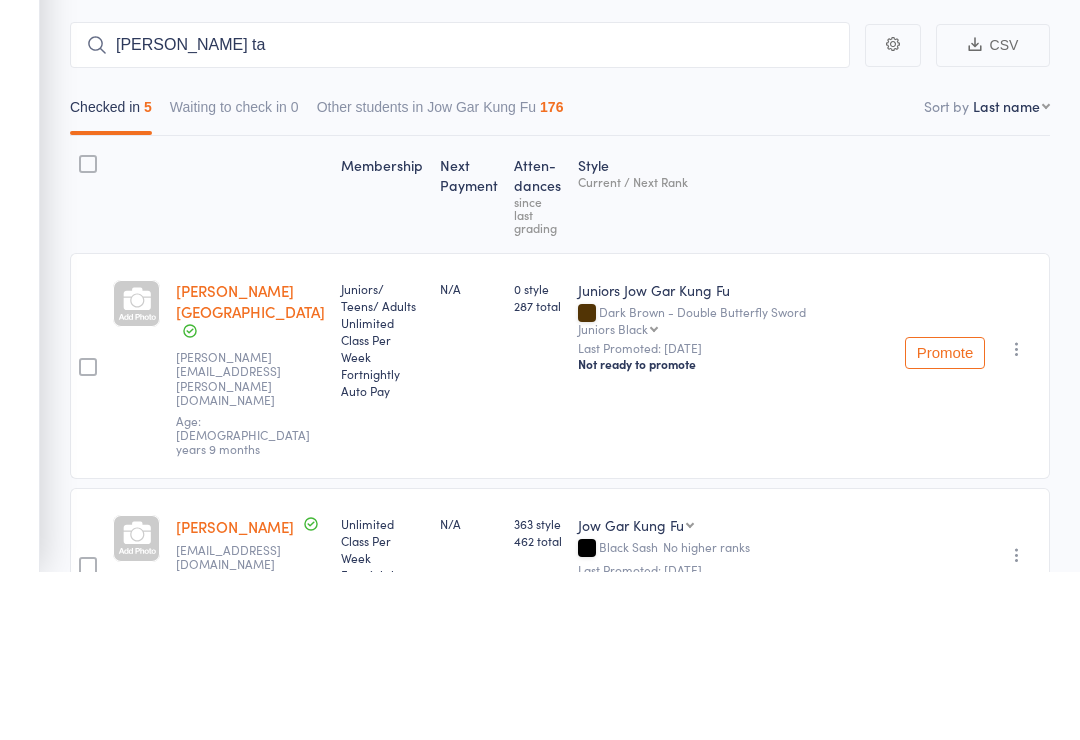 type 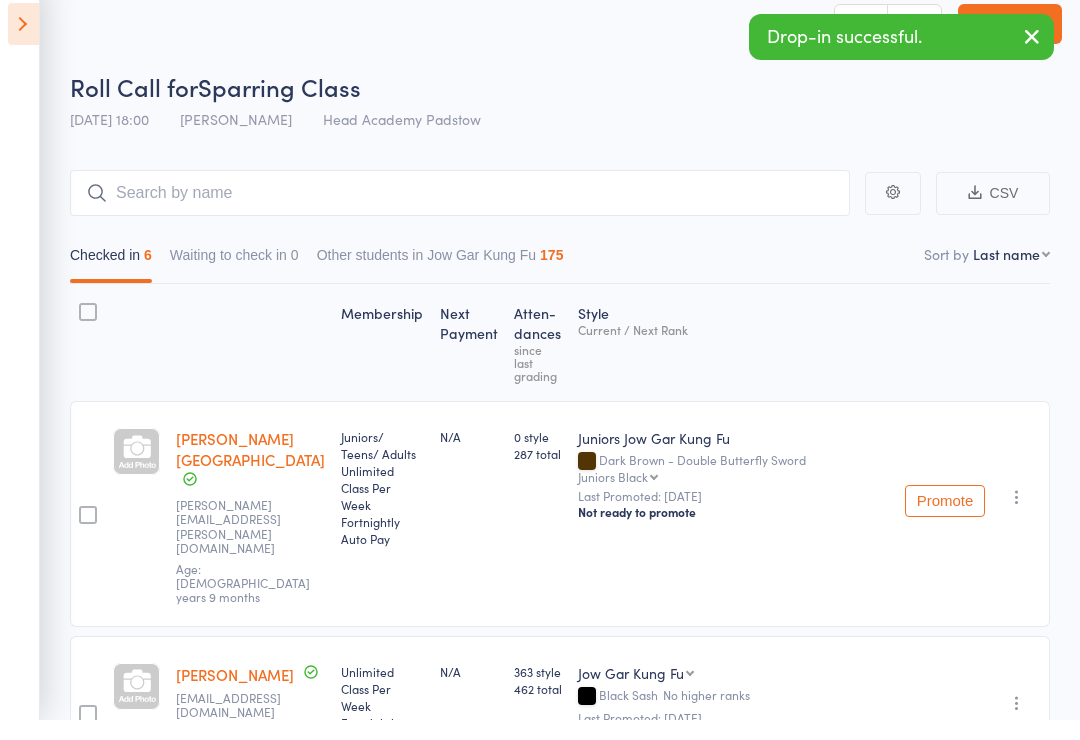 click at bounding box center (23, 44) 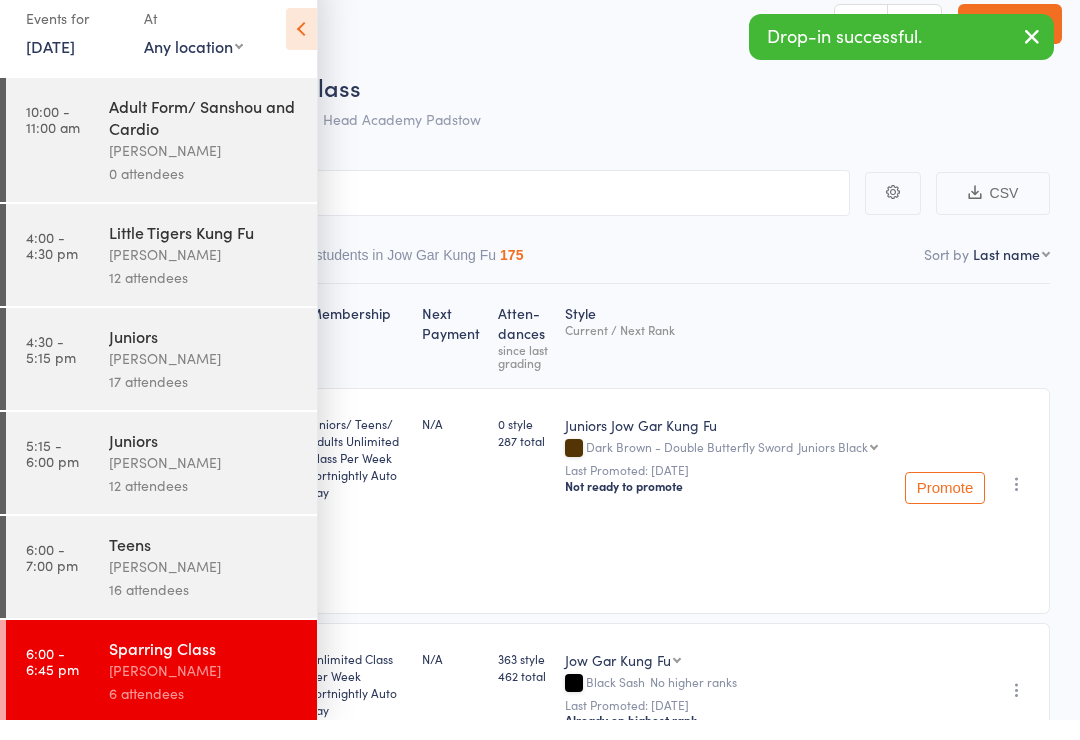 scroll, scrollTop: 20, scrollLeft: 0, axis: vertical 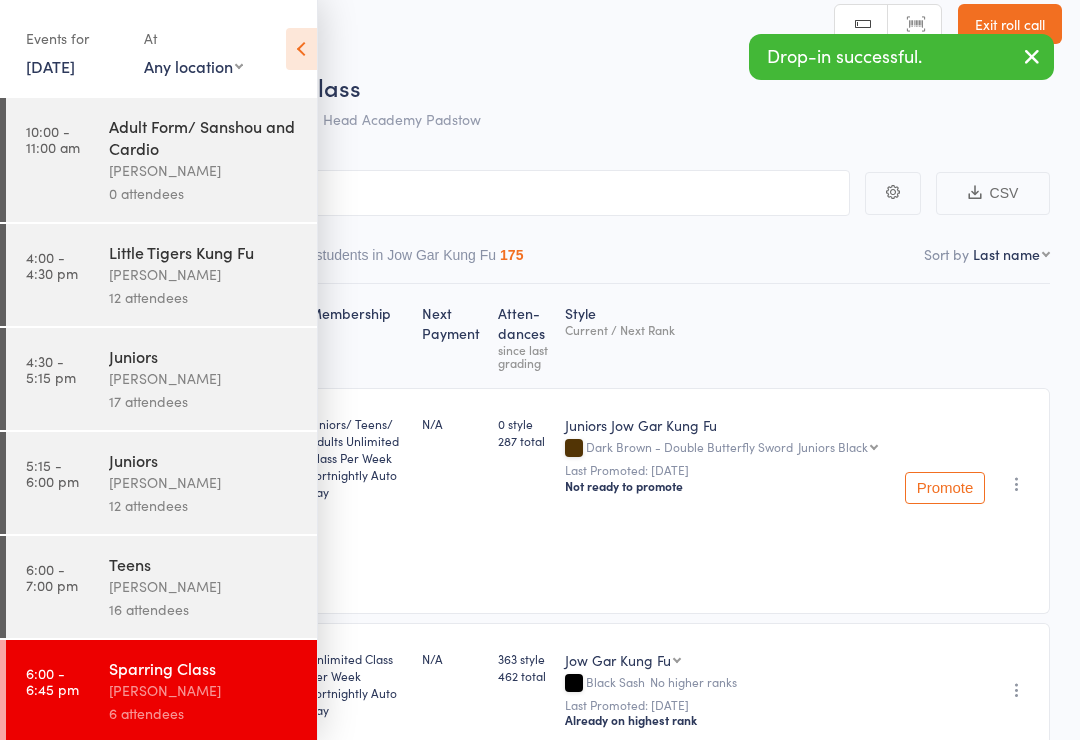 click on "[PERSON_NAME]" at bounding box center (204, 586) 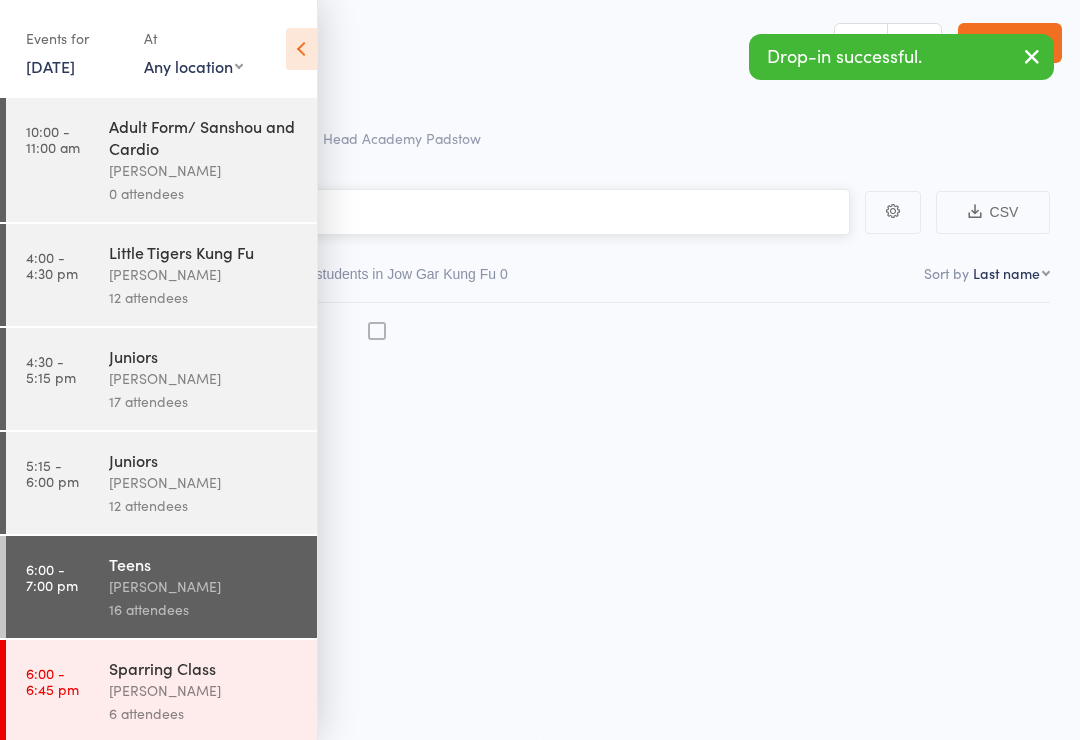 scroll, scrollTop: 14, scrollLeft: 0, axis: vertical 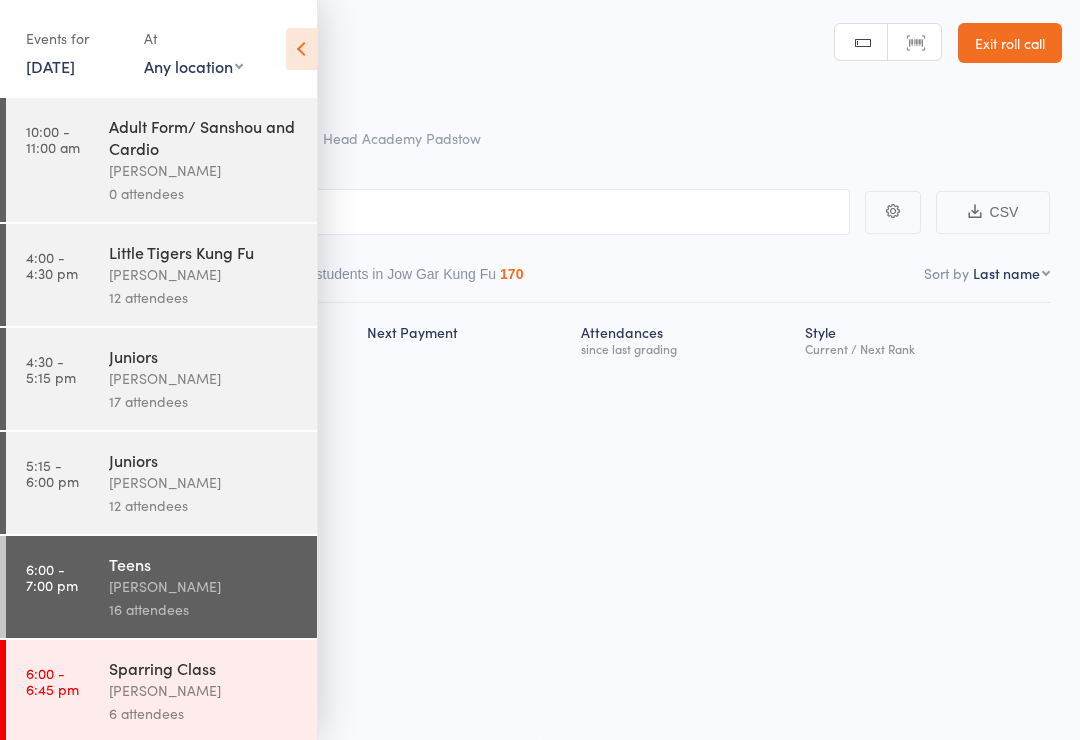 click at bounding box center [301, 49] 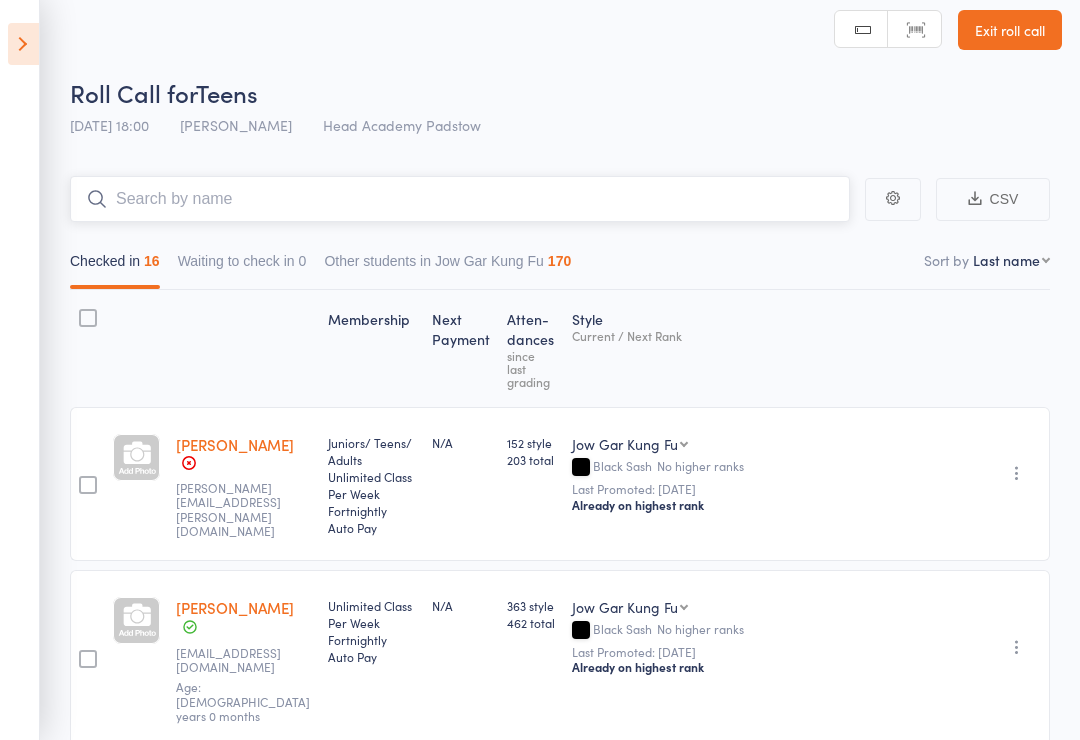 click at bounding box center [460, 199] 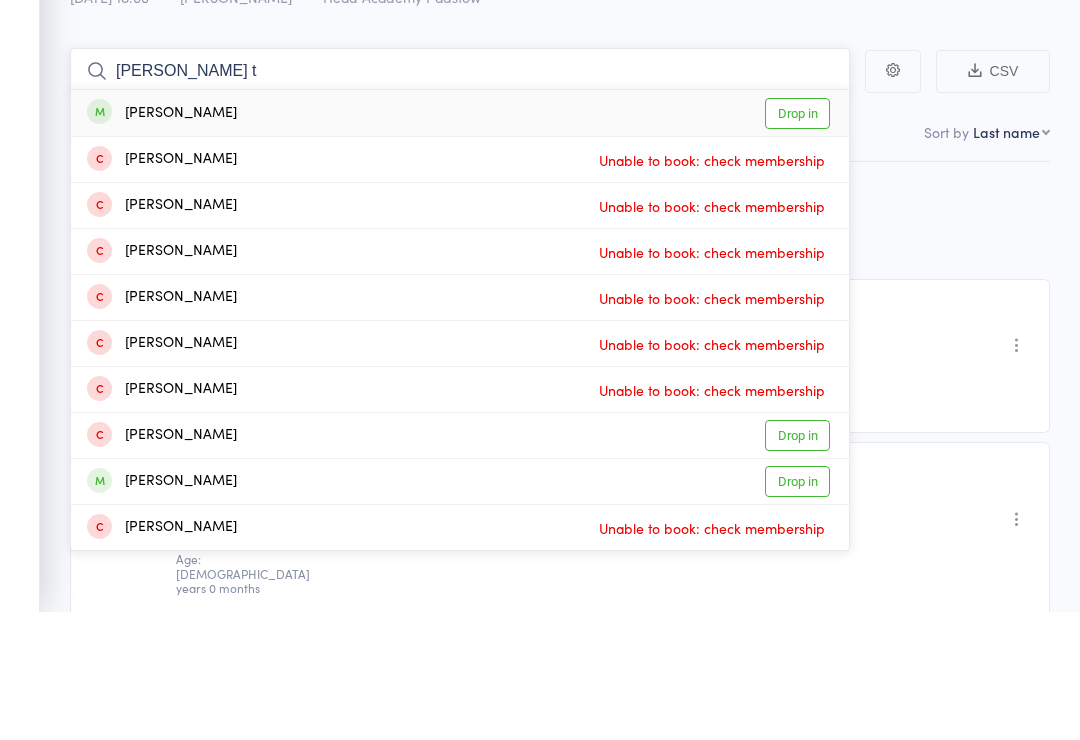 type on "[PERSON_NAME] t" 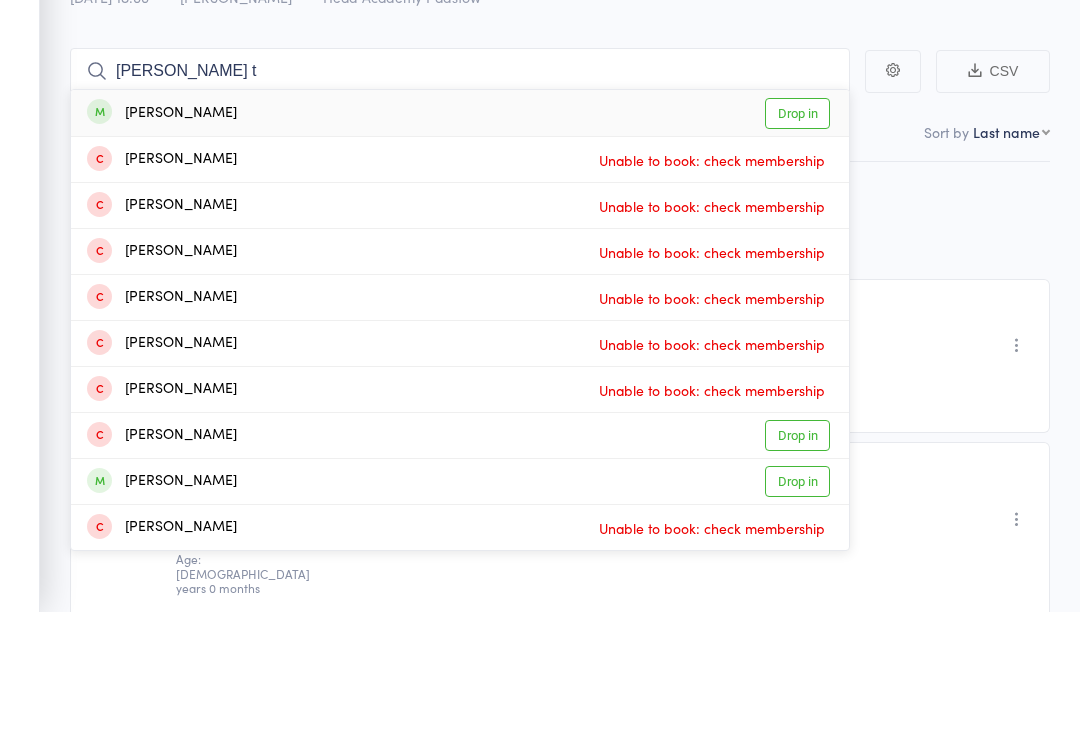 click on "Drop in" at bounding box center [797, 241] 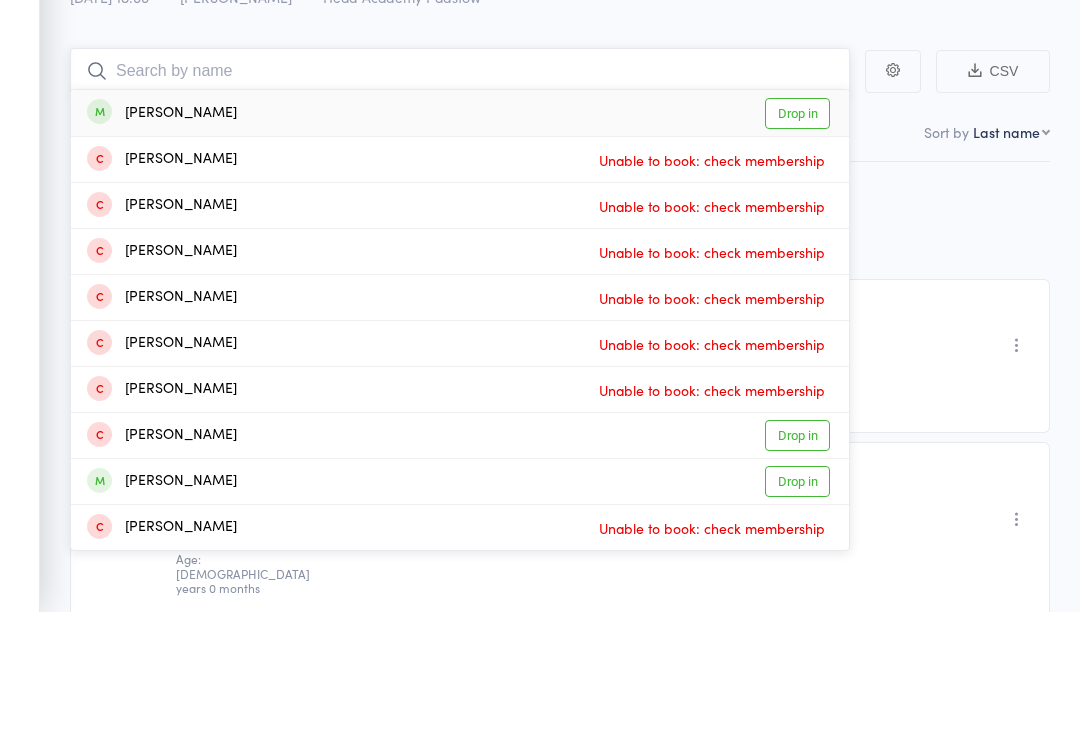 scroll, scrollTop: 142, scrollLeft: 0, axis: vertical 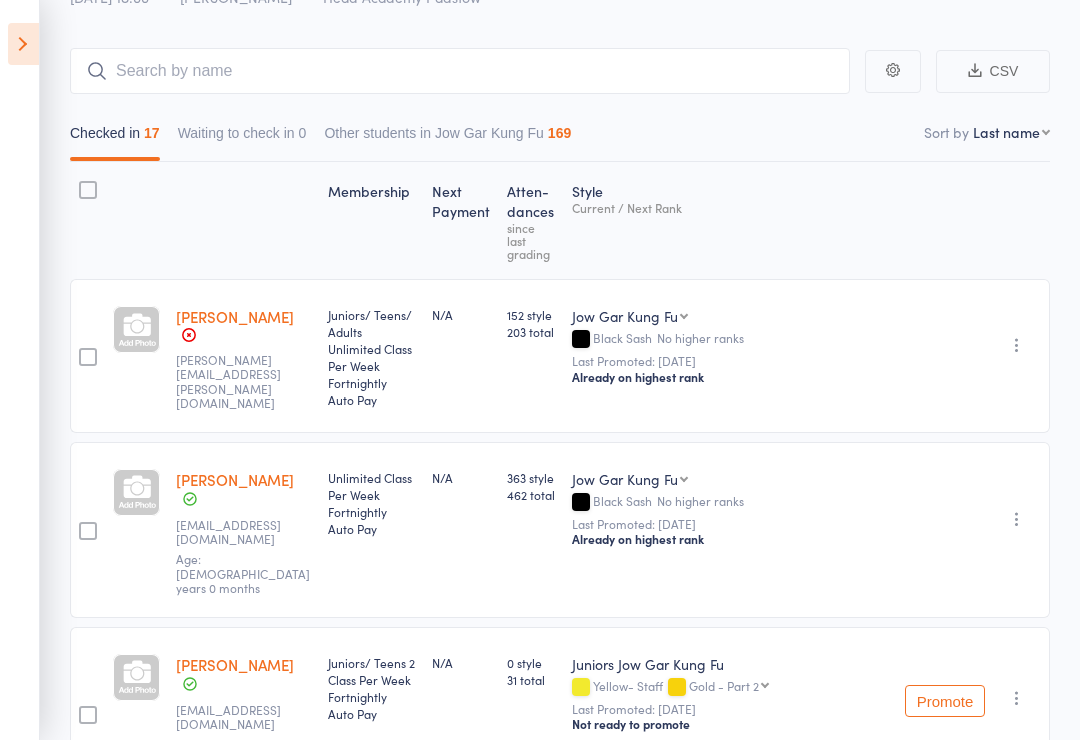 click on "Checked in  17 Waiting to check in  0 Other students in Jow Gar Kung Fu  169" at bounding box center (560, 128) 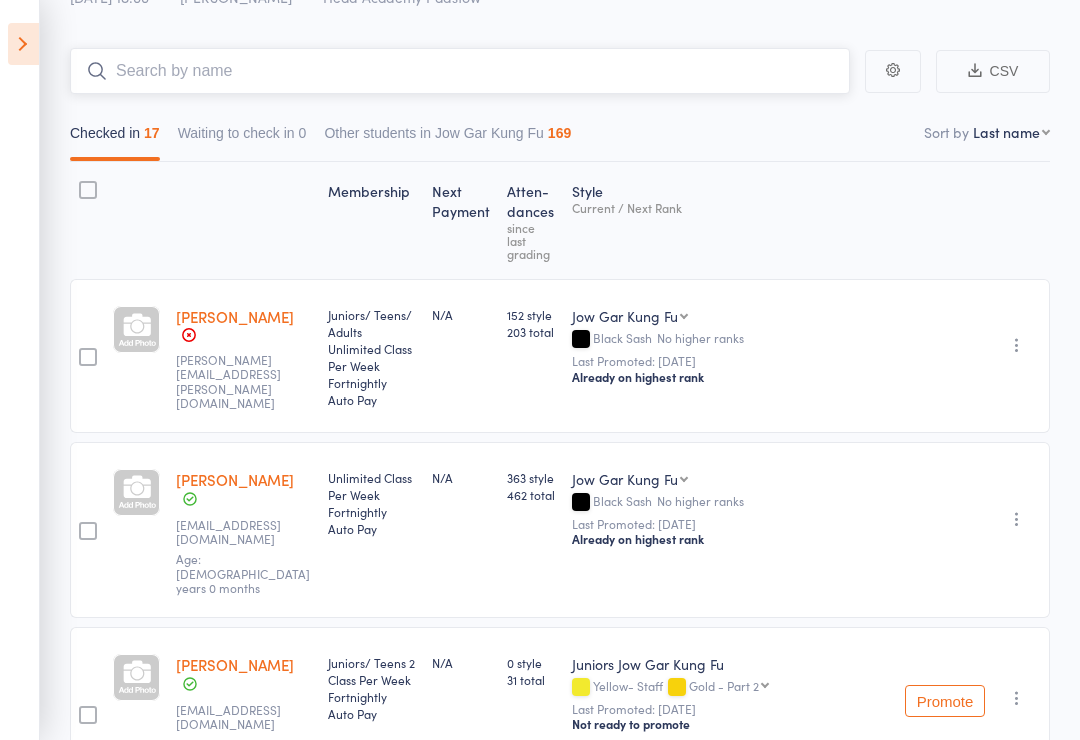 click at bounding box center (460, 71) 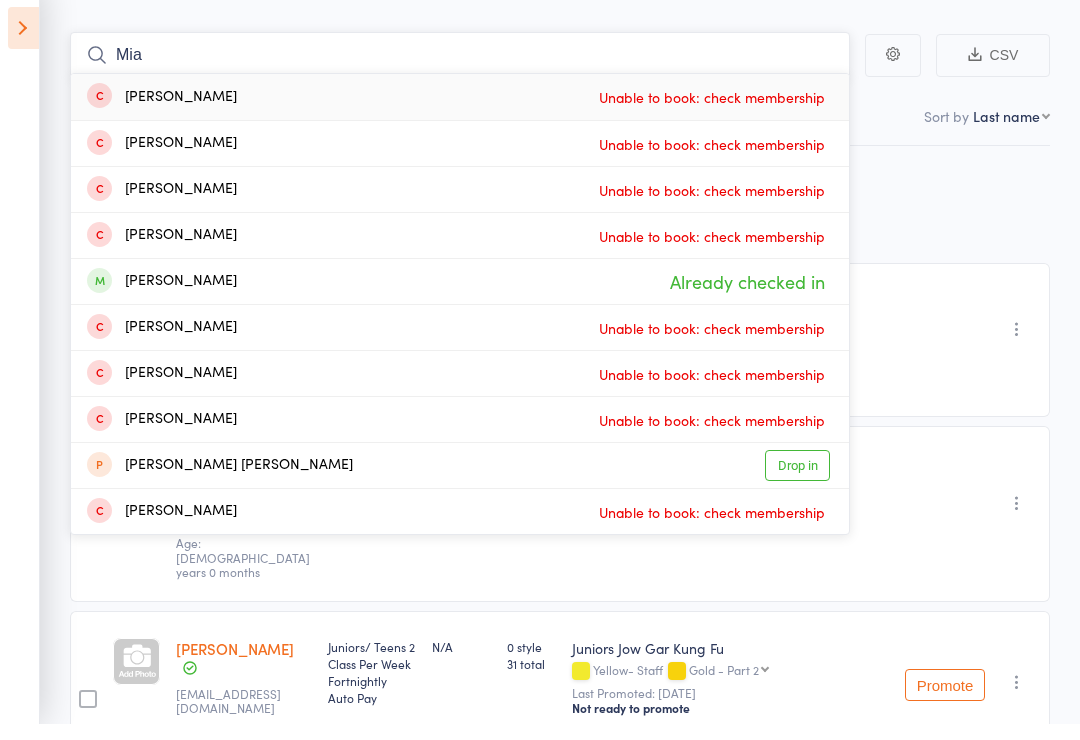 click on "Mia" at bounding box center [460, 71] 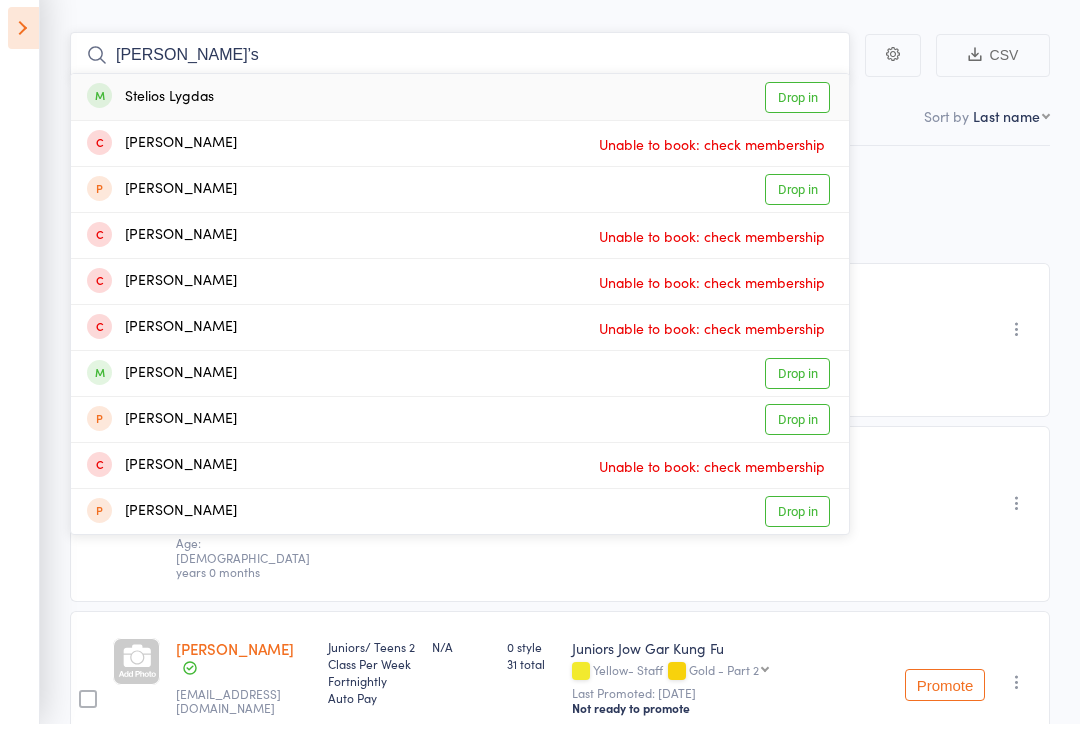 type on "[PERSON_NAME]’s" 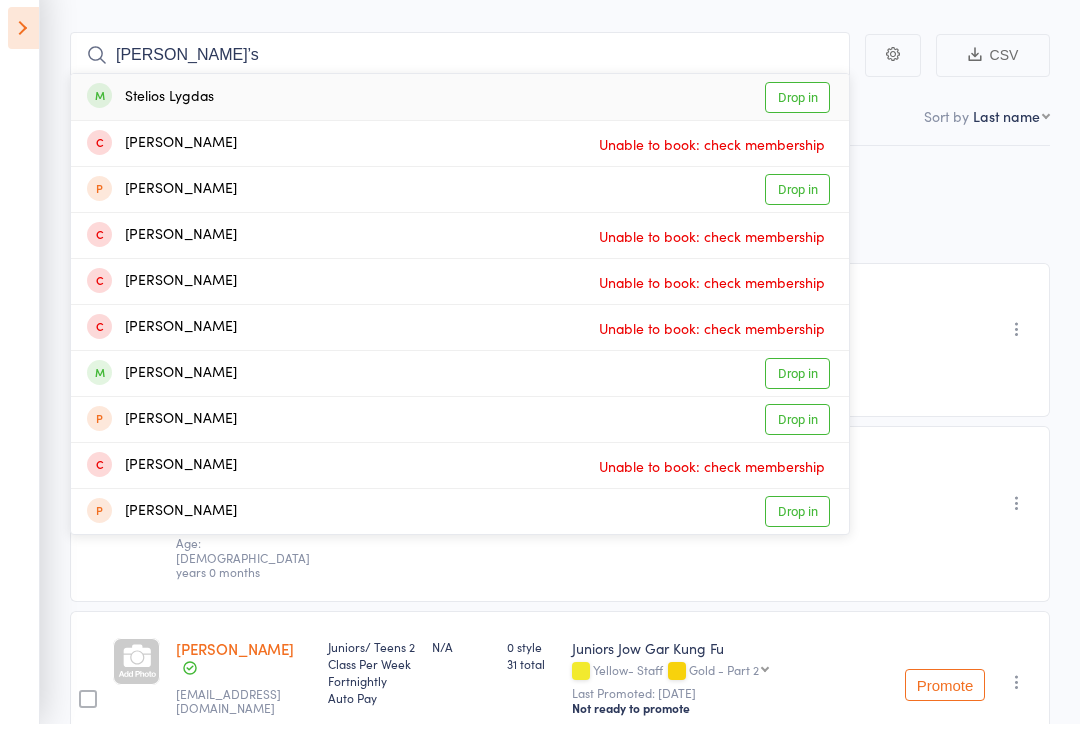 click on "Stelios Lygdas" at bounding box center (150, 113) 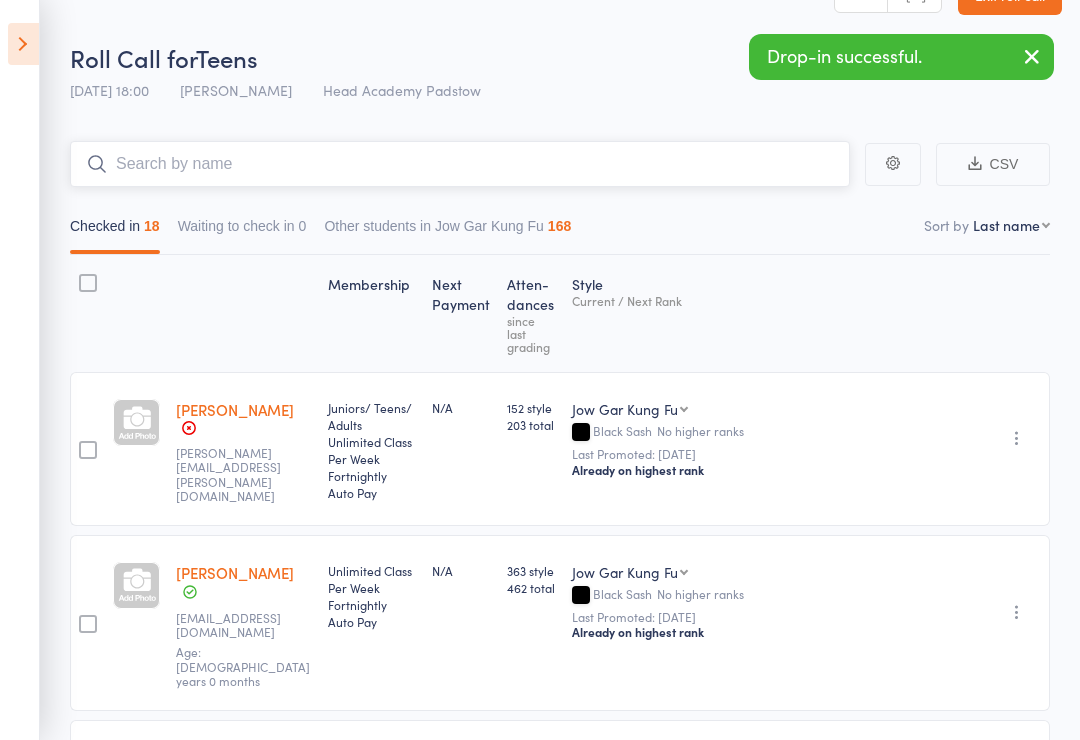 scroll, scrollTop: 48, scrollLeft: 0, axis: vertical 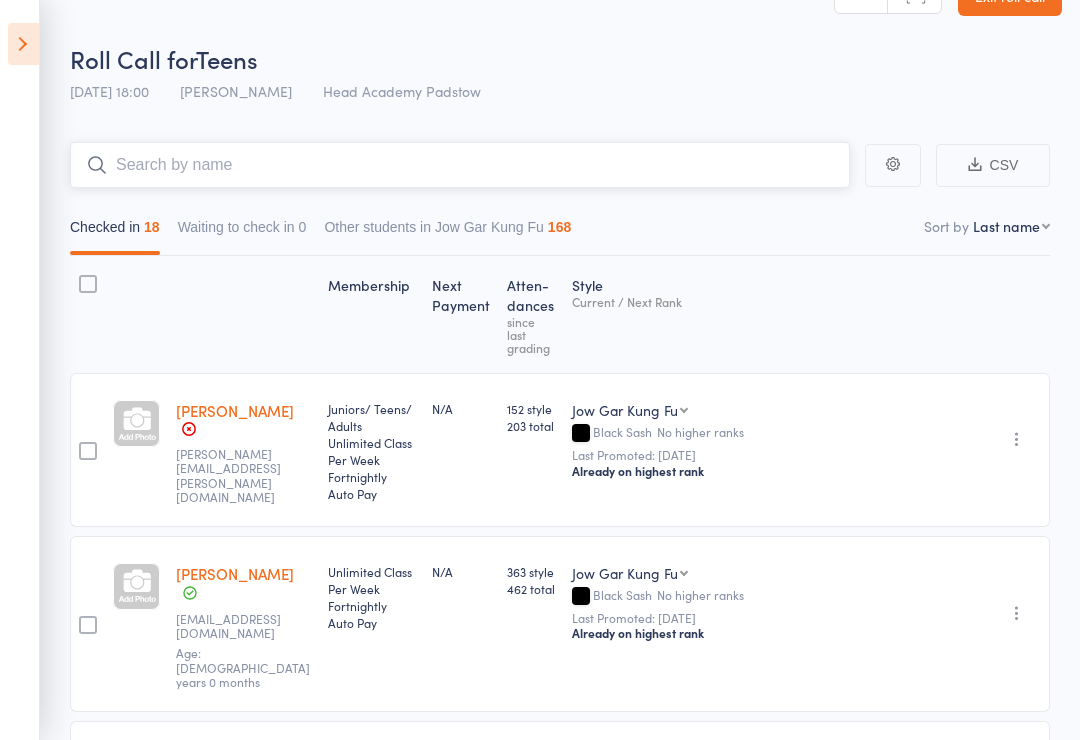 click at bounding box center [460, 165] 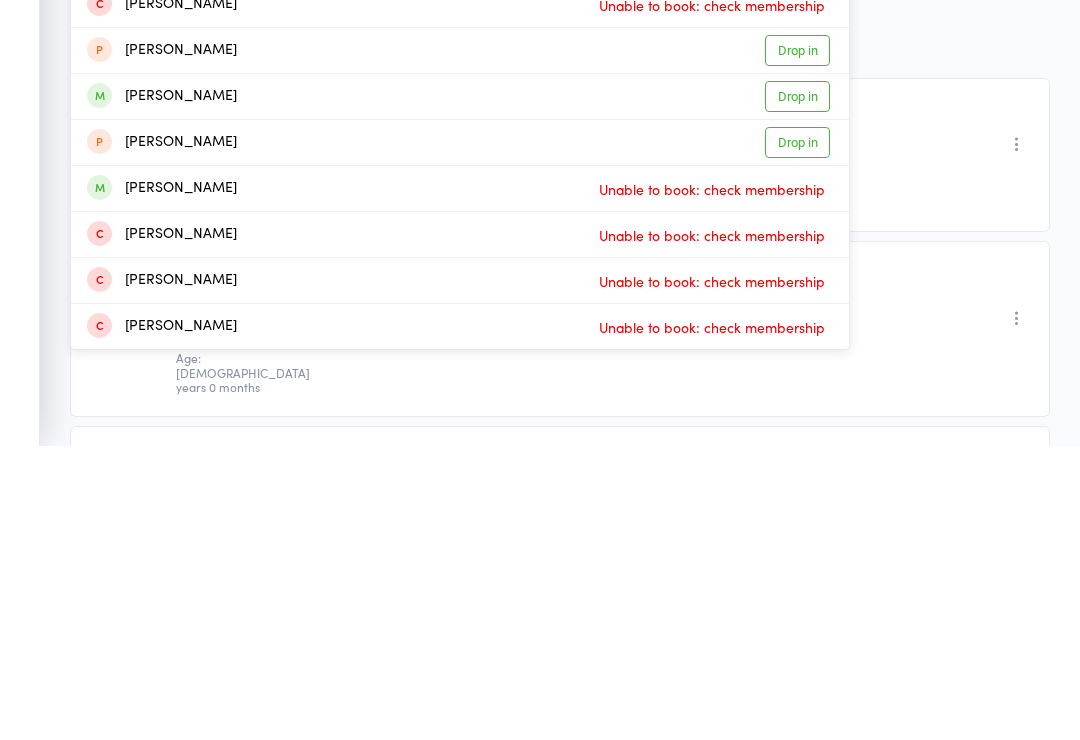 scroll, scrollTop: 33, scrollLeft: 0, axis: vertical 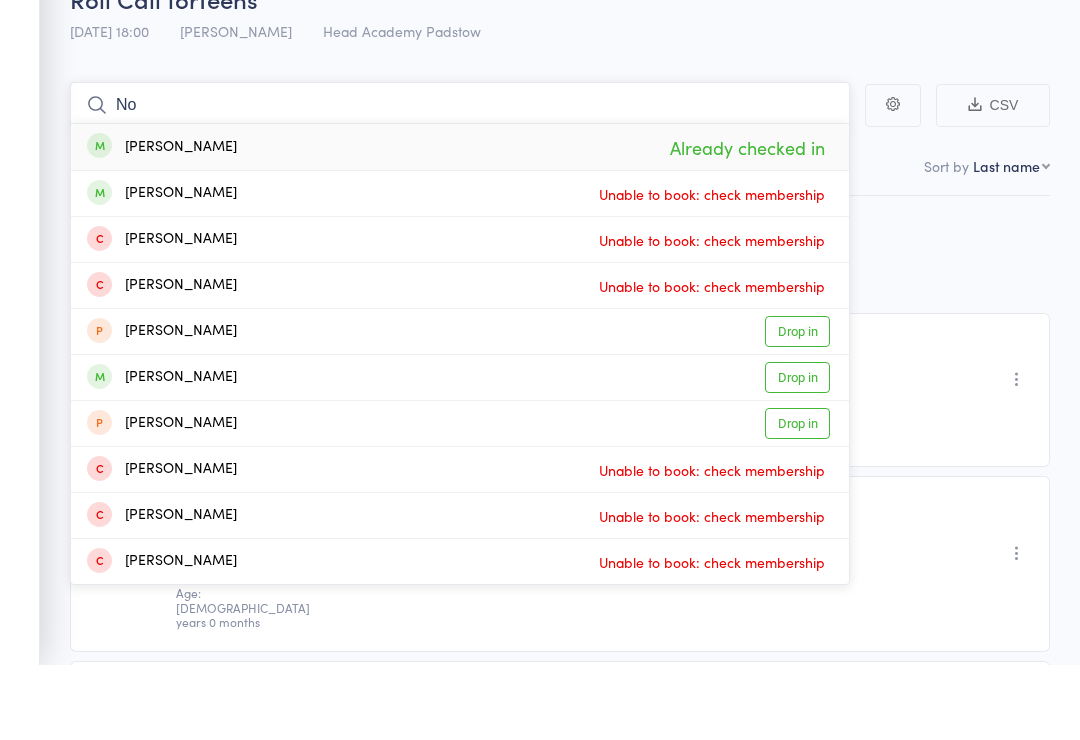 type on "N" 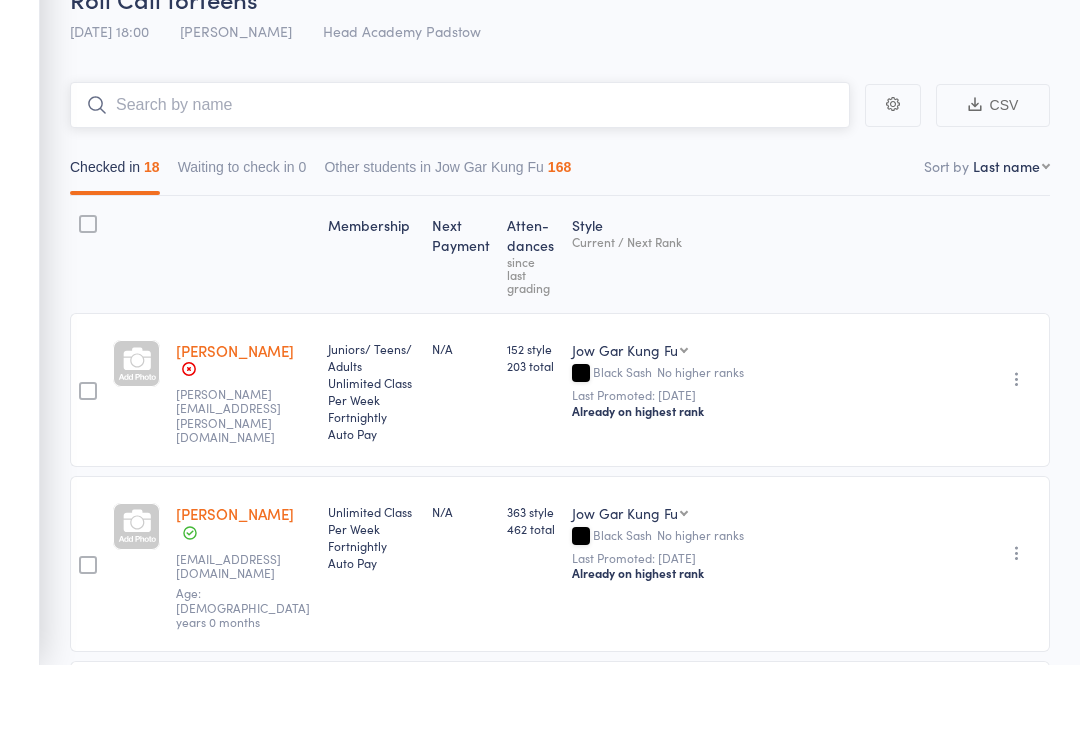 click on "Checked in  18" at bounding box center [115, 247] 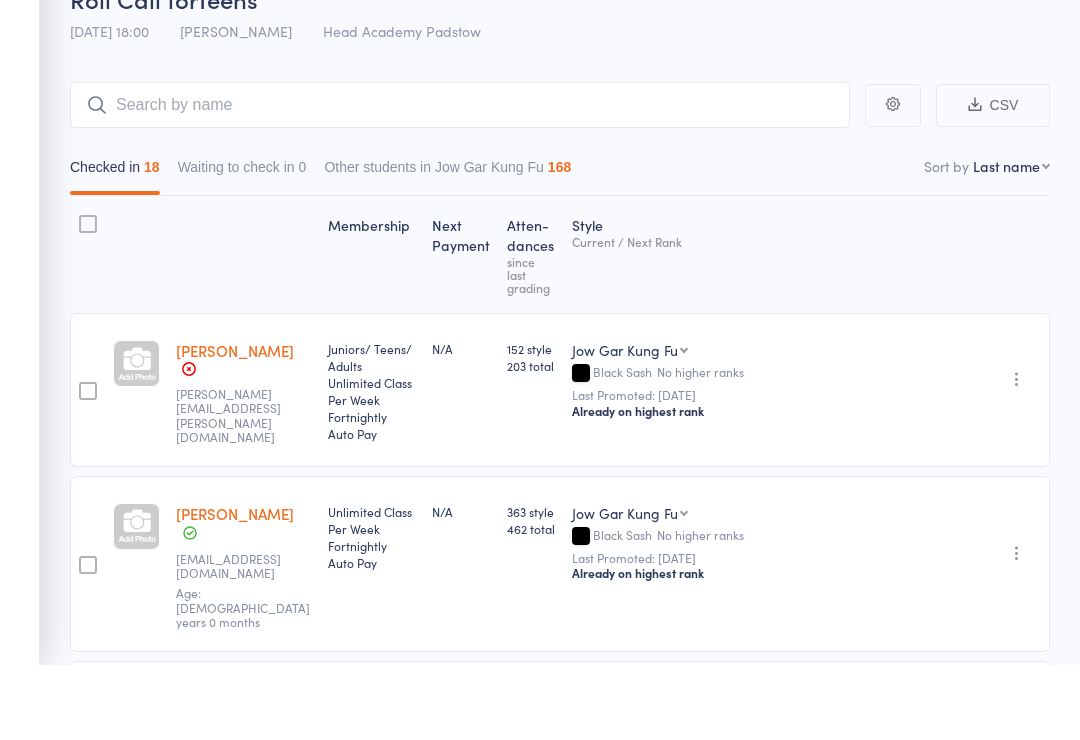click on "Events for [DATE] [DATE]
[DATE]
Sun Mon Tue Wed Thu Fri Sat
27
29
30
01
02
03
04
05
28
06
07
08
09
10
11
12
29
13
14
15
16
17
18
19
30
20
21
22
23
24
25
26
31
27
28
29
30
31
01
02" at bounding box center (20, 370) 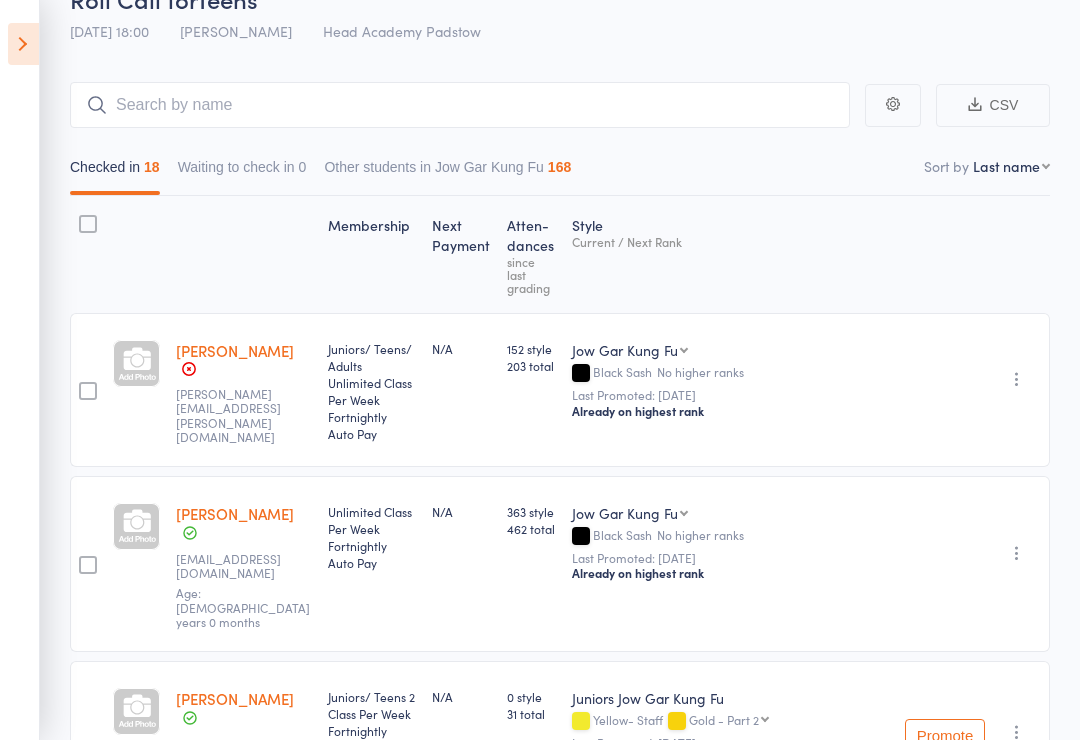 click at bounding box center (23, 44) 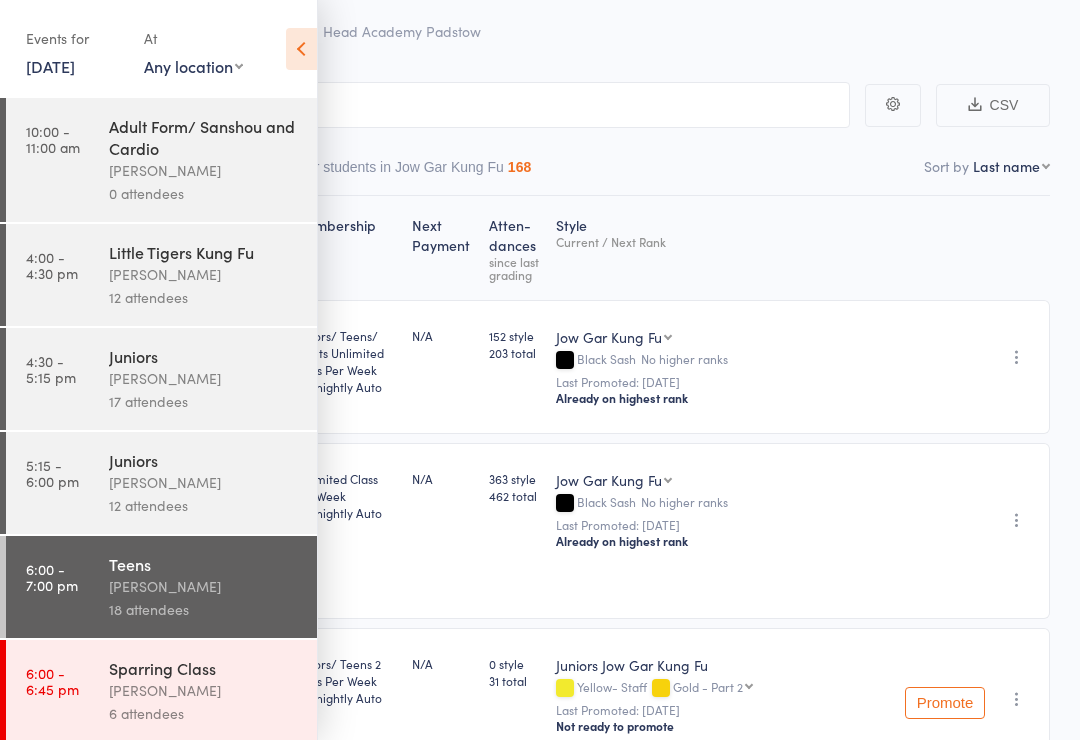click on "Events for [DATE] [DATE]
[DATE]
Sun Mon Tue Wed Thu Fri Sat
27
29
30
01
02
03
04
05
28
06
07
08
09
10
11
12
29
13
14
15
16
17
18
19
30
20
21
22
23
24
25
26
31
27
28
29
30
31
01
02" at bounding box center [158, 50] 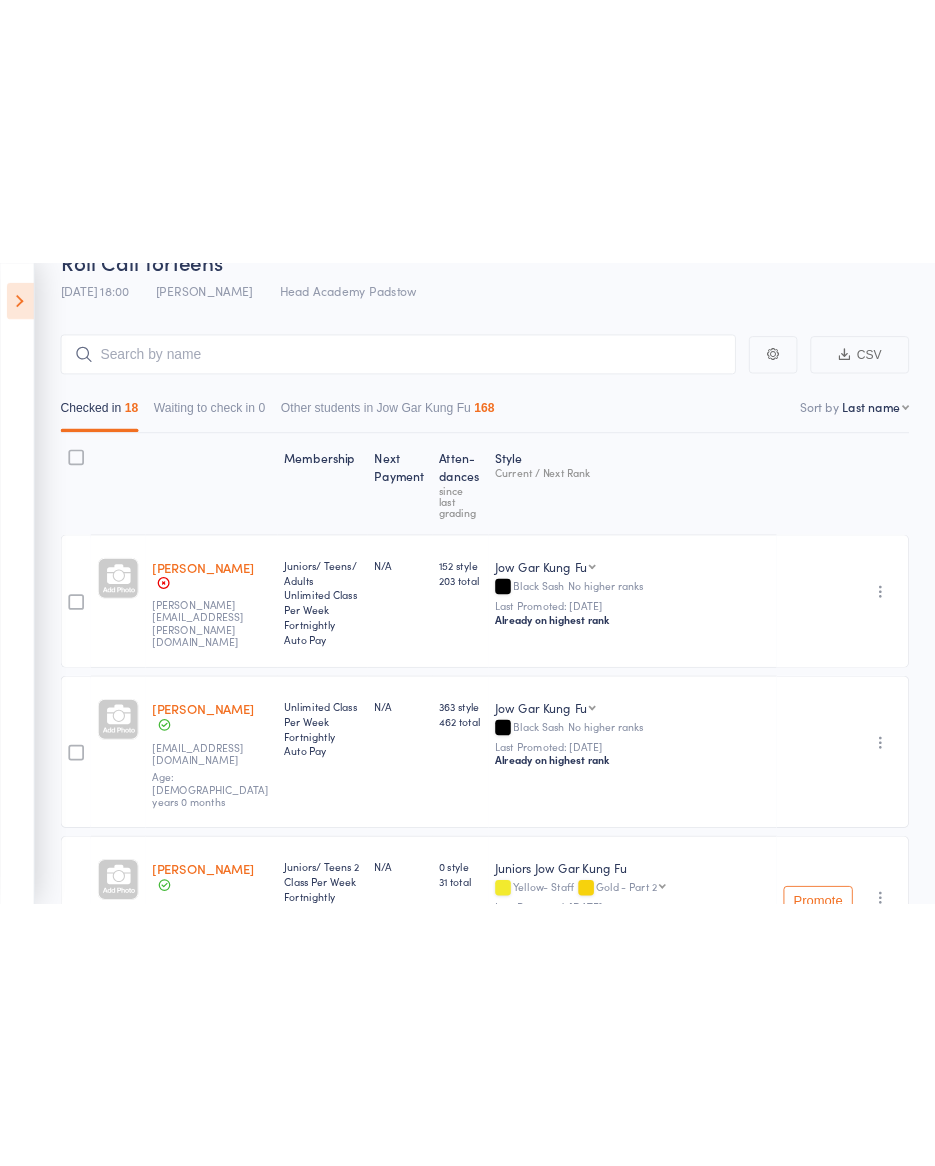 scroll, scrollTop: 0, scrollLeft: 0, axis: both 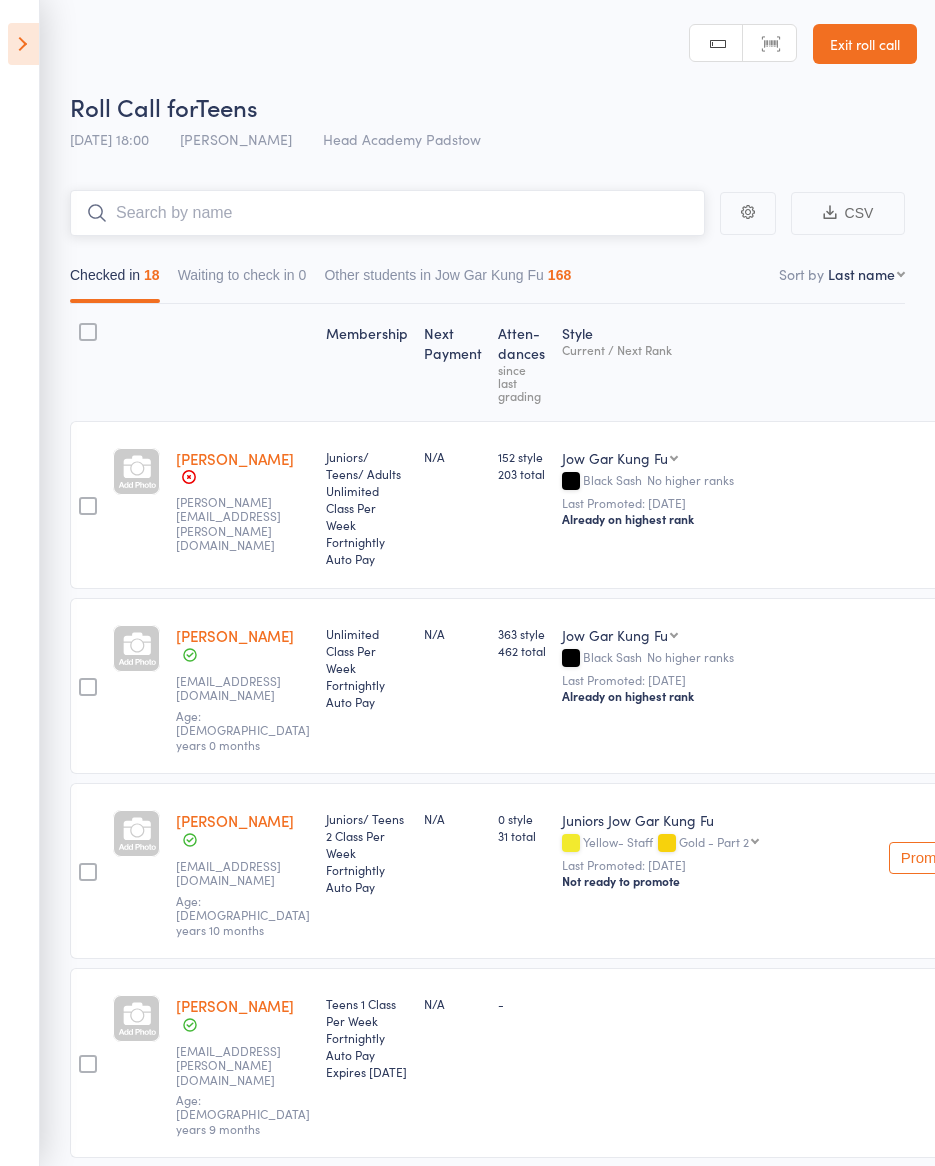 click at bounding box center [387, 213] 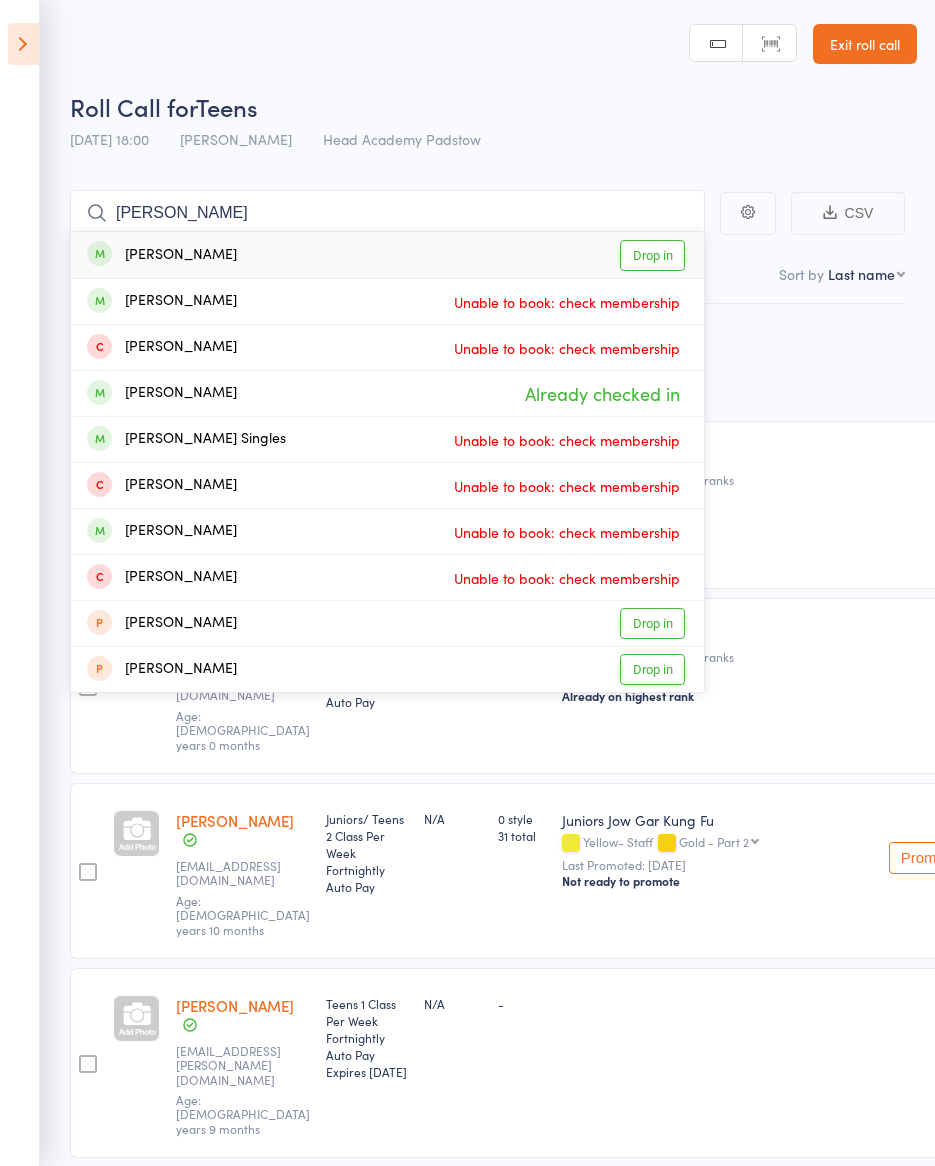 click on "[PERSON_NAME] Sienna [PERSON_NAME] Drop in [PERSON_NAME] Unable to book: check membership [PERSON_NAME] Unable to book: check membership [PERSON_NAME] Already checked in [PERSON_NAME] Singles Unable to book: check membership [PERSON_NAME] Unable to book: check membership [PERSON_NAME] Unable to book: check membership [PERSON_NAME] Unable to book: check membership [PERSON_NAME] Drop in [PERSON_NAME] Drop in CSV
Checked in  18 Waiting to check in  0 Other students in Jow Gar Kung Fu  168
Sort by   Last name First name Last name Birthday [DATE]? Behind on payments? Check in time Next payment date Next payment amount Membership name Membership expires Ready to grade Style and Rank Style attendance count All attendance count Last Promoted Membership Next Payment Atten­dances since last grading Style Current / Next Rank [PERSON_NAME] - Stafford    [EMAIL_ADDRESS][PERSON_NAME][DOMAIN_NAME] Juniors/ Teens/ Adults Unlimited Class Per Week Fortnightly Auto Pay N/A 152 style 203 total Jow Gar Kung Fu Juniors Jow Gar Kung Fu Jow Gar Kung Fu Black Sash  No higher ranks" at bounding box center [467, 1996] 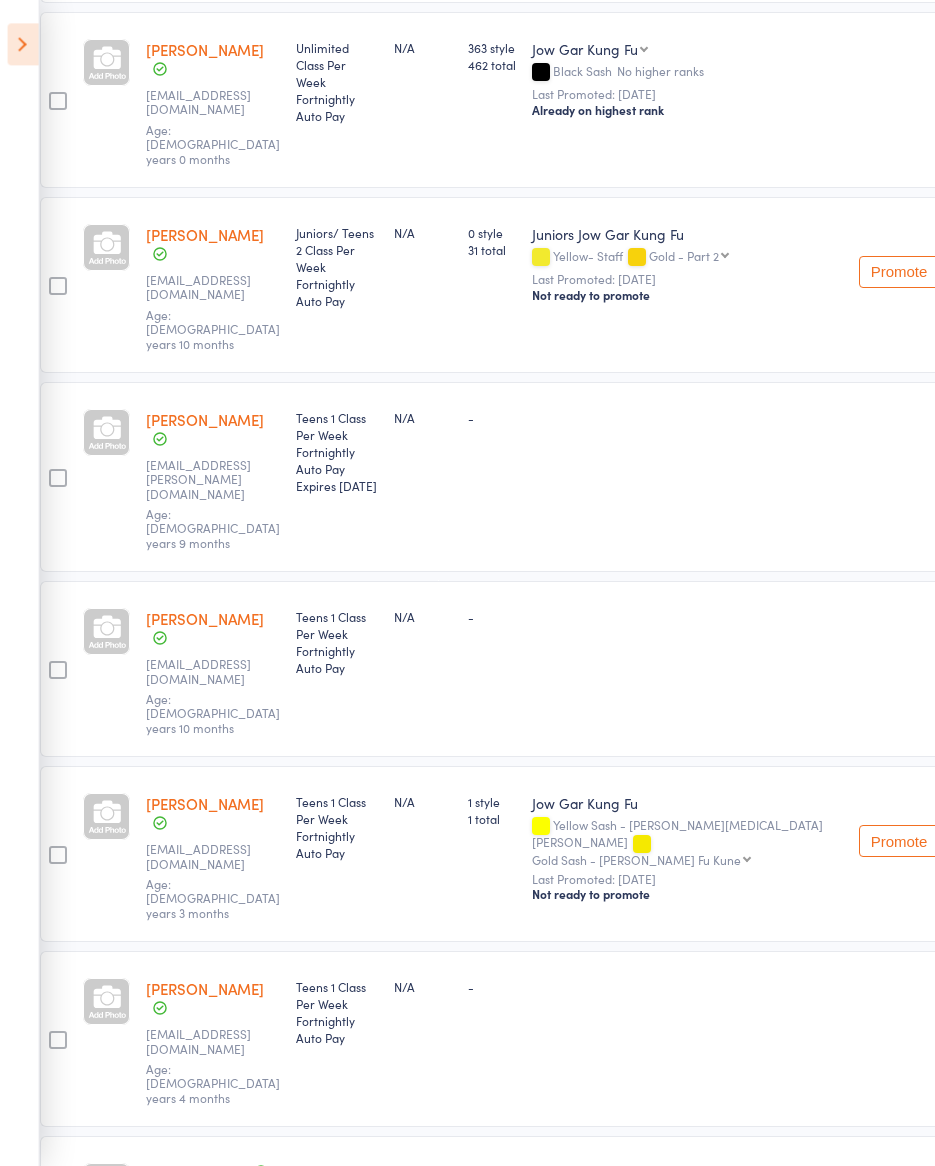 scroll, scrollTop: 471, scrollLeft: 30, axis: both 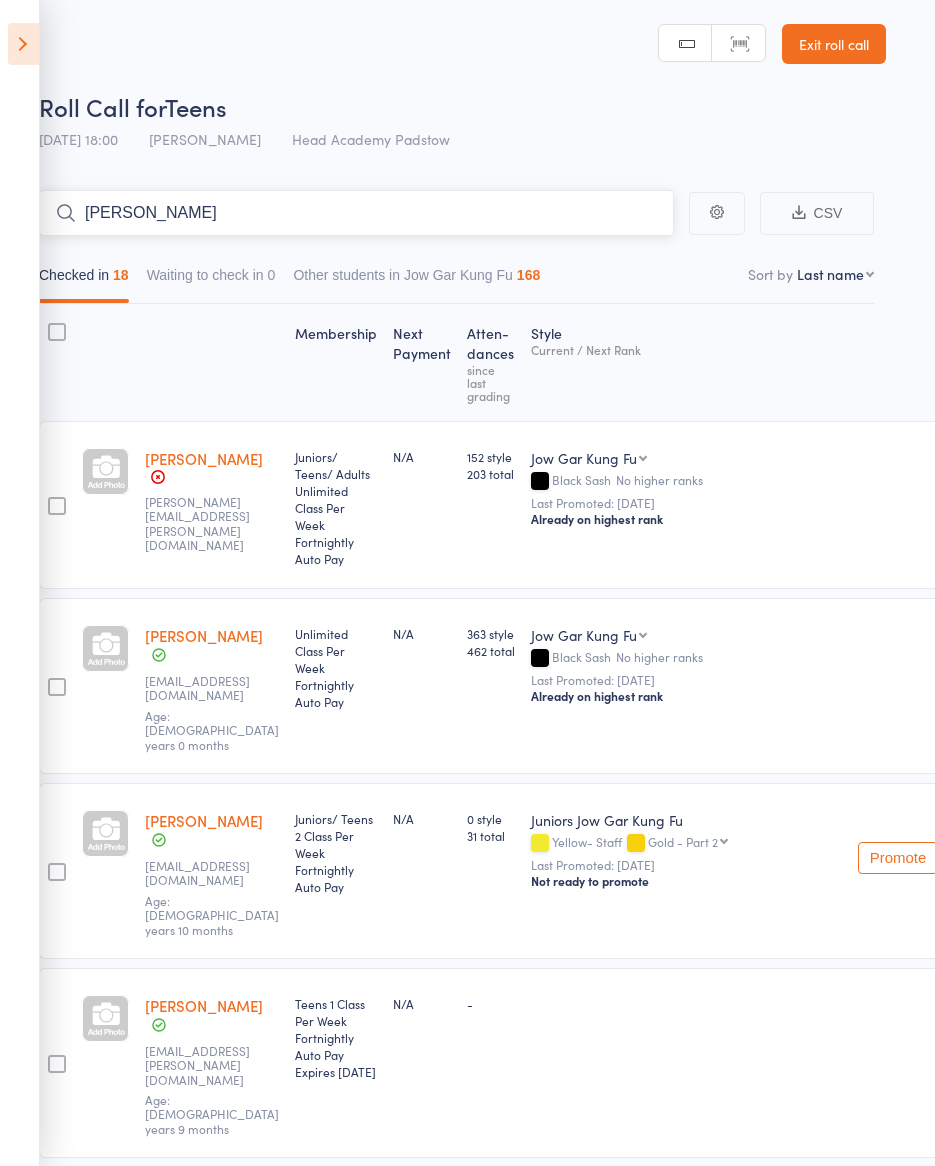 click on "[PERSON_NAME]" at bounding box center [356, 213] 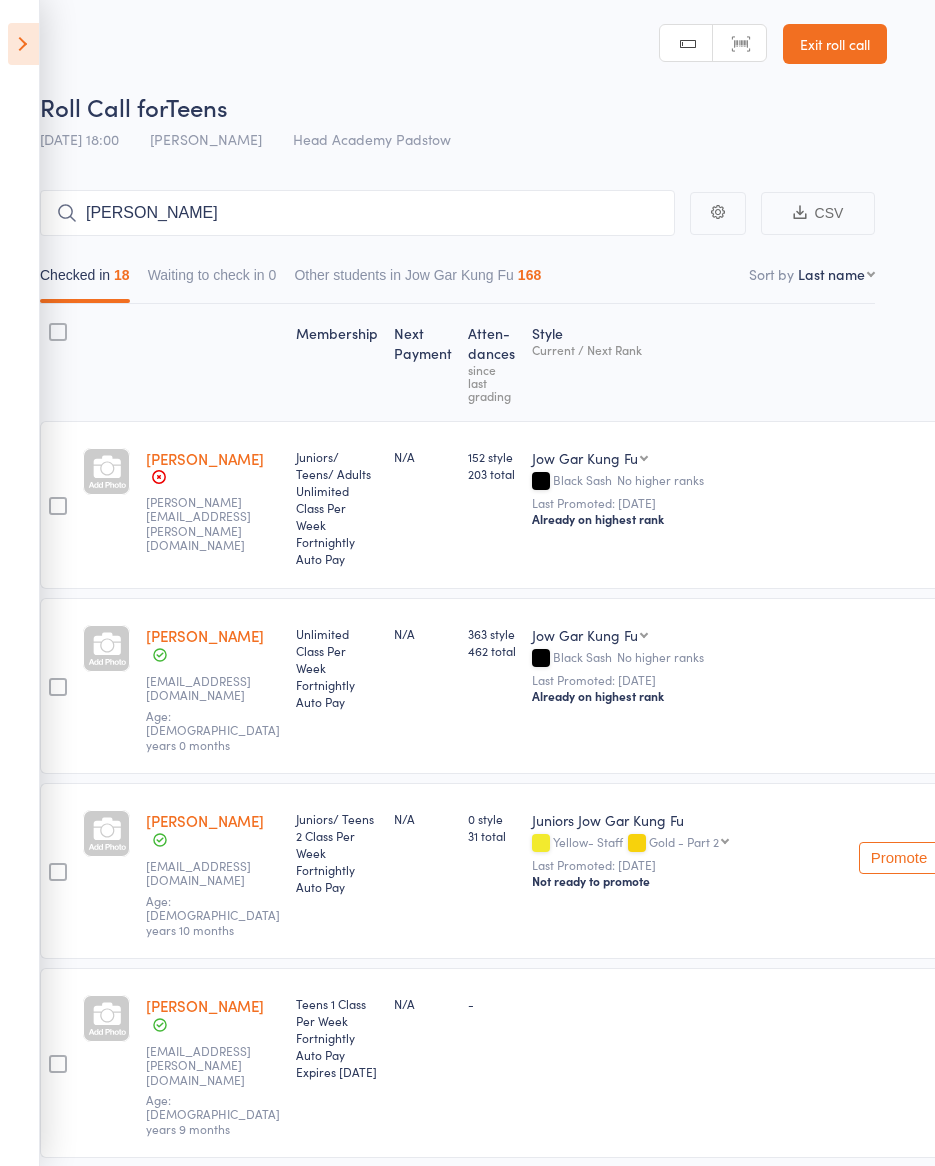 click on "Sien CSV
Checked in  18 Waiting to check in  0 Other students in Jow Gar Kung Fu  168
Sort by   Last name First name Last name Birthday [DATE]? Behind on payments? Check in time Next payment date Next payment amount Membership name Membership expires Ready to grade Style and Rank Style attendance count All attendance count Last Promoted Membership Next Payment Atten­dances since last grading Style Current / Next Rank [PERSON_NAME] - Stafford    [EMAIL_ADDRESS][PERSON_NAME][DOMAIN_NAME] Juniors/ Teens/ Adults Unlimited Class Per Week Fortnightly Auto Pay N/A 152 style 203 total Jow Gar Kung Fu Juniors Jow Gar Kung Fu Jow Gar Kung Fu Black Sash  No higher ranks Last Promoted: [DATE] Already on highest rank Undo check-in Send message Add Note Add Task Add Flag Remove Mark absent
[PERSON_NAME]    [EMAIL_ADDRESS][DOMAIN_NAME] Age: [DEMOGRAPHIC_DATA] years 0 months Unlimited Class Per Week Fortnightly Auto Pay N/A 363 style 462 total Jow Gar Kung Fu Jow Gar Kung Fu Juniors Jow Gar Kung Fu Black Sash  No higher ranks Last Promoted: [DATE]" at bounding box center (437, 1996) 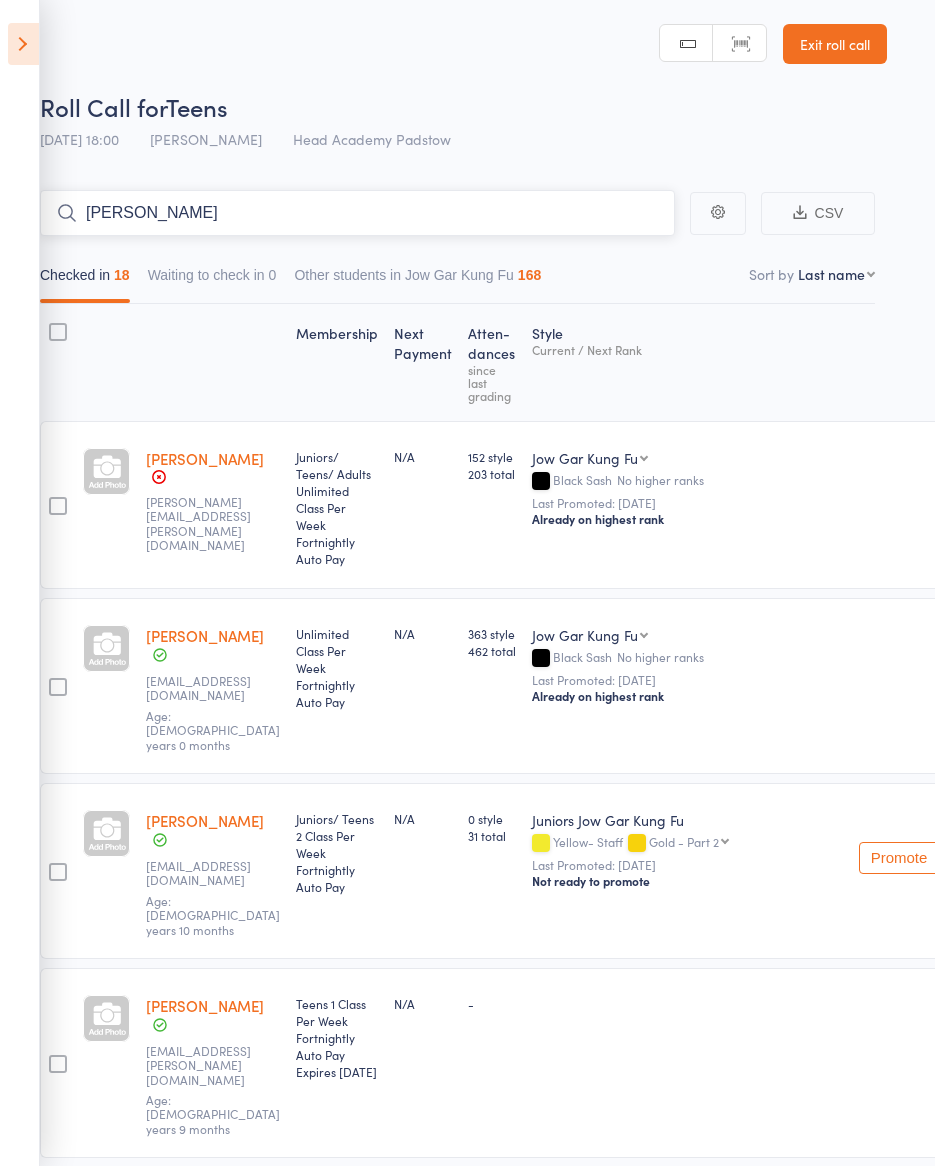 click on "[PERSON_NAME]" at bounding box center (357, 213) 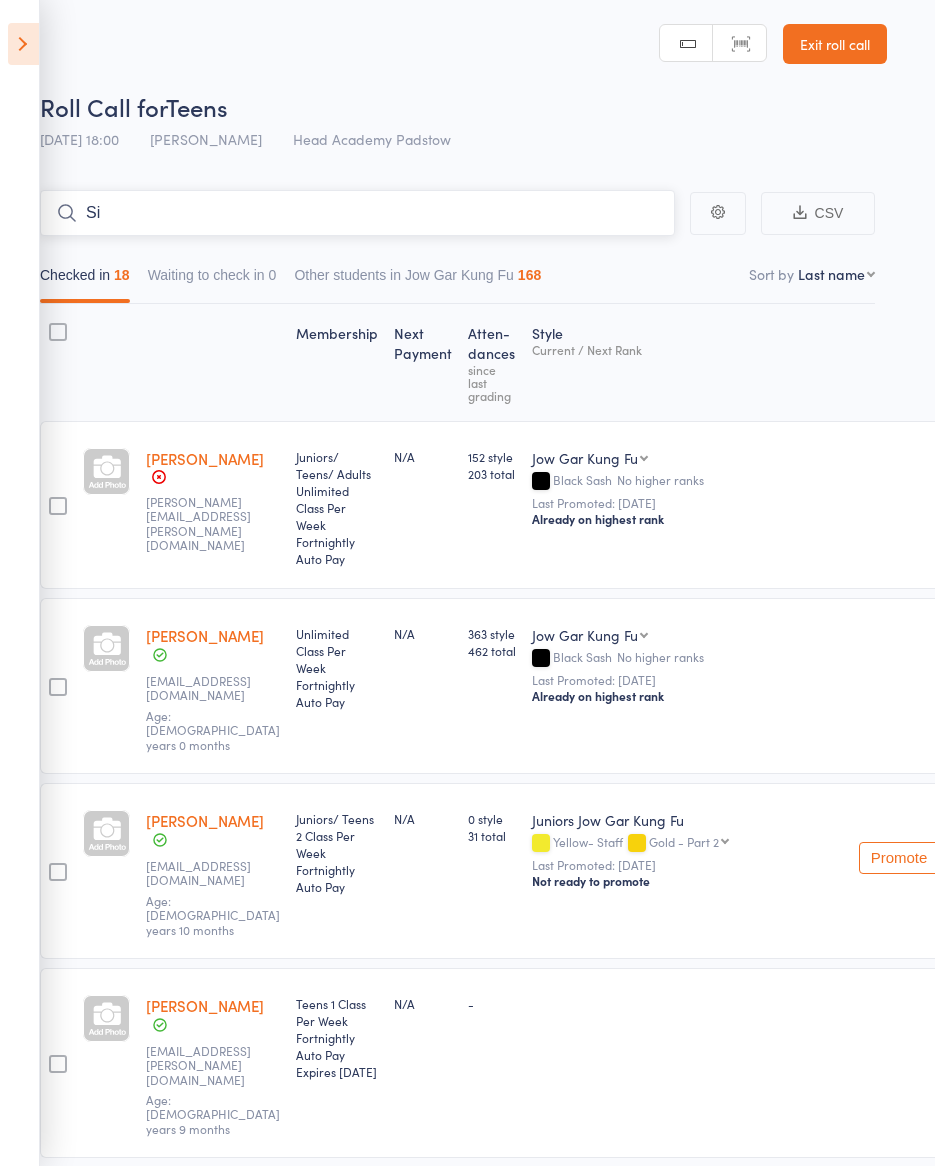 type on "S" 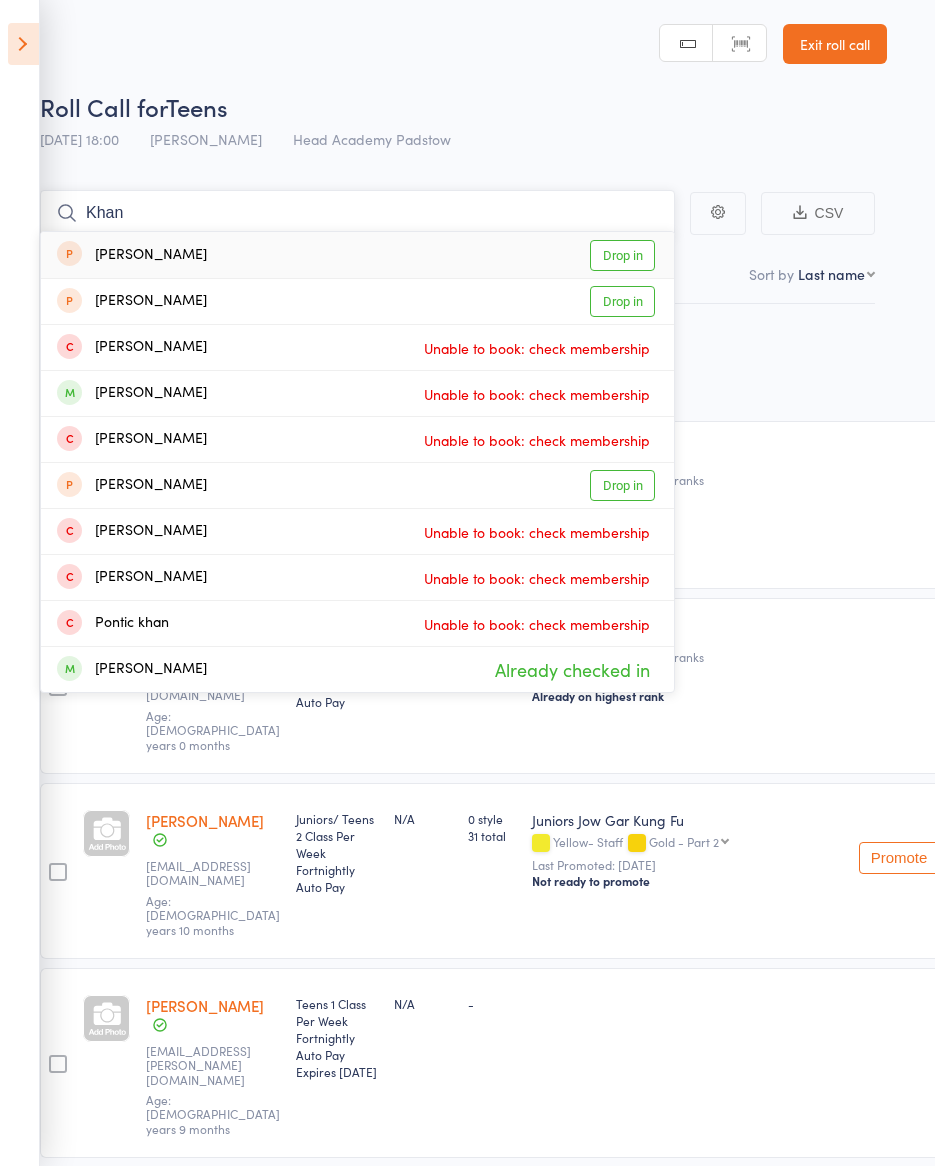 click on "Khan" at bounding box center [357, 213] 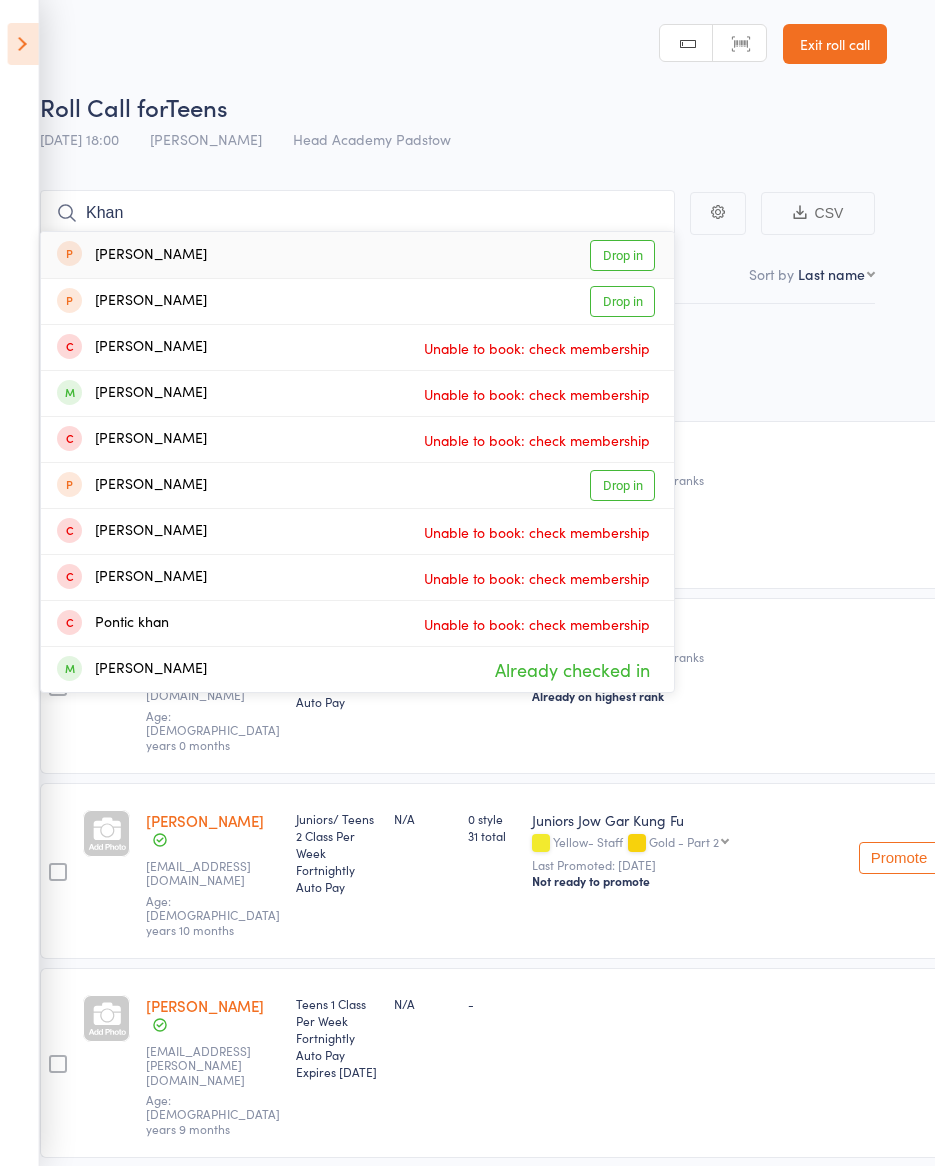 scroll, scrollTop: 0, scrollLeft: 31, axis: horizontal 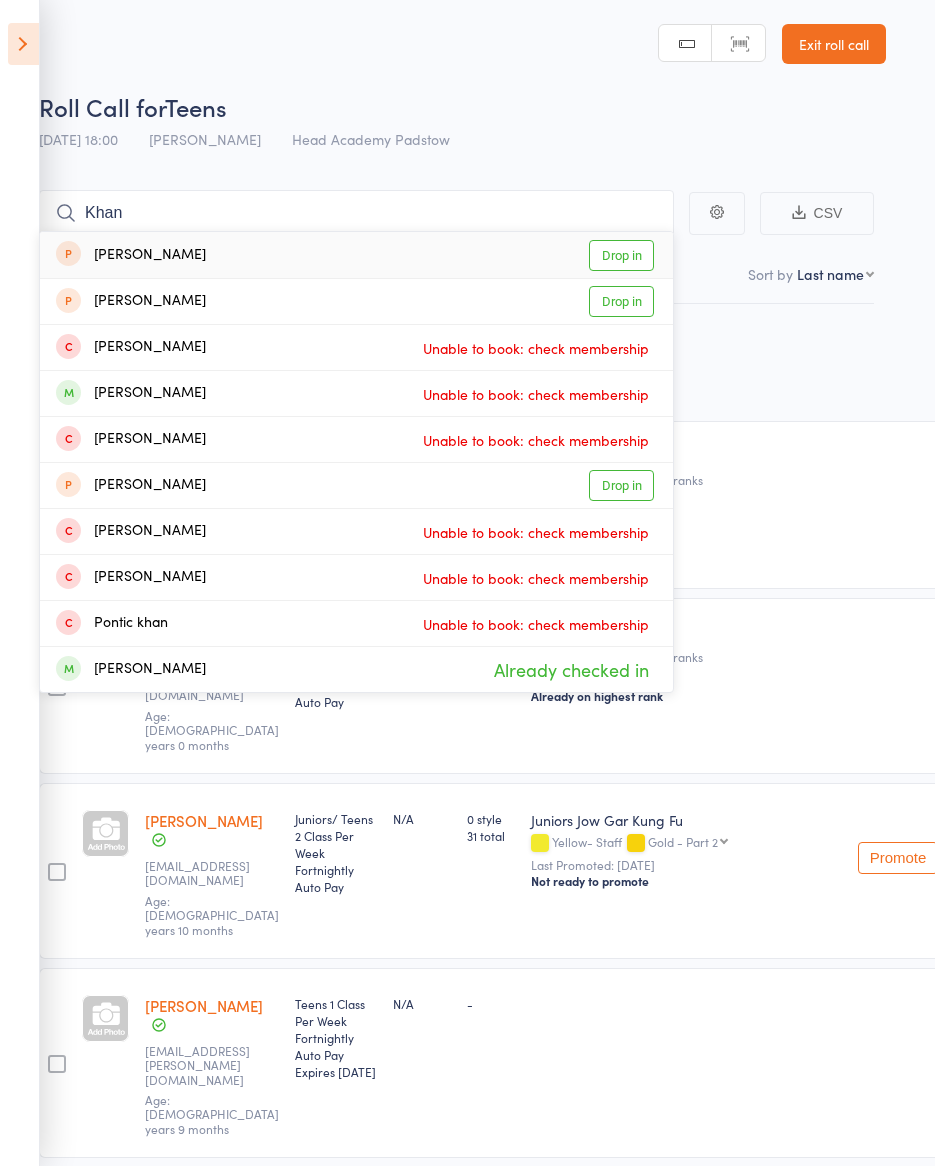 click at bounding box center [23, 44] 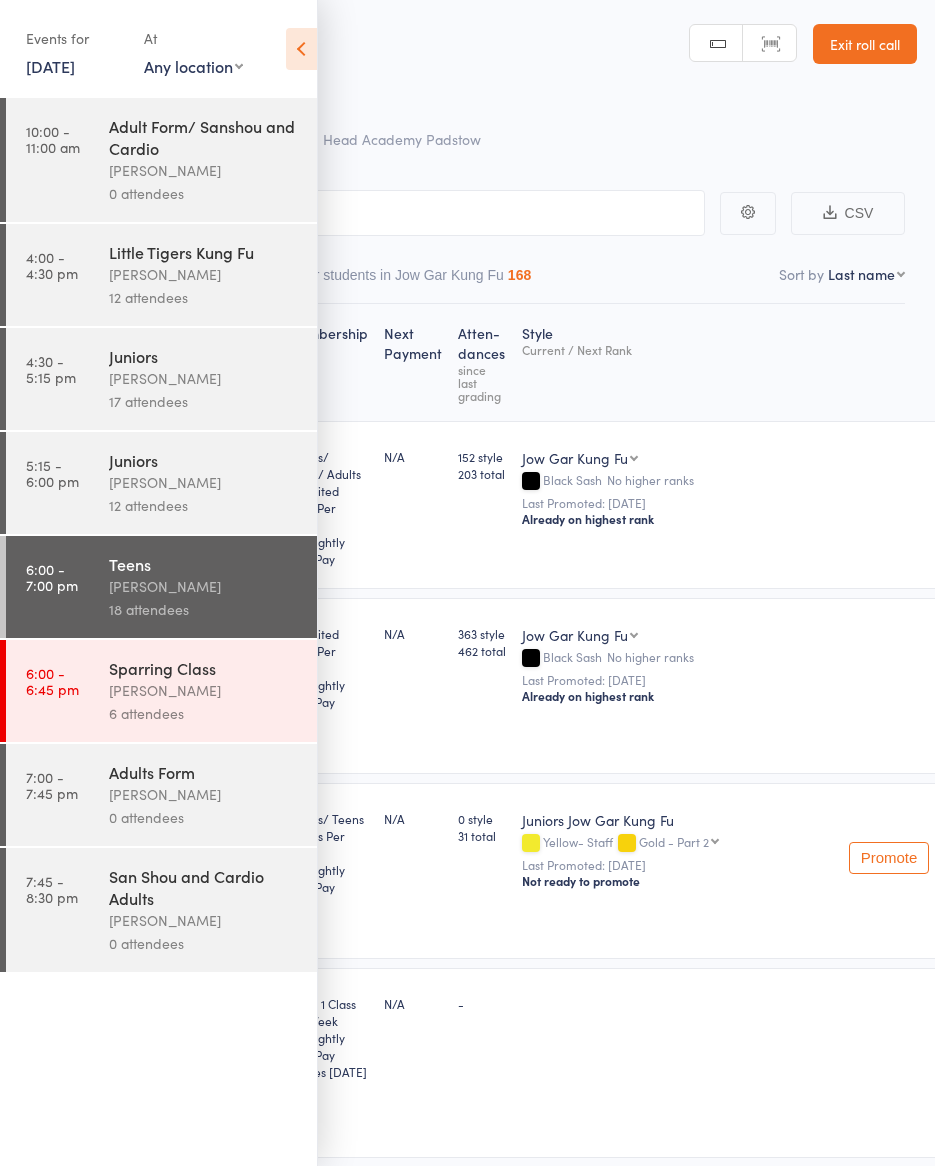 click on "6:00 - 6:45 pm Sparring Class [PERSON_NAME] 6 attendees" at bounding box center (161, 691) 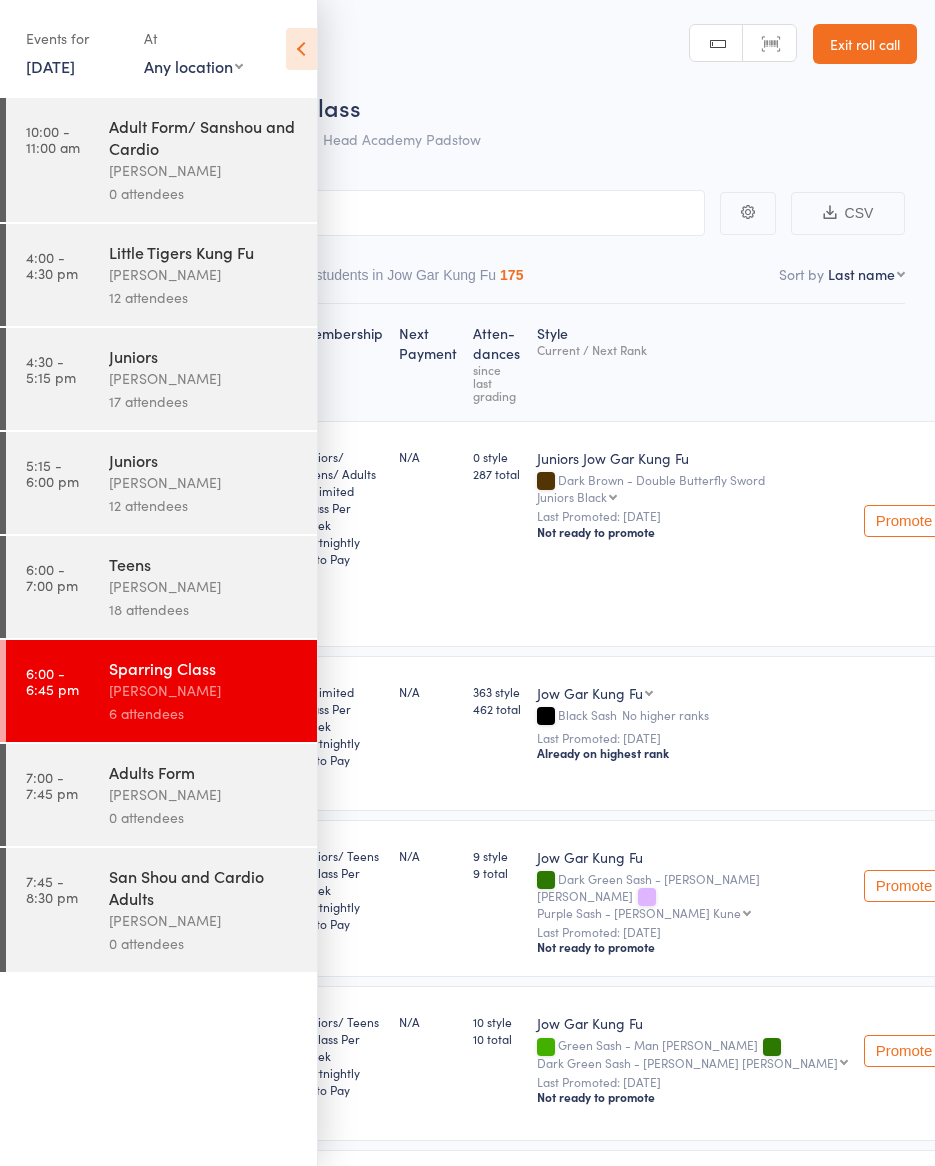 click at bounding box center (301, 49) 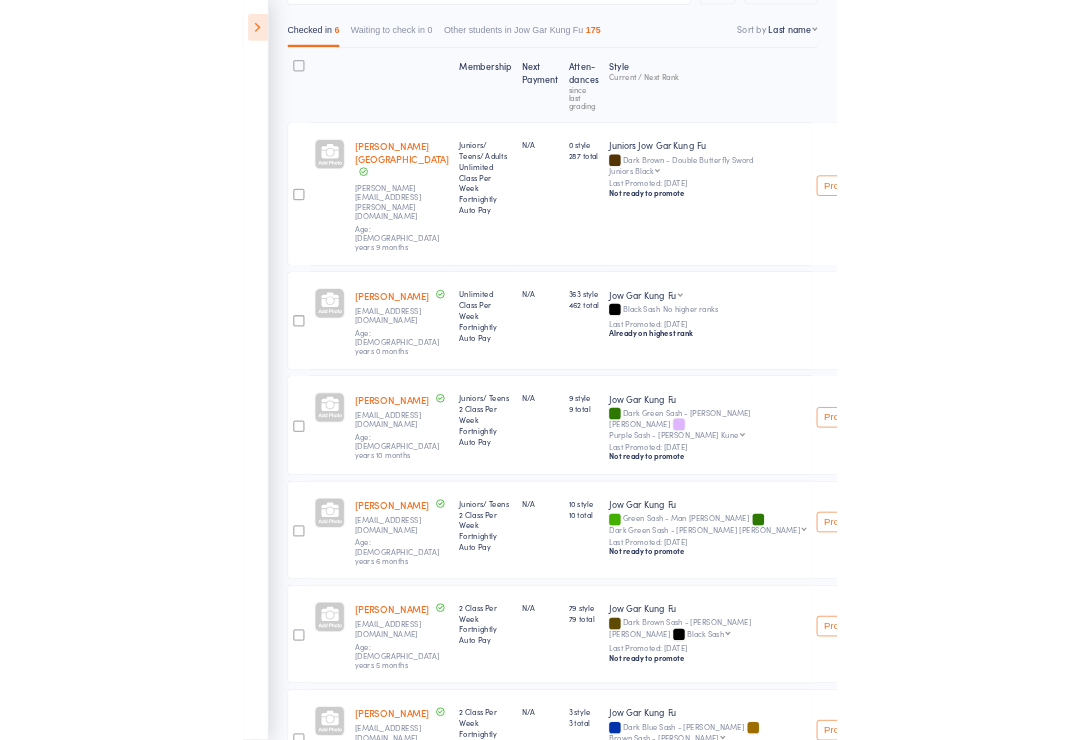 scroll, scrollTop: 368, scrollLeft: 0, axis: vertical 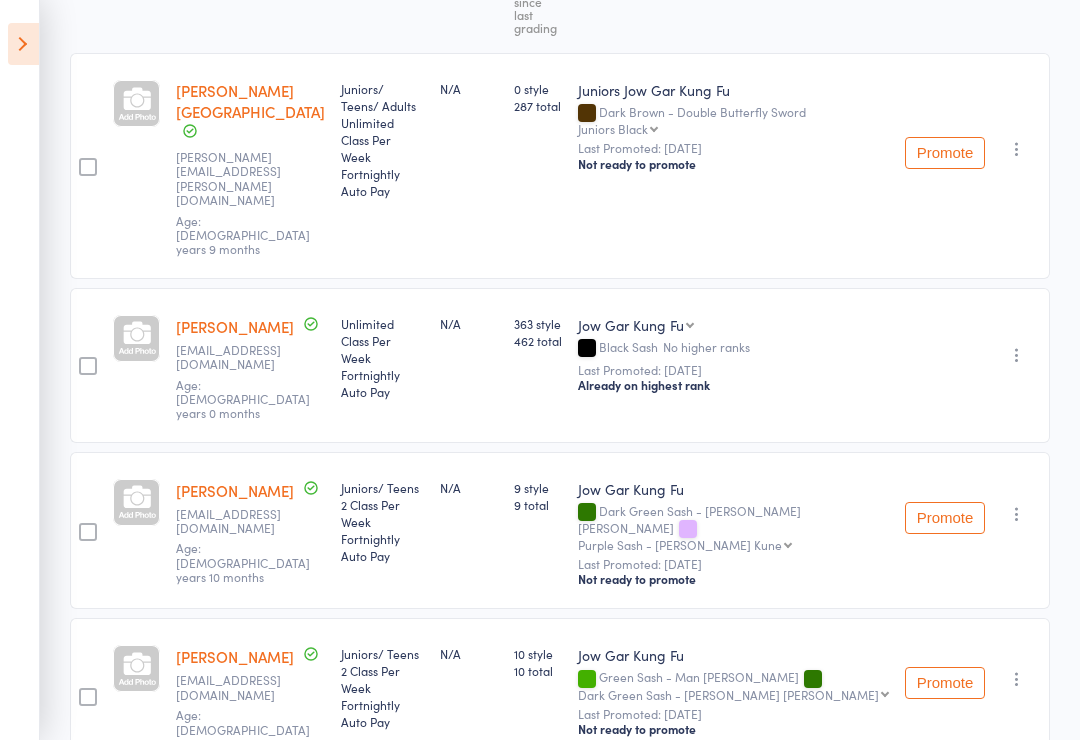 click at bounding box center [23, 44] 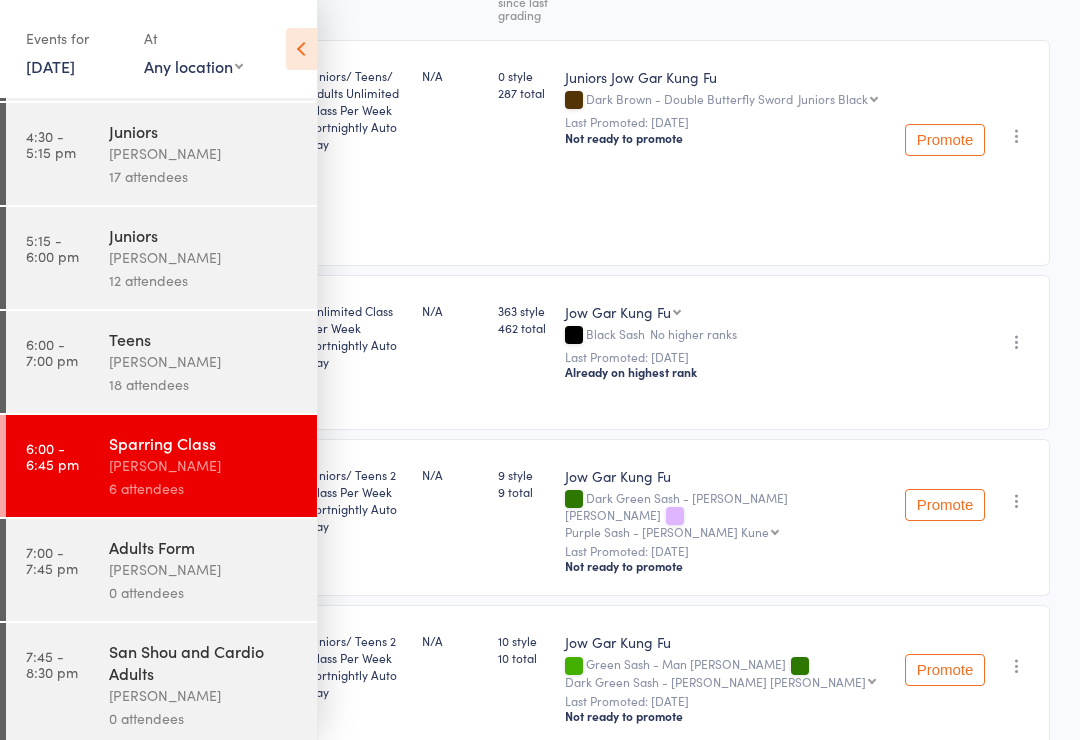 scroll, scrollTop: 223, scrollLeft: 0, axis: vertical 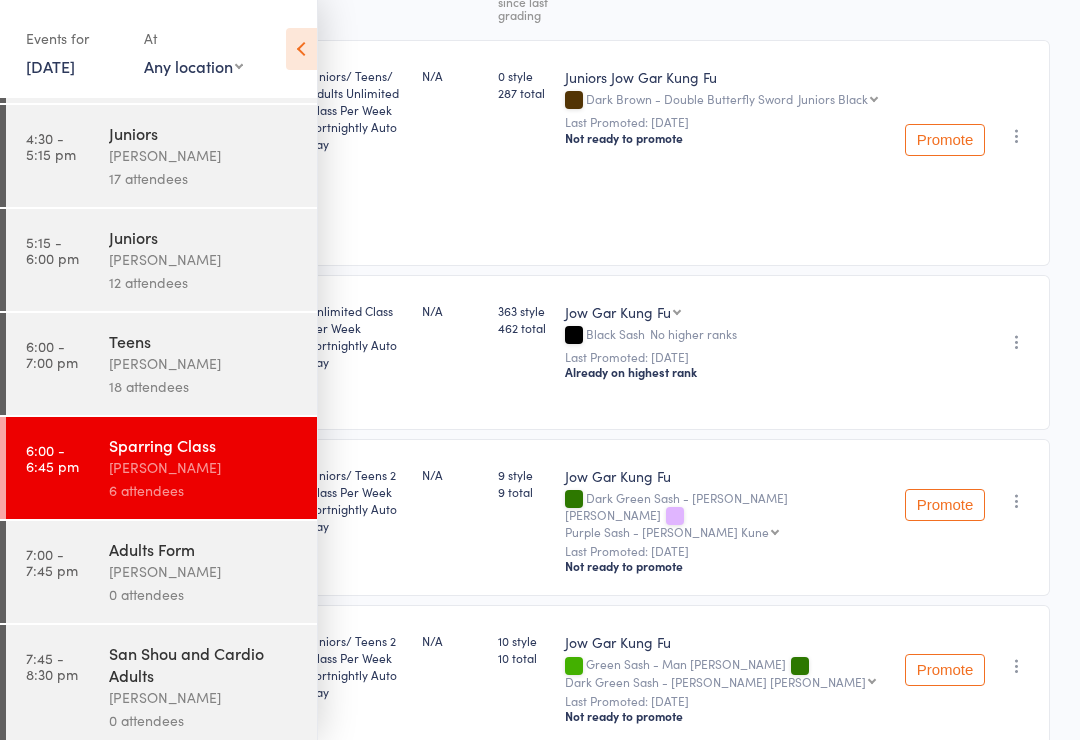 click on "7:00 - 7:45 pm Adults Form [PERSON_NAME] 0 attendees" at bounding box center [161, 572] 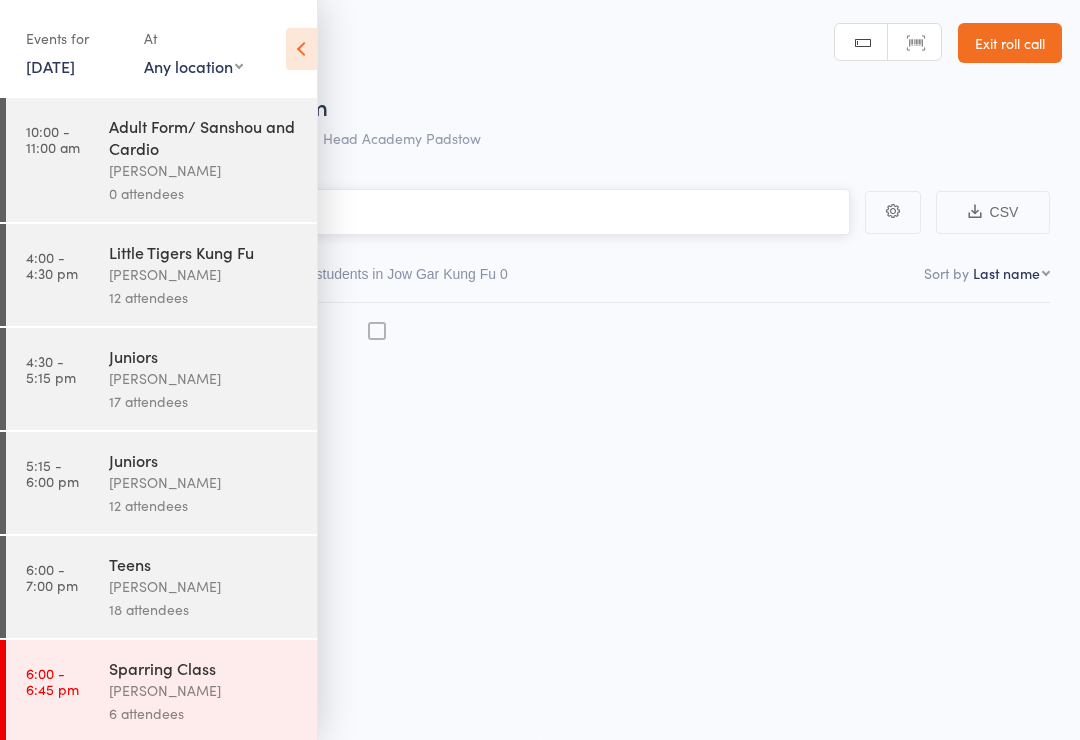 scroll, scrollTop: 14, scrollLeft: 0, axis: vertical 